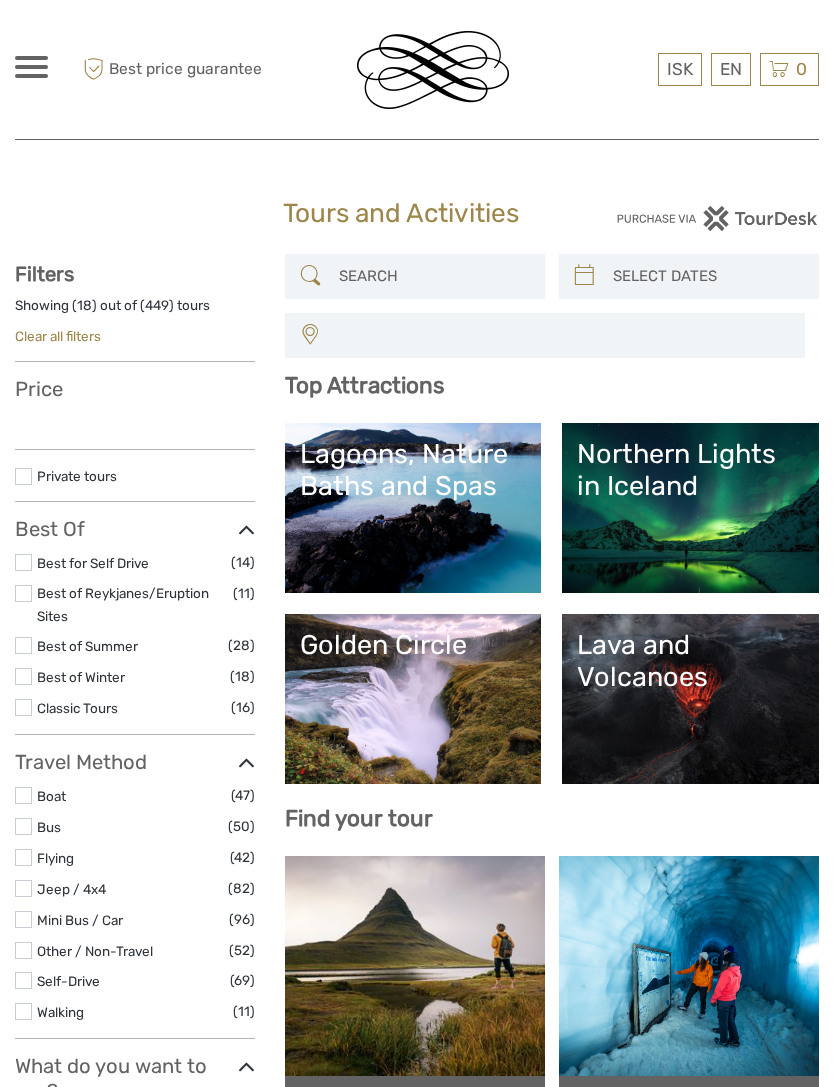 select 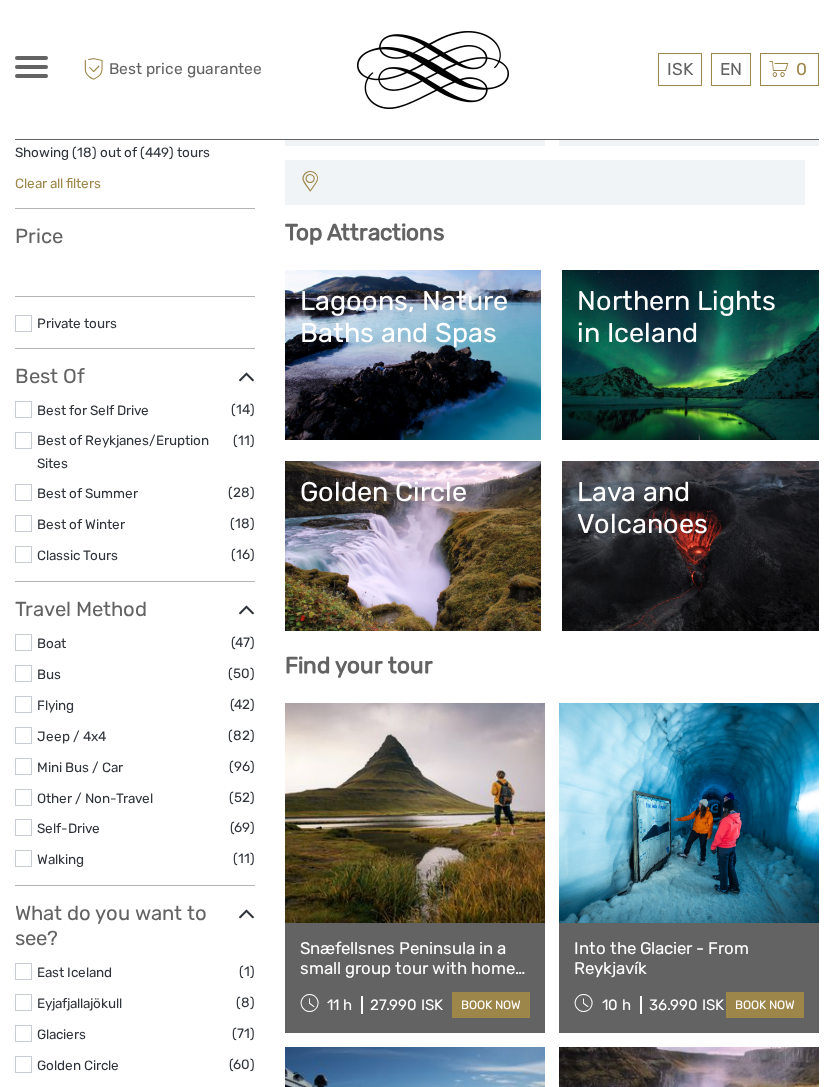 scroll, scrollTop: 0, scrollLeft: 0, axis: both 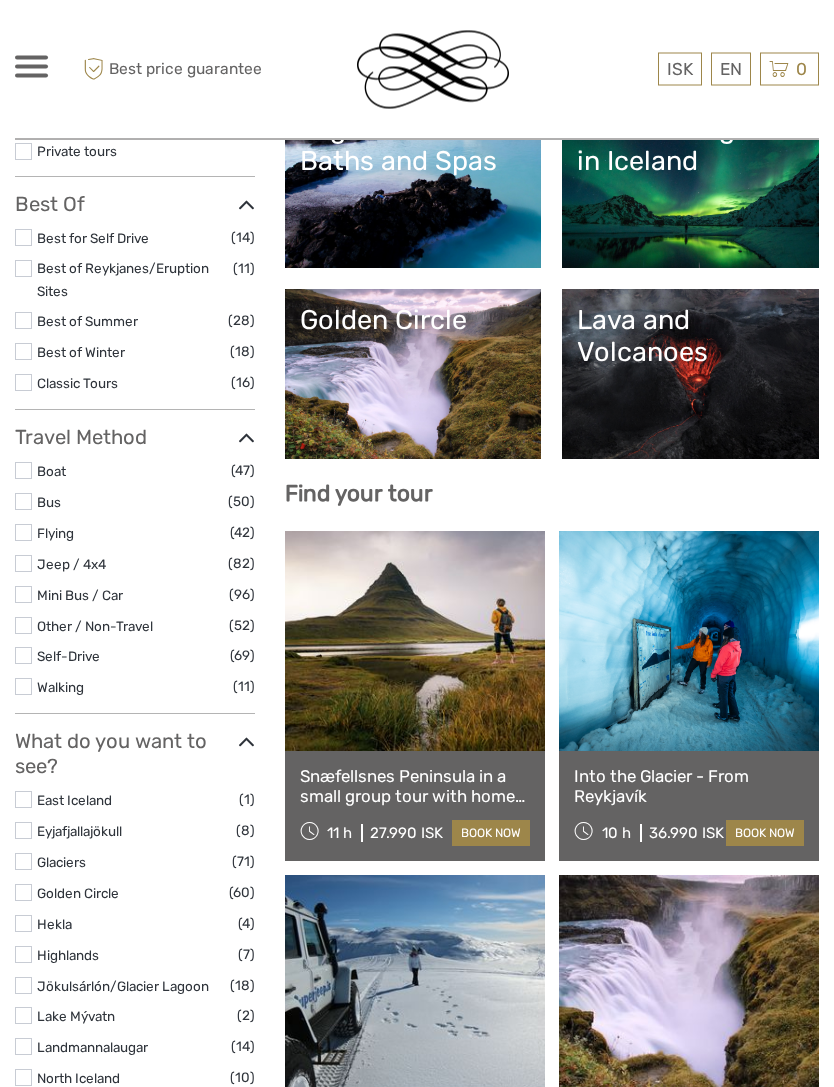 select 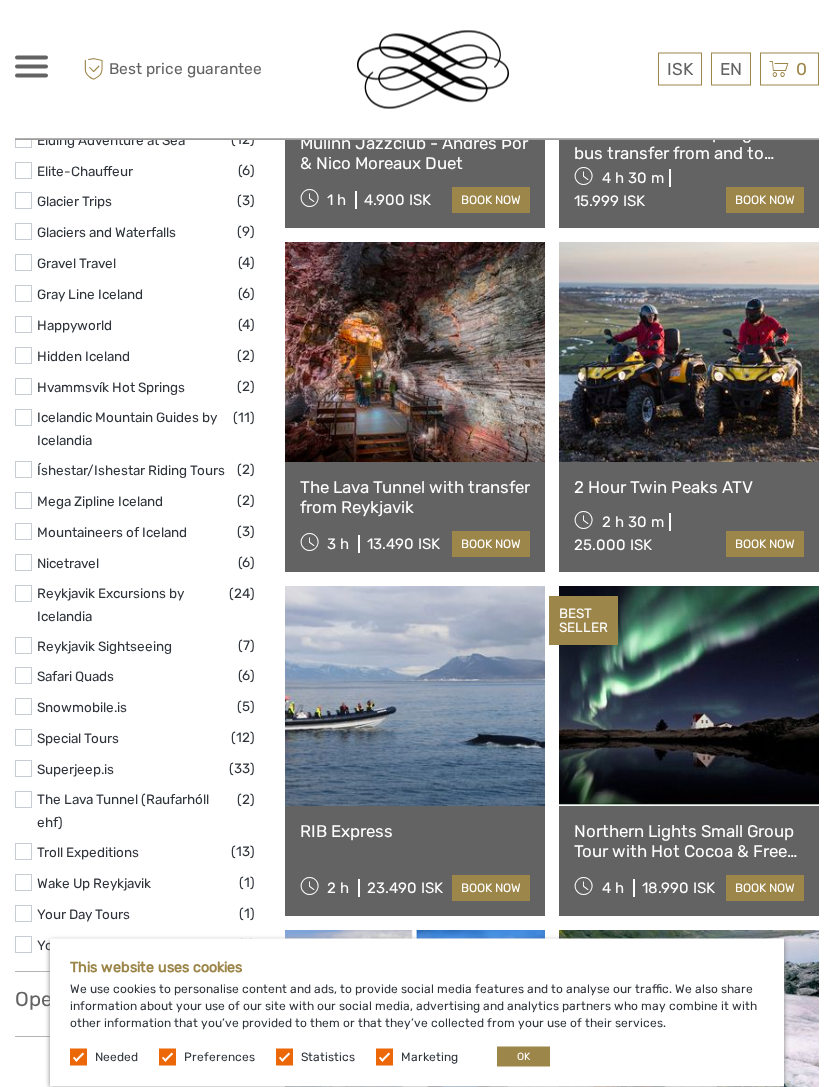 scroll, scrollTop: 2710, scrollLeft: 0, axis: vertical 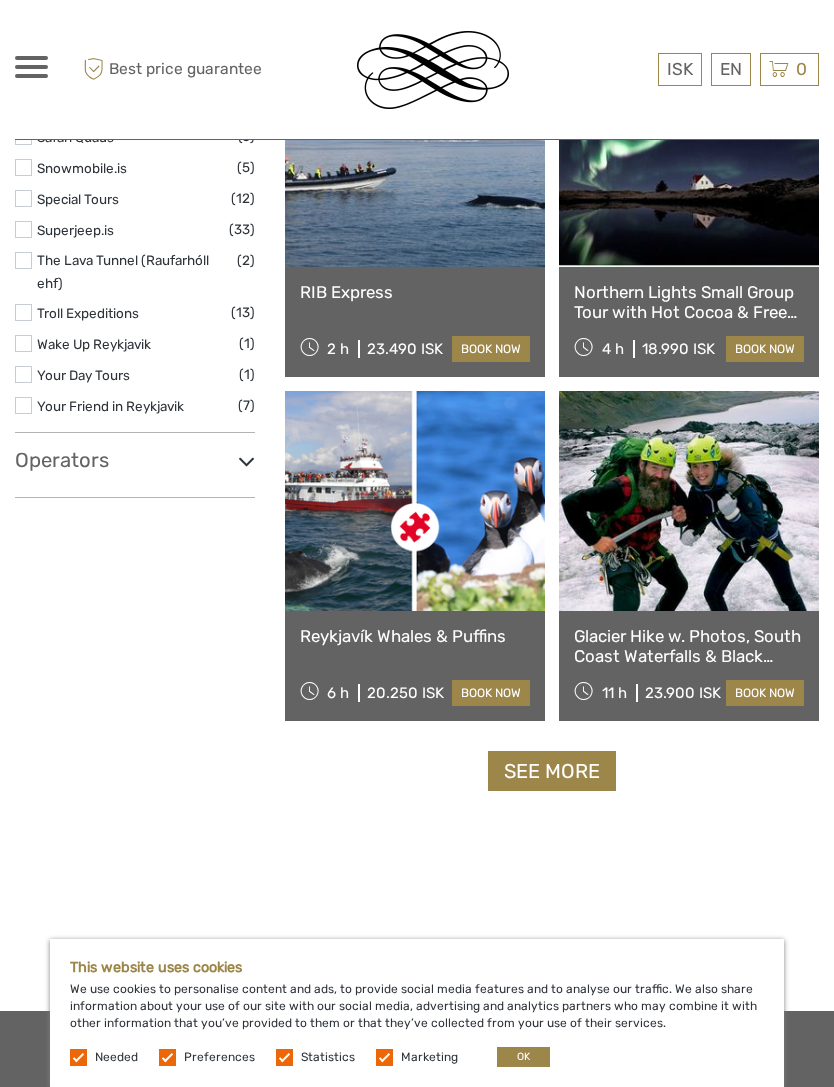 click on "See more" at bounding box center (552, 771) 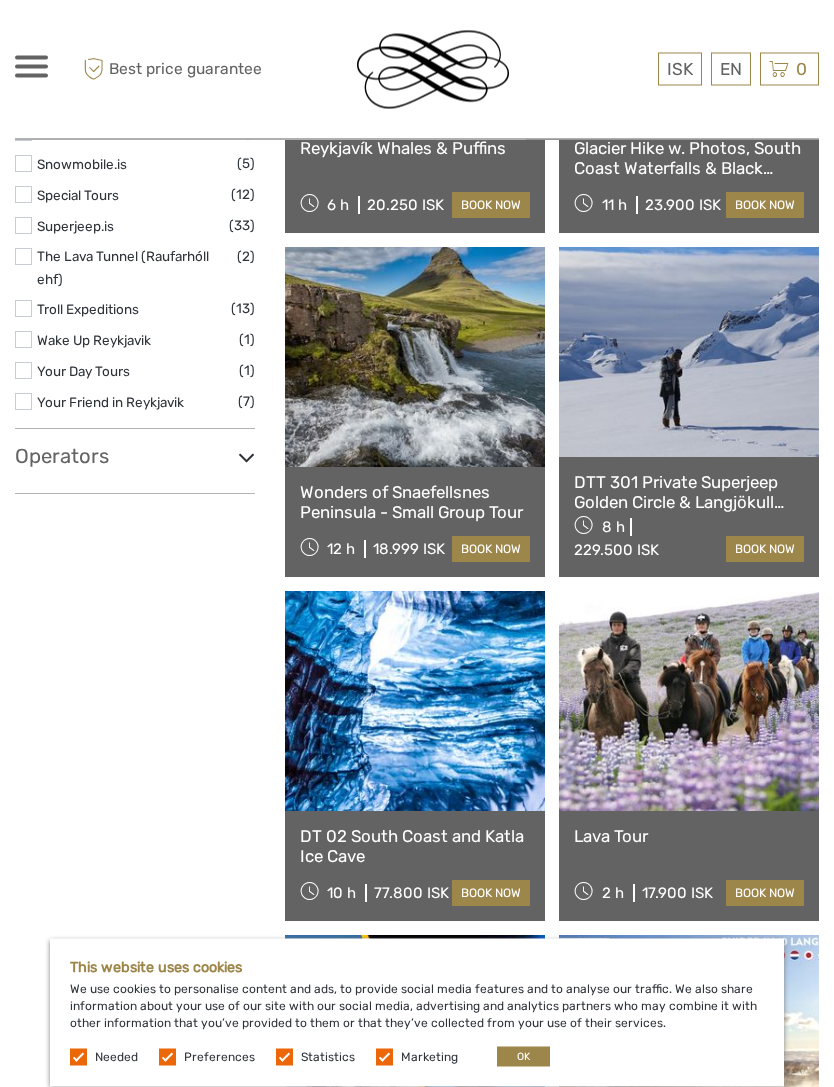 scroll, scrollTop: 3221, scrollLeft: 0, axis: vertical 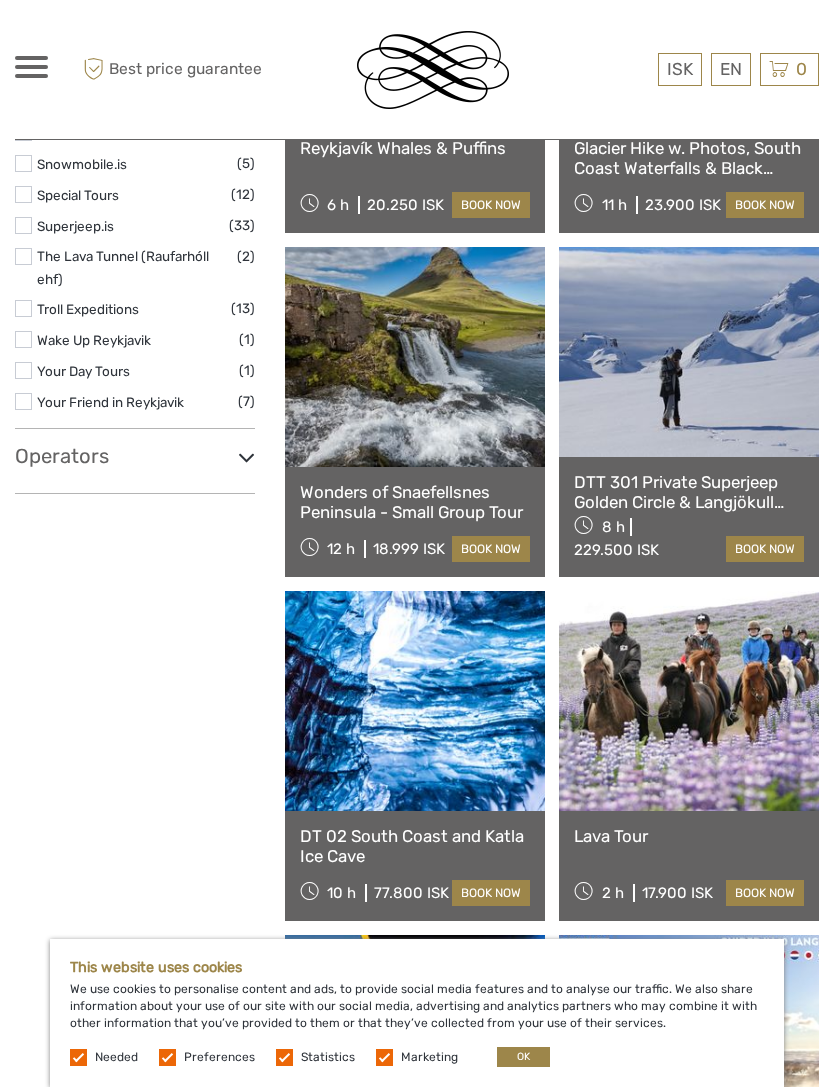 click on "DTT 301 Private Superjeep Golden Circle & Langjökull Glacier" at bounding box center (689, 492) 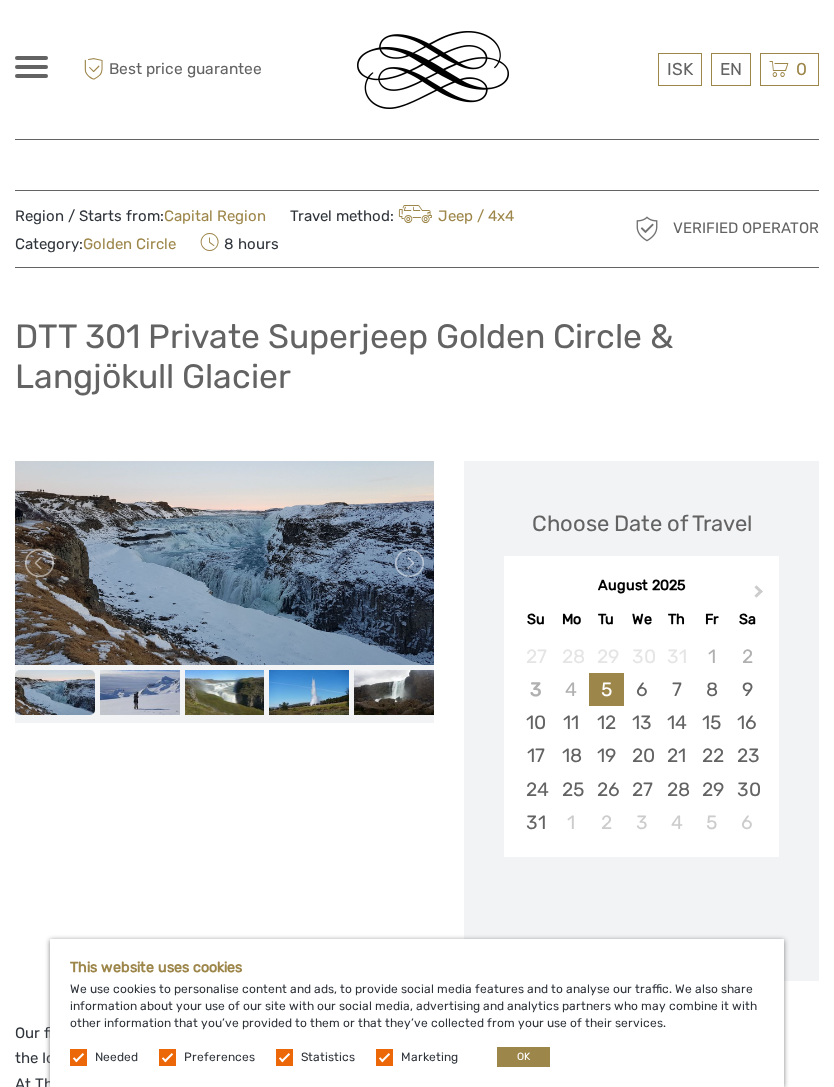 scroll, scrollTop: 0, scrollLeft: 0, axis: both 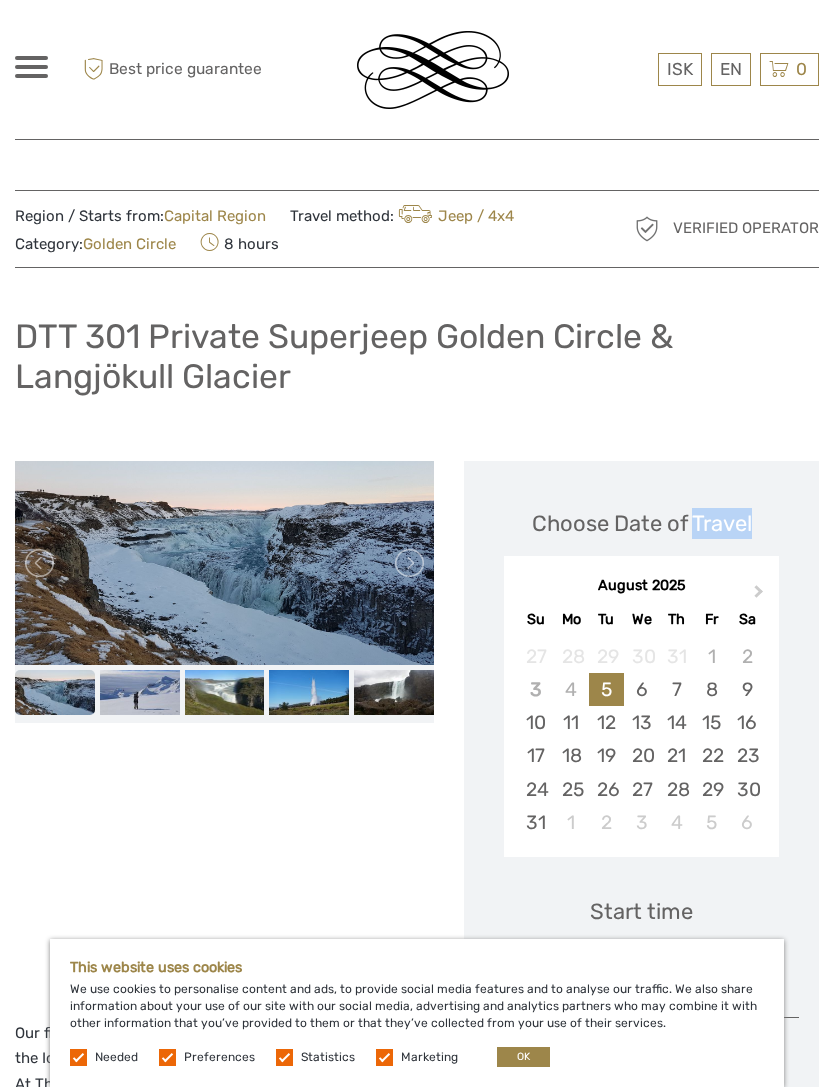 click at bounding box center [167, 1057] 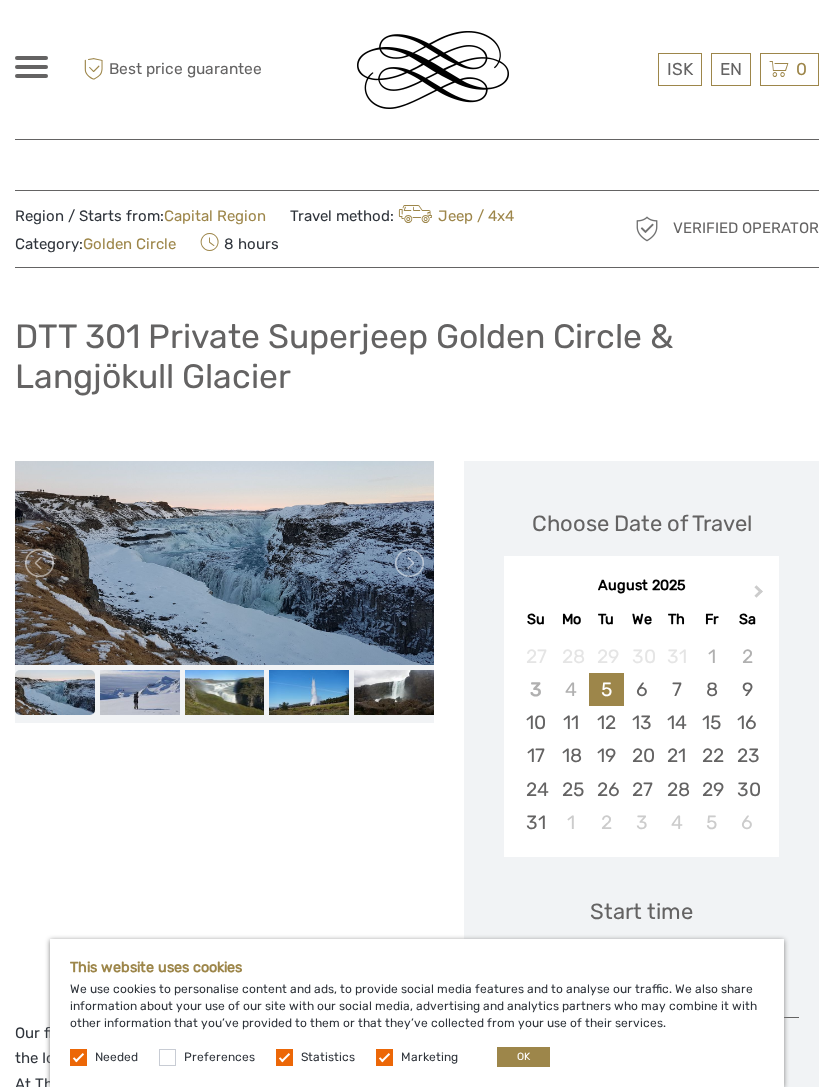 click at bounding box center (284, 1057) 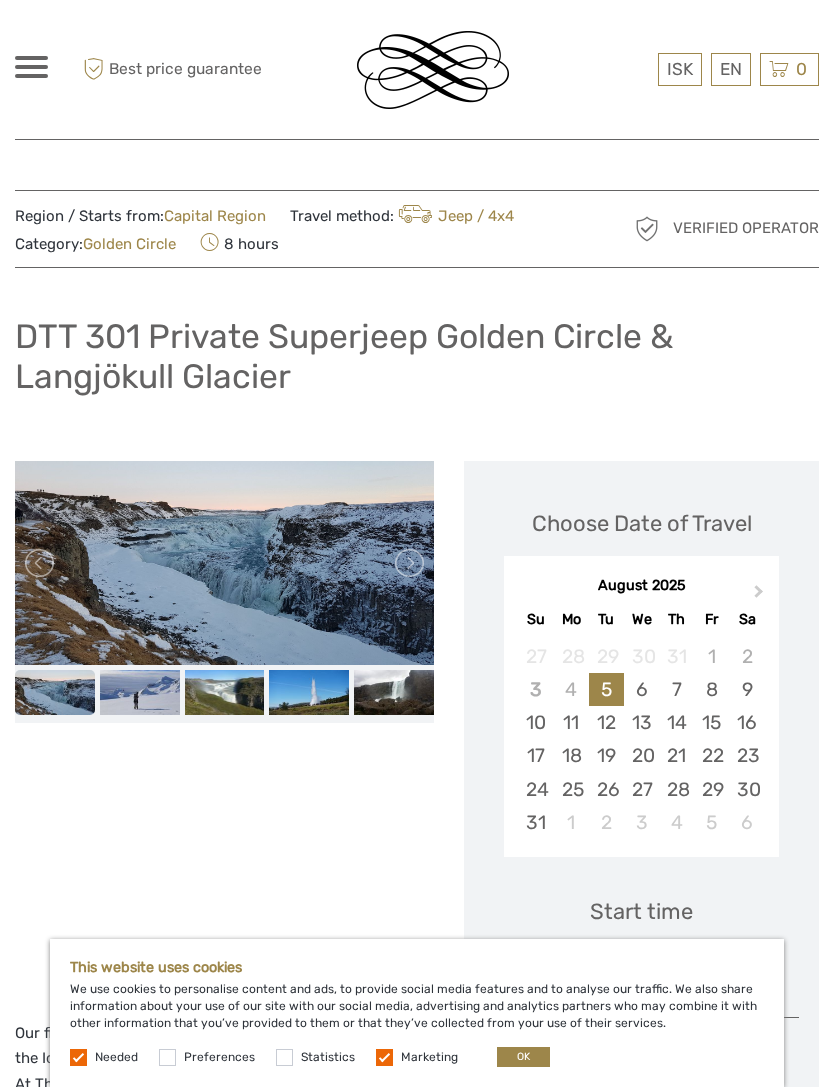 click on "Statistics" at bounding box center (328, 1057) 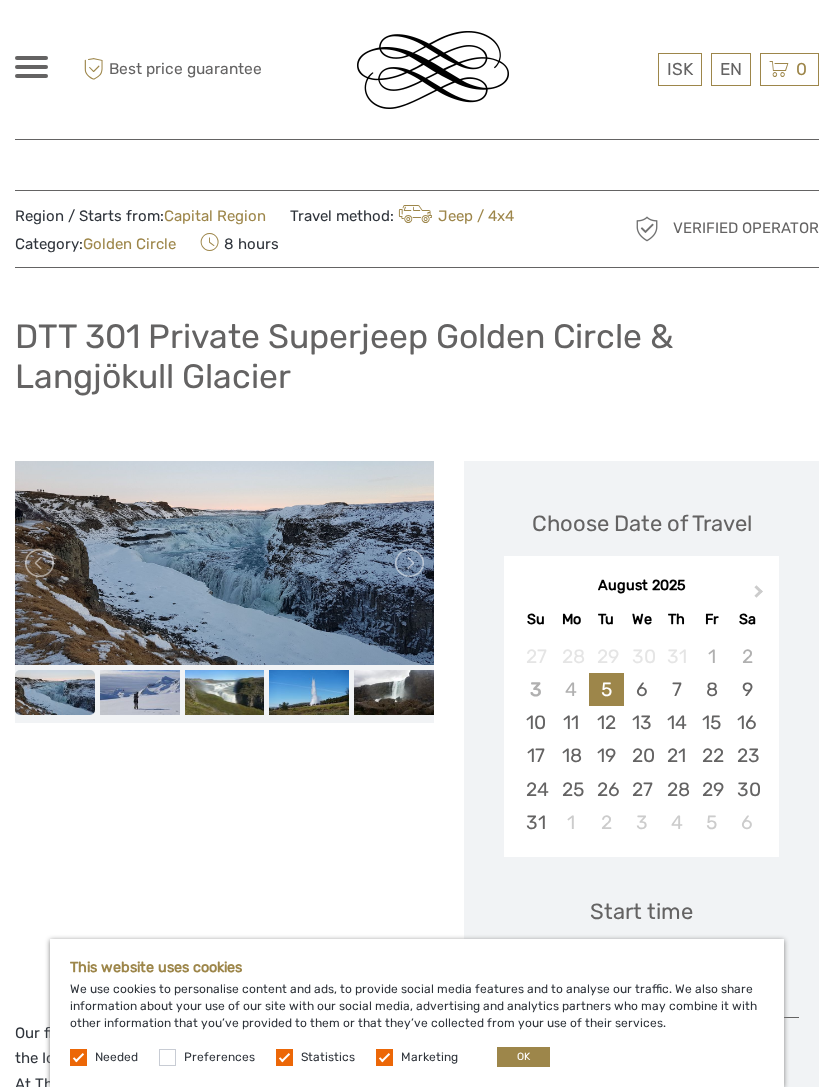 click at bounding box center [284, 1057] 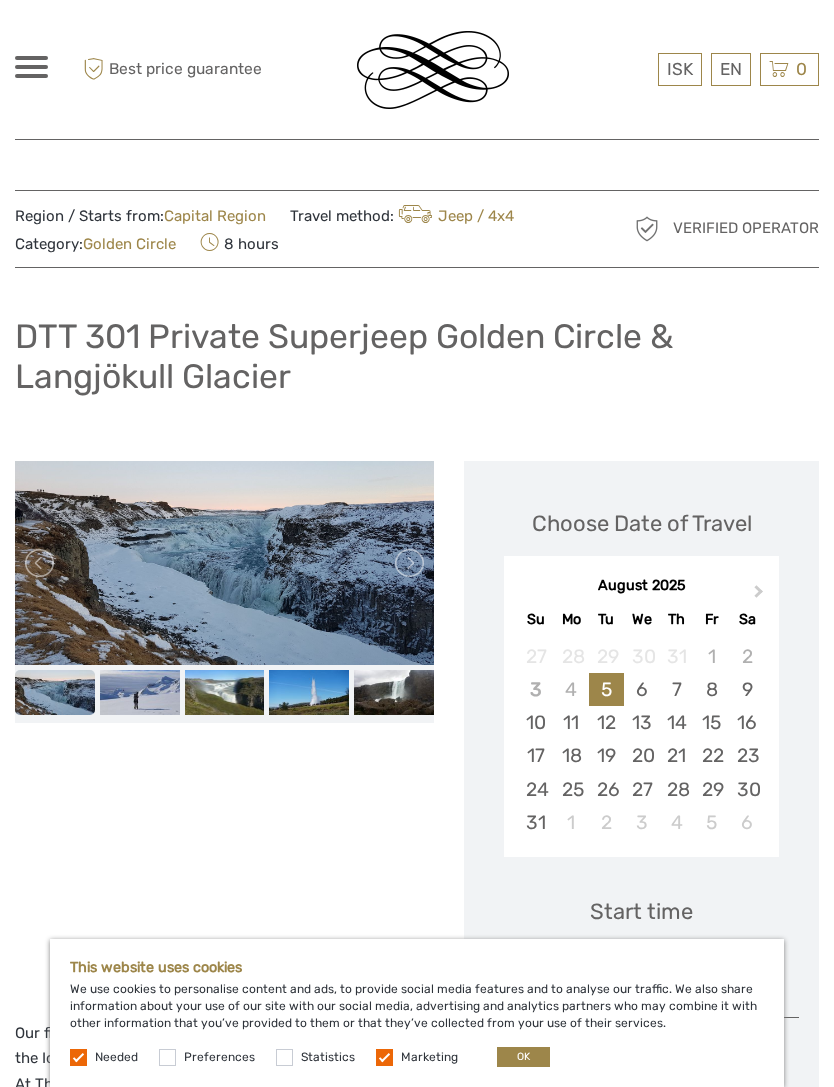 click at bounding box center [284, 1057] 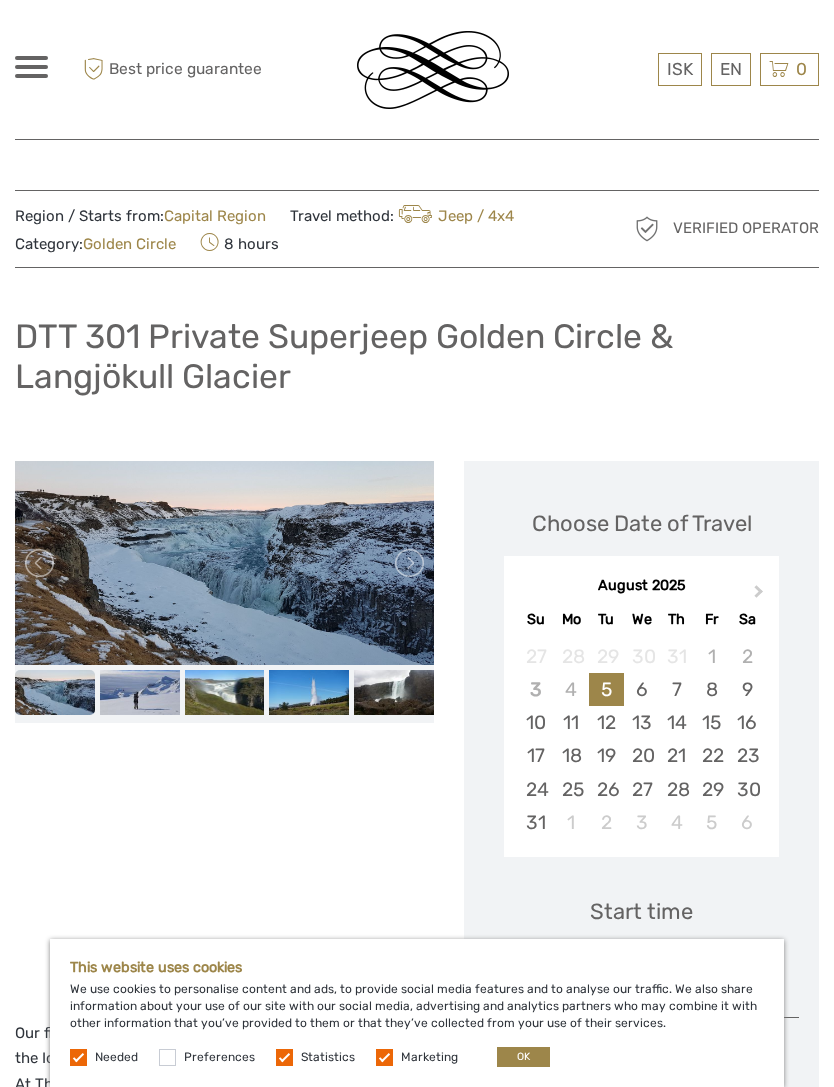click at bounding box center [284, 1057] 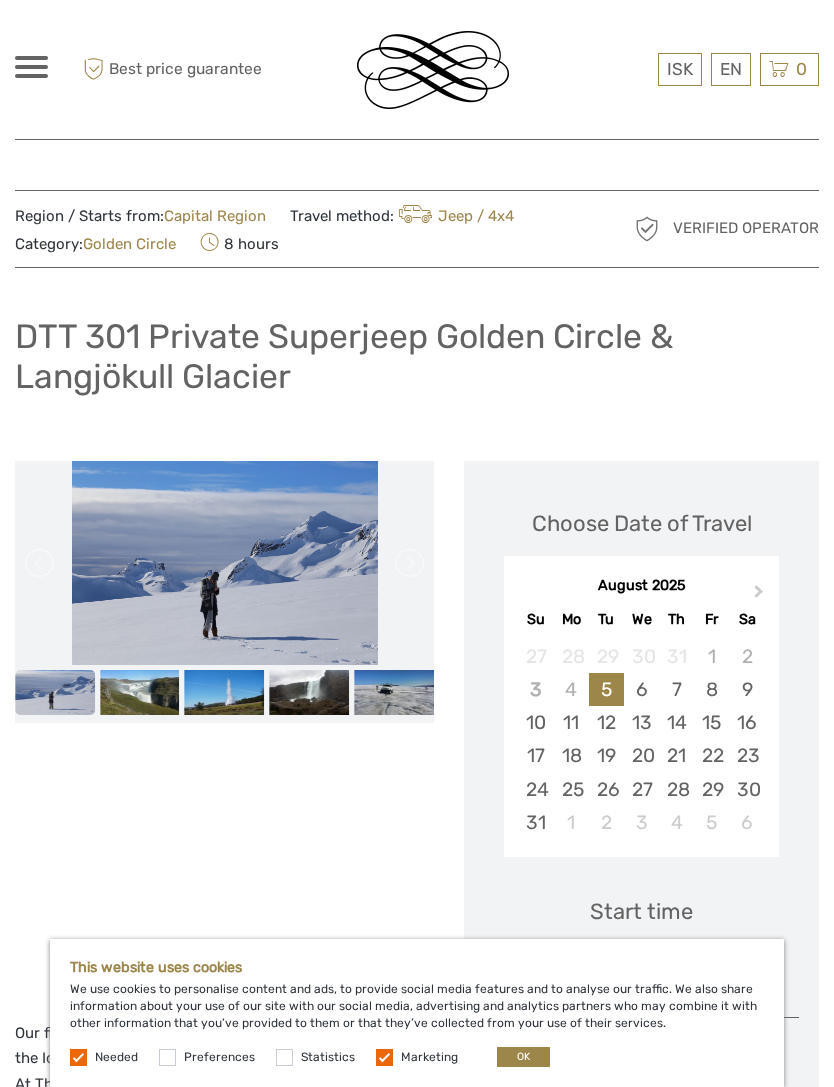 click at bounding box center (384, 1057) 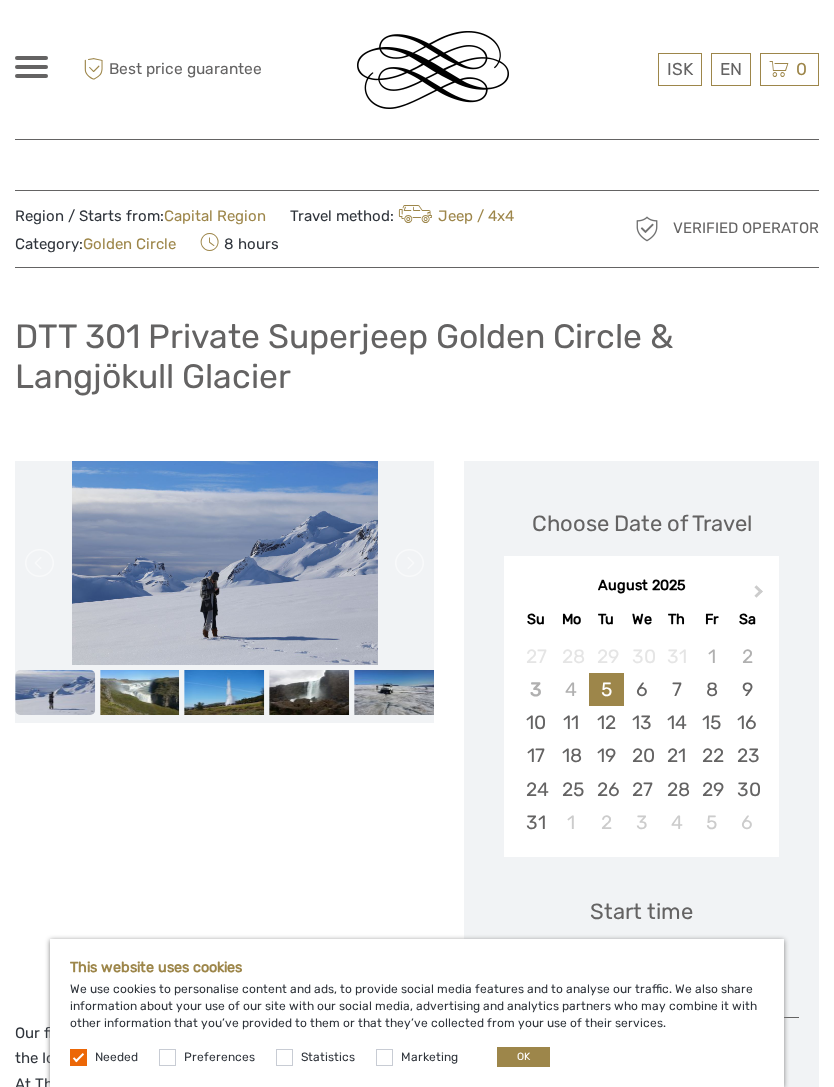 click on "OK" at bounding box center [523, 1057] 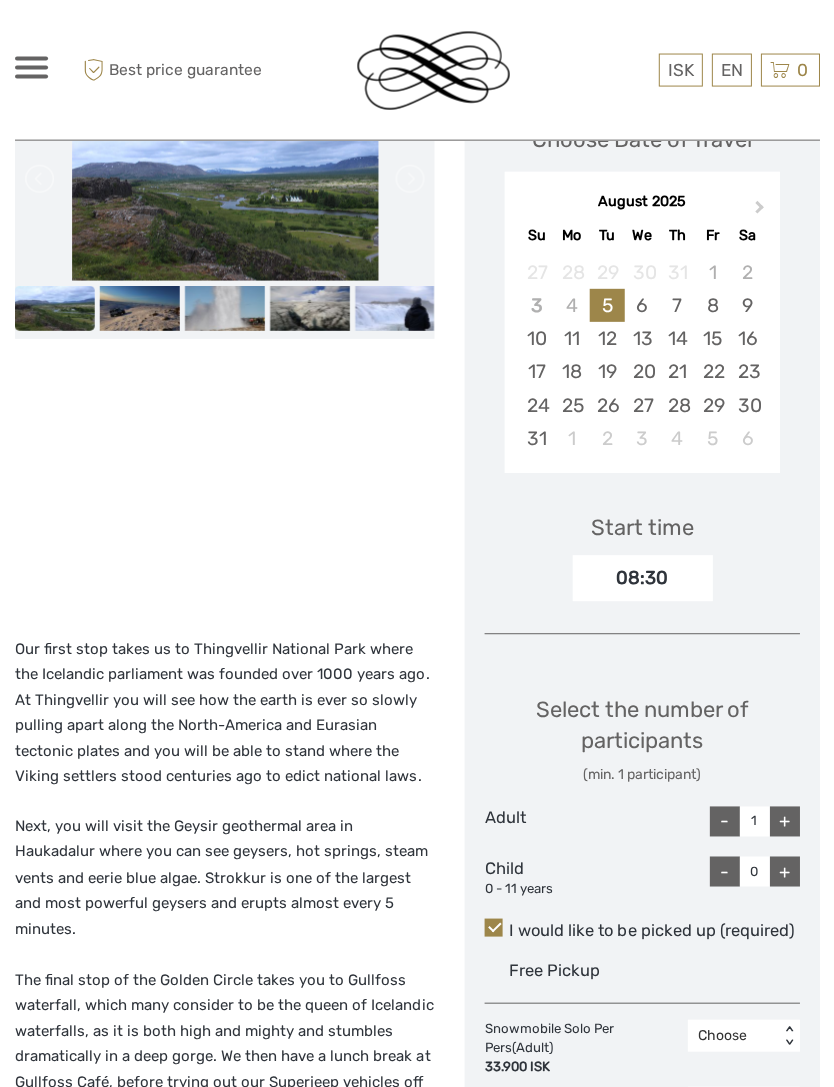 scroll, scrollTop: 383, scrollLeft: 0, axis: vertical 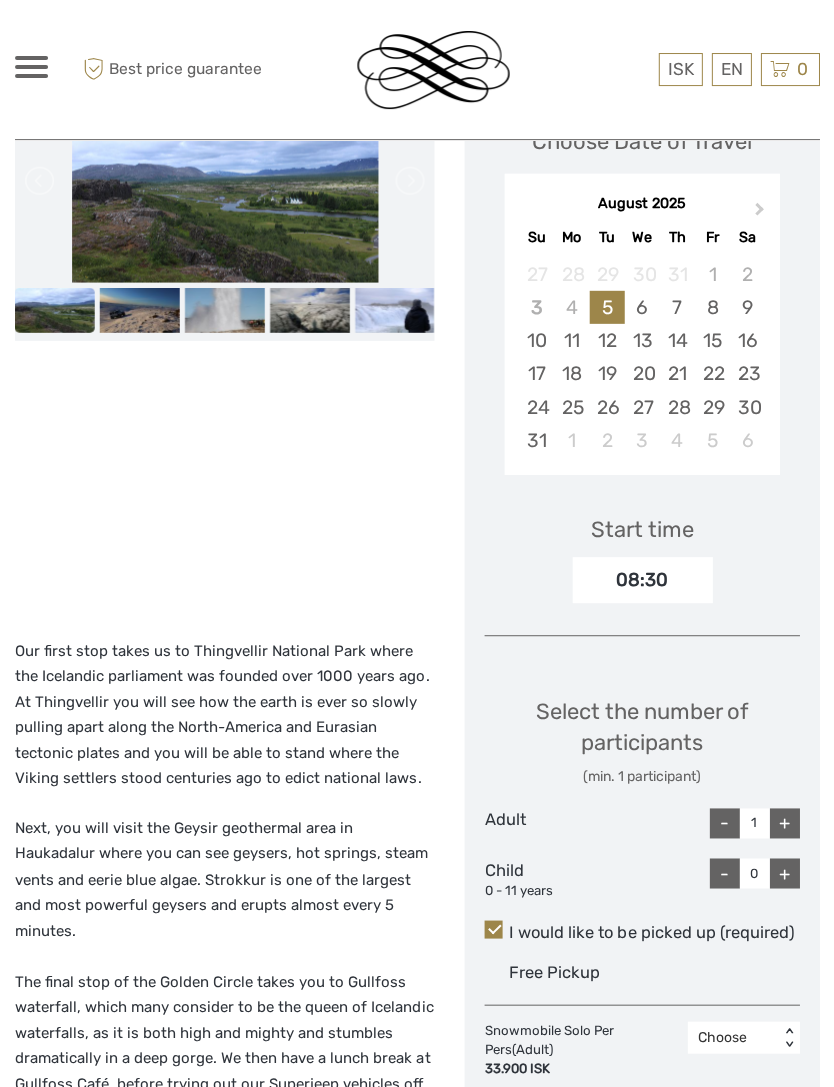 click on "7" at bounding box center [676, 306] 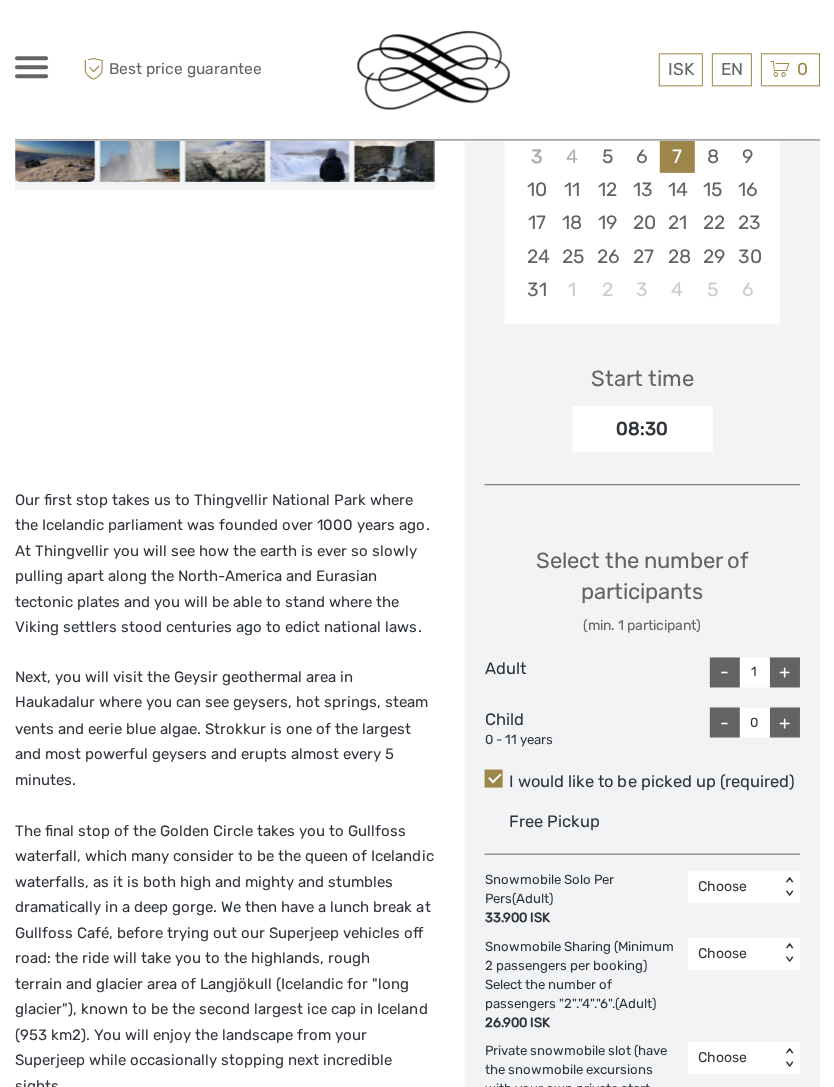 click on "+" at bounding box center [784, 671] 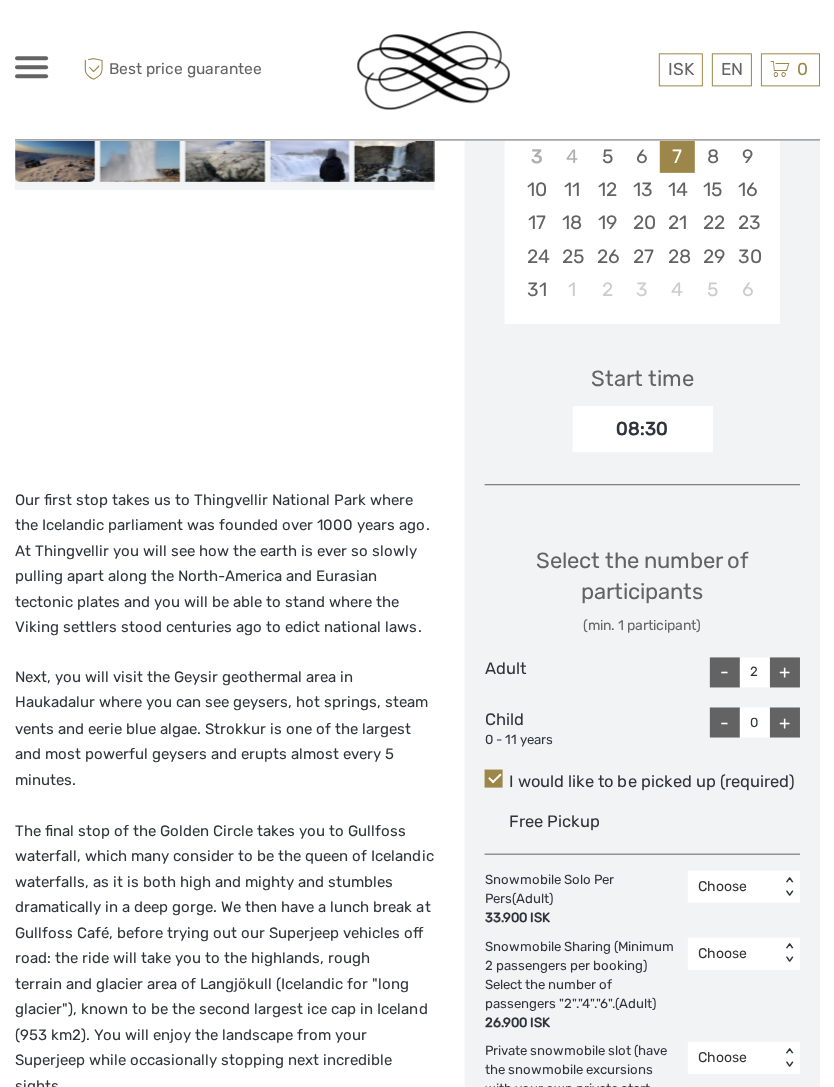 type on "2" 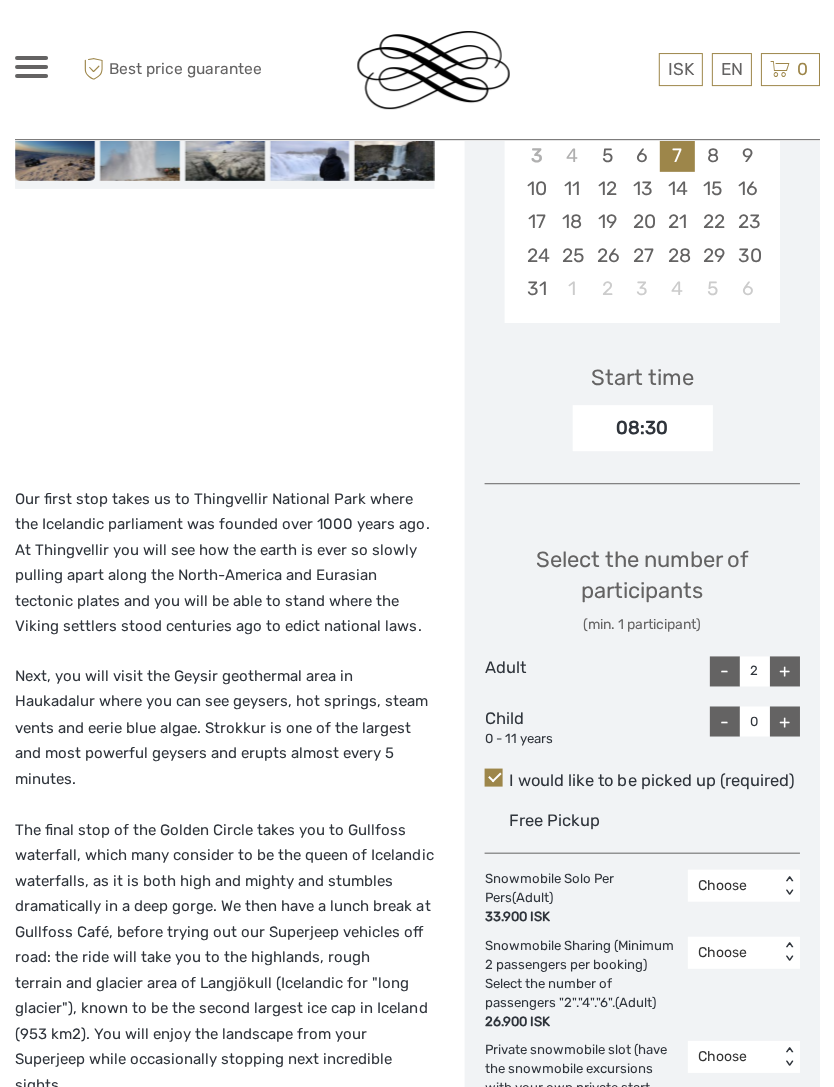click on "+" at bounding box center [784, 721] 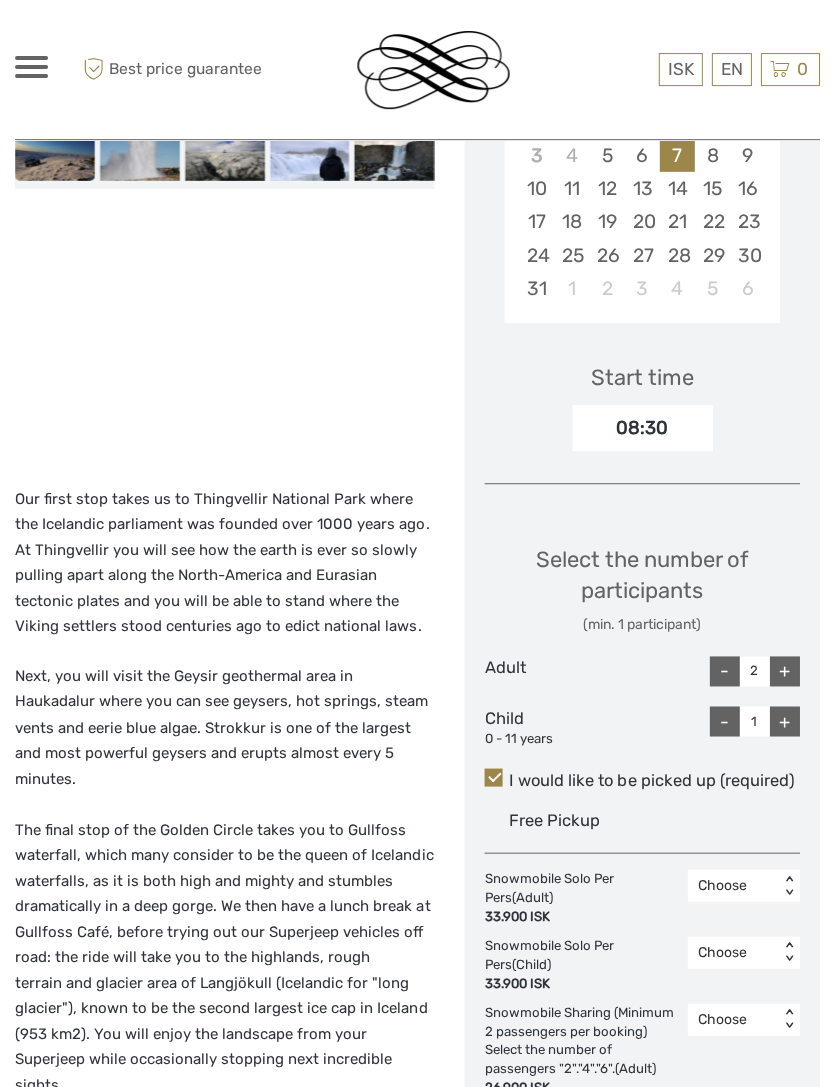 click on "+" at bounding box center [784, 671] 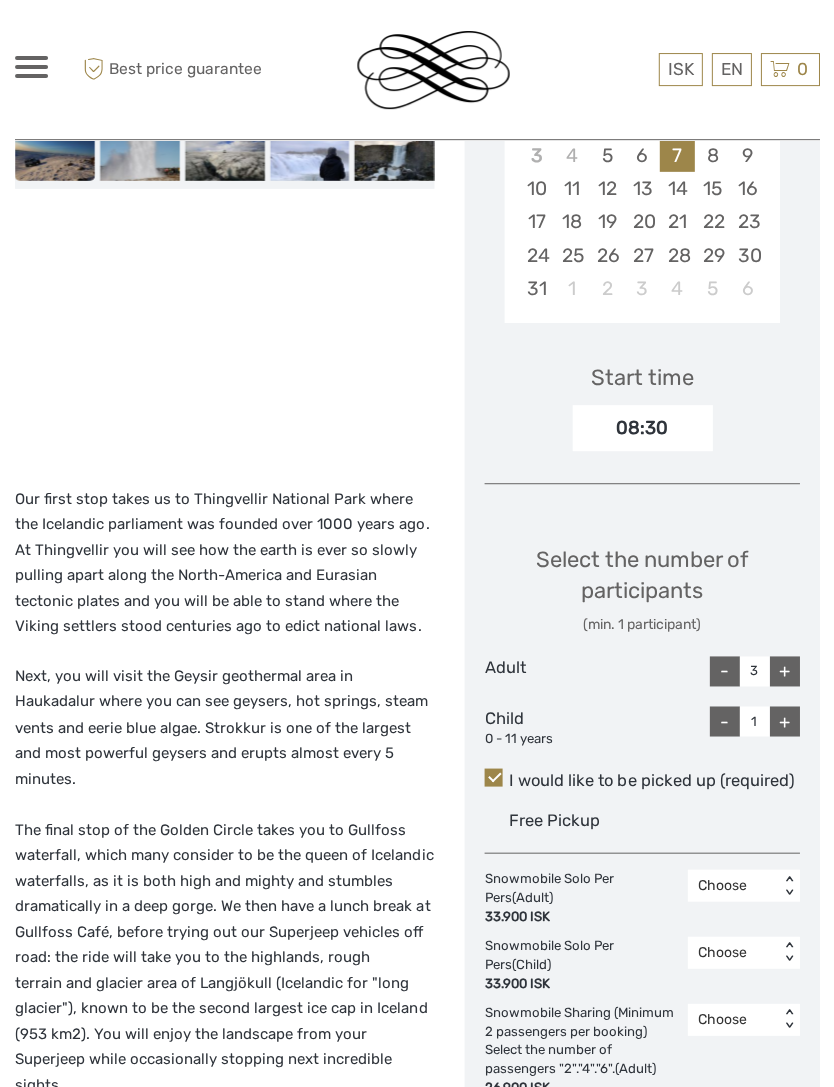 click on "+" at bounding box center (784, 721) 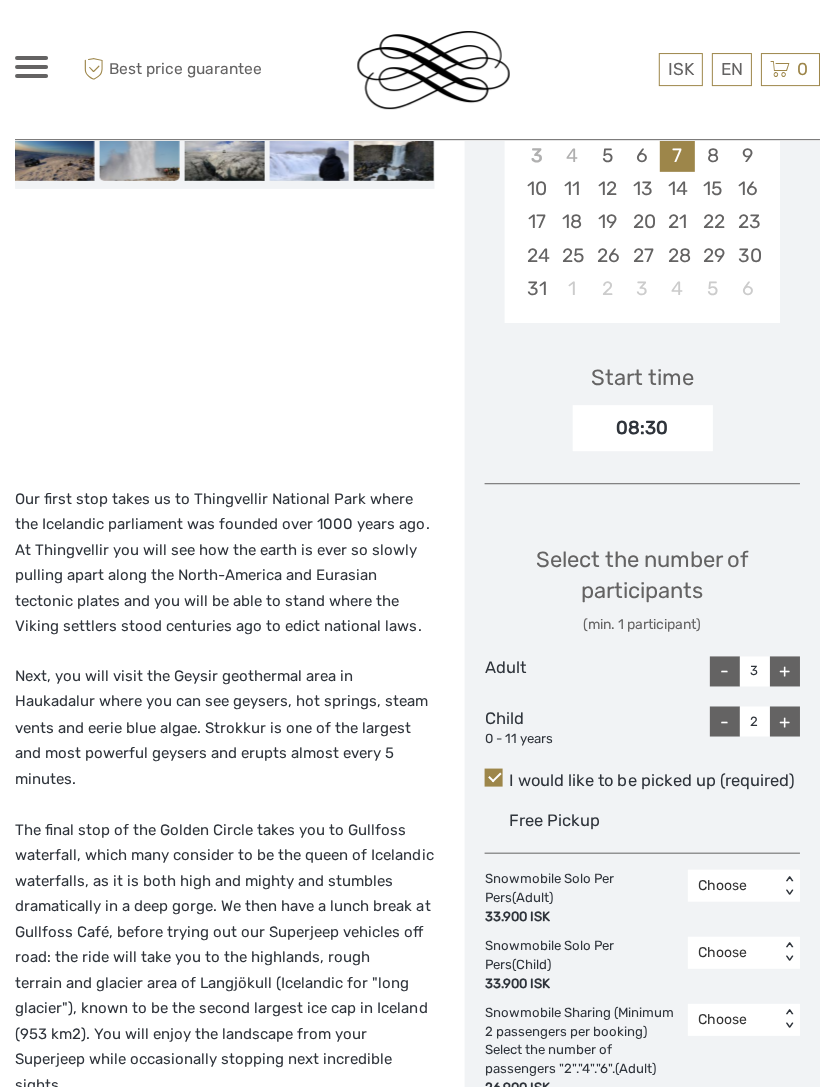 click on "+" at bounding box center (784, 671) 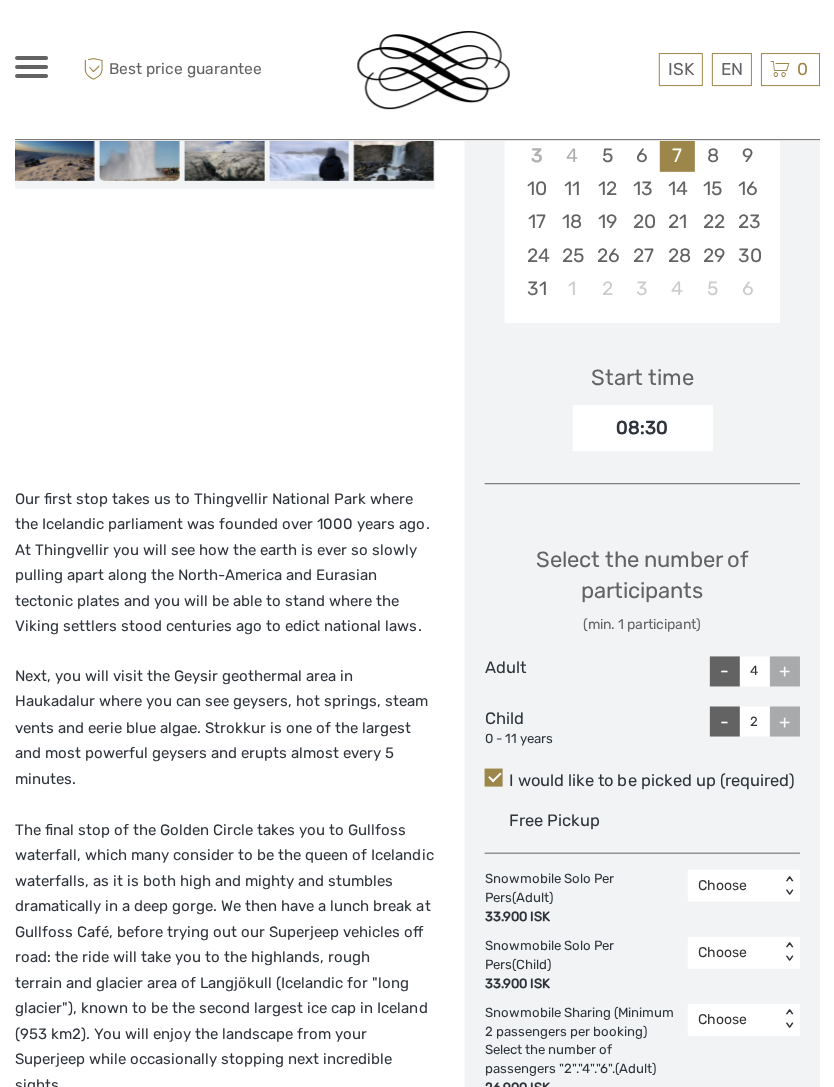 click on "-" at bounding box center (724, 721) 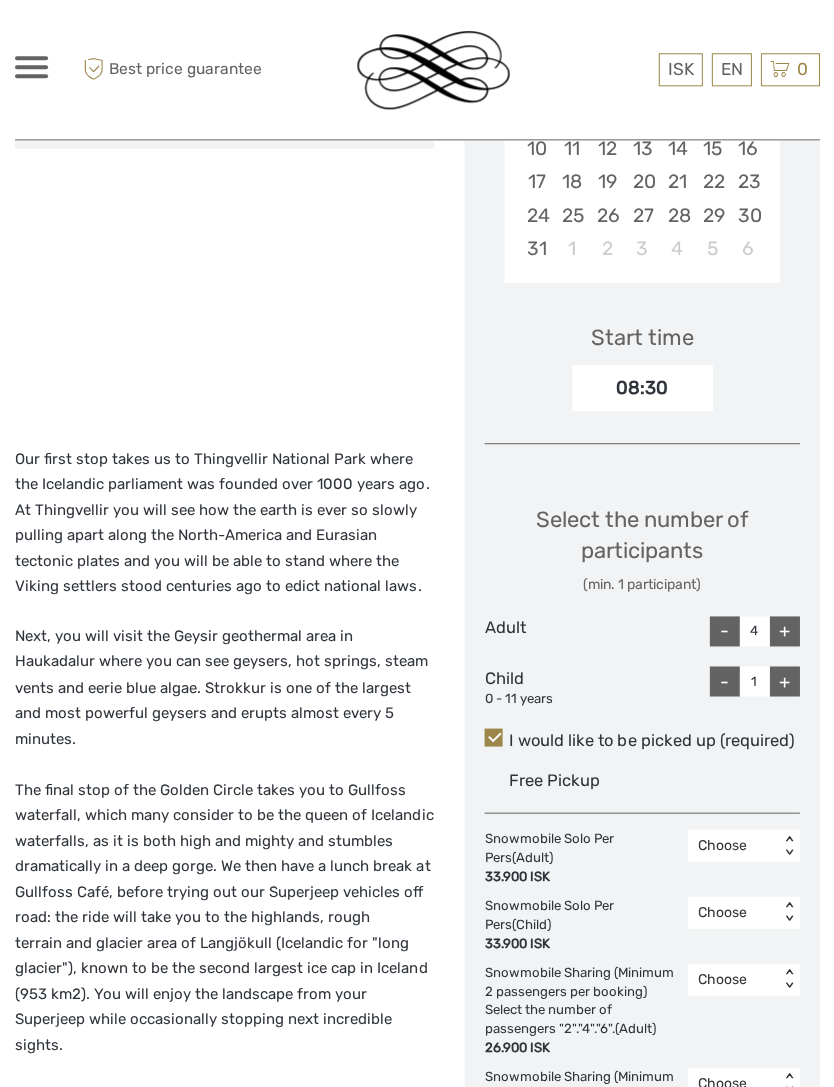scroll, scrollTop: 575, scrollLeft: 0, axis: vertical 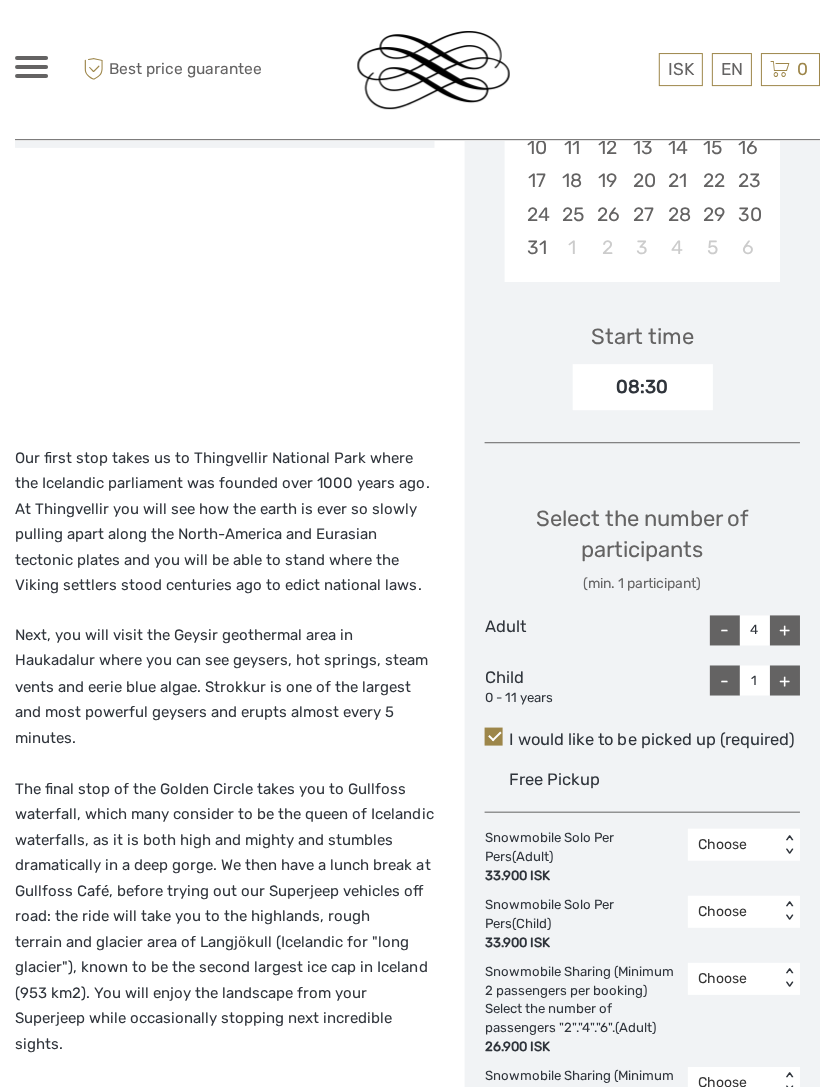 click on "I would like to be picked up (required)" at bounding box center [641, 739] 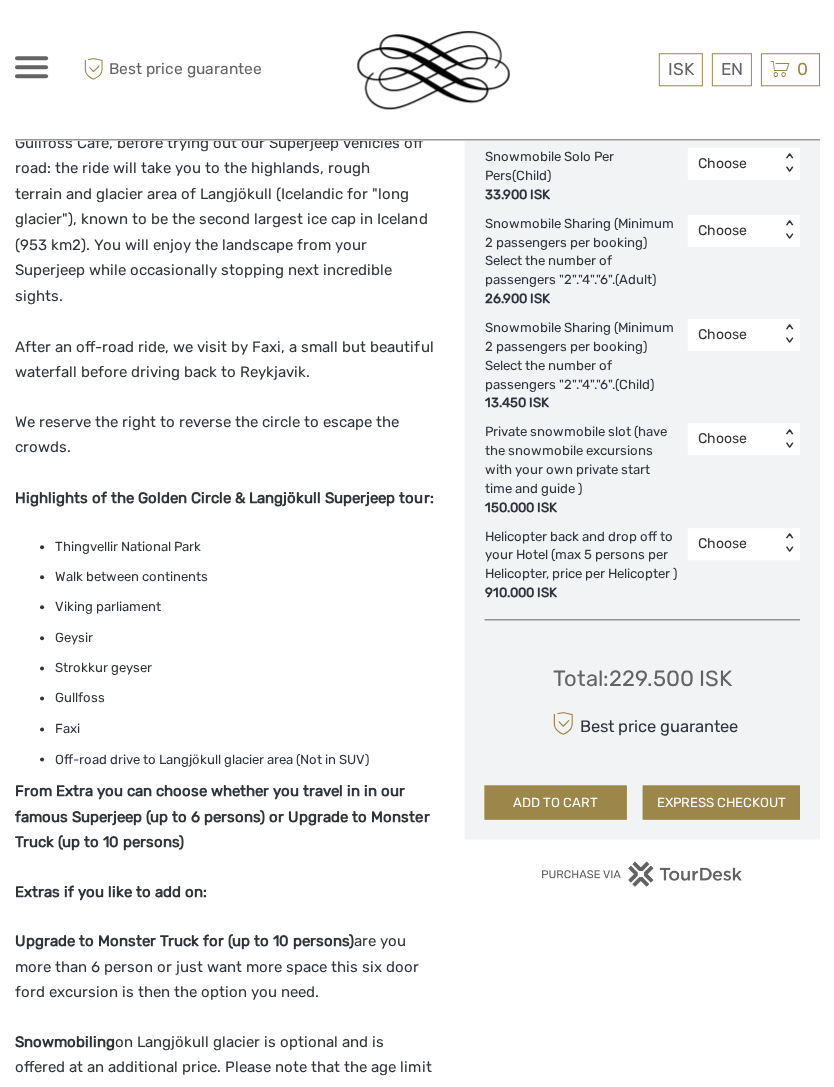 scroll, scrollTop: 1344, scrollLeft: 0, axis: vertical 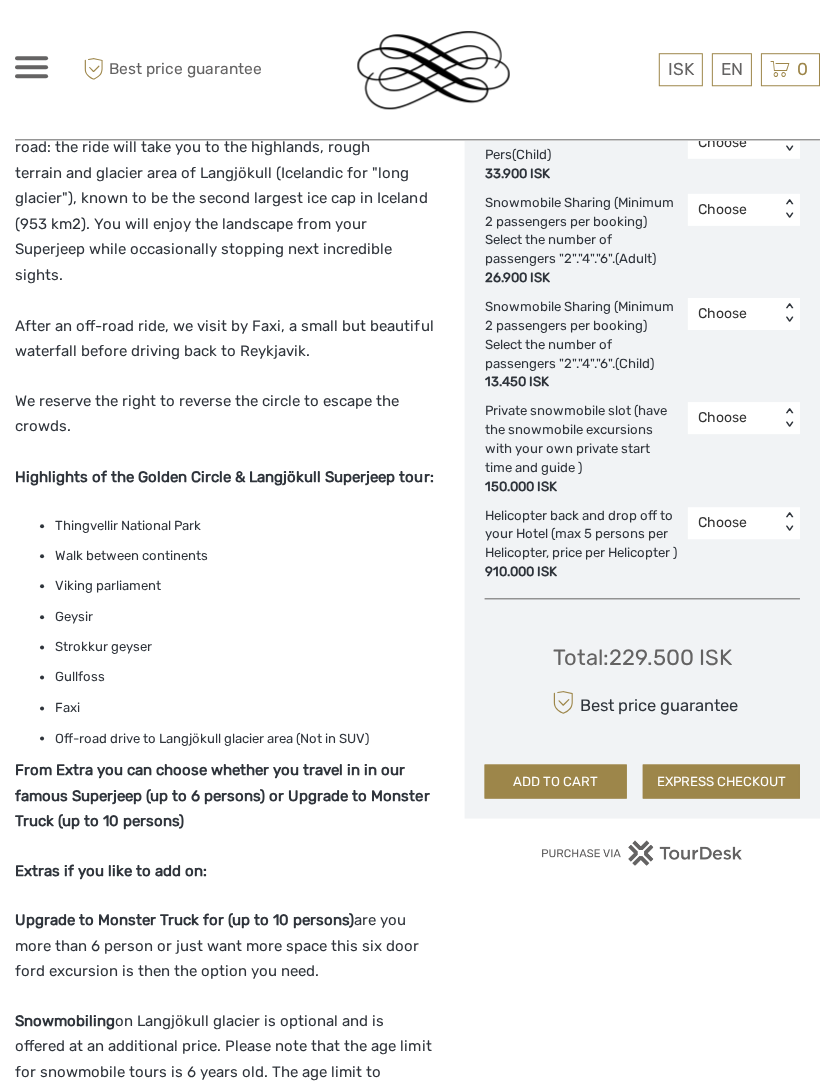 click on "ADD TO CART" at bounding box center [555, 780] 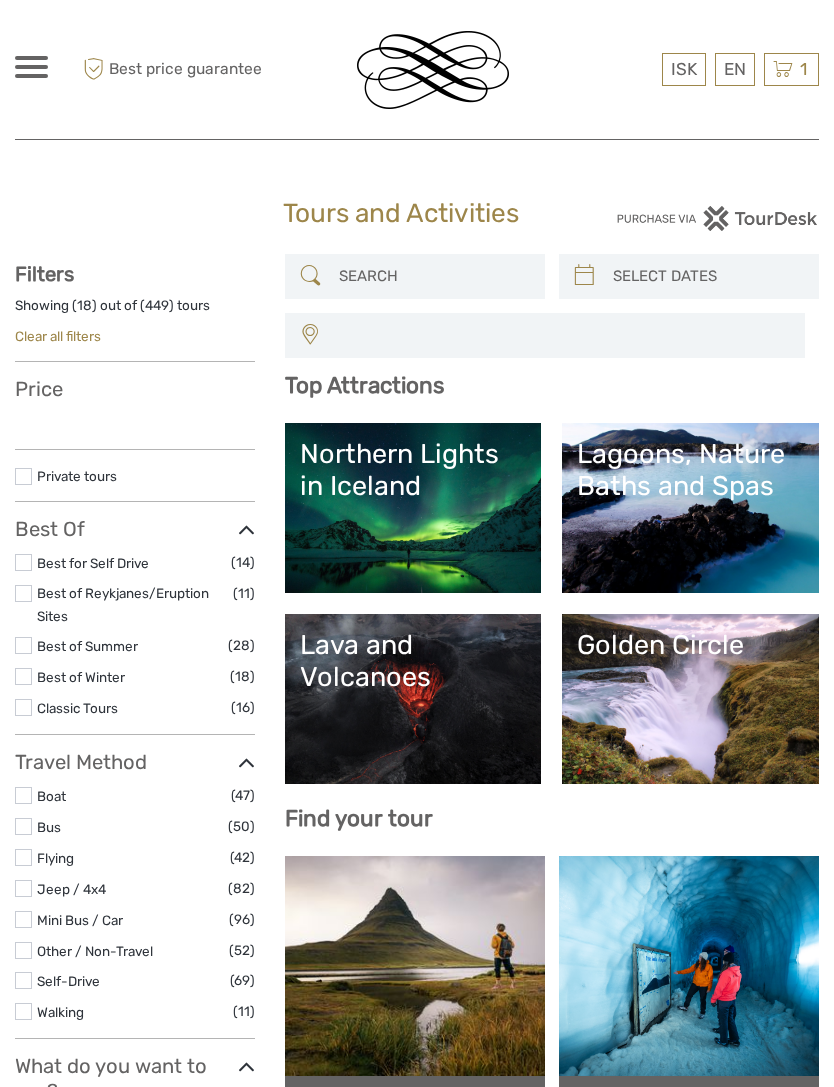 select 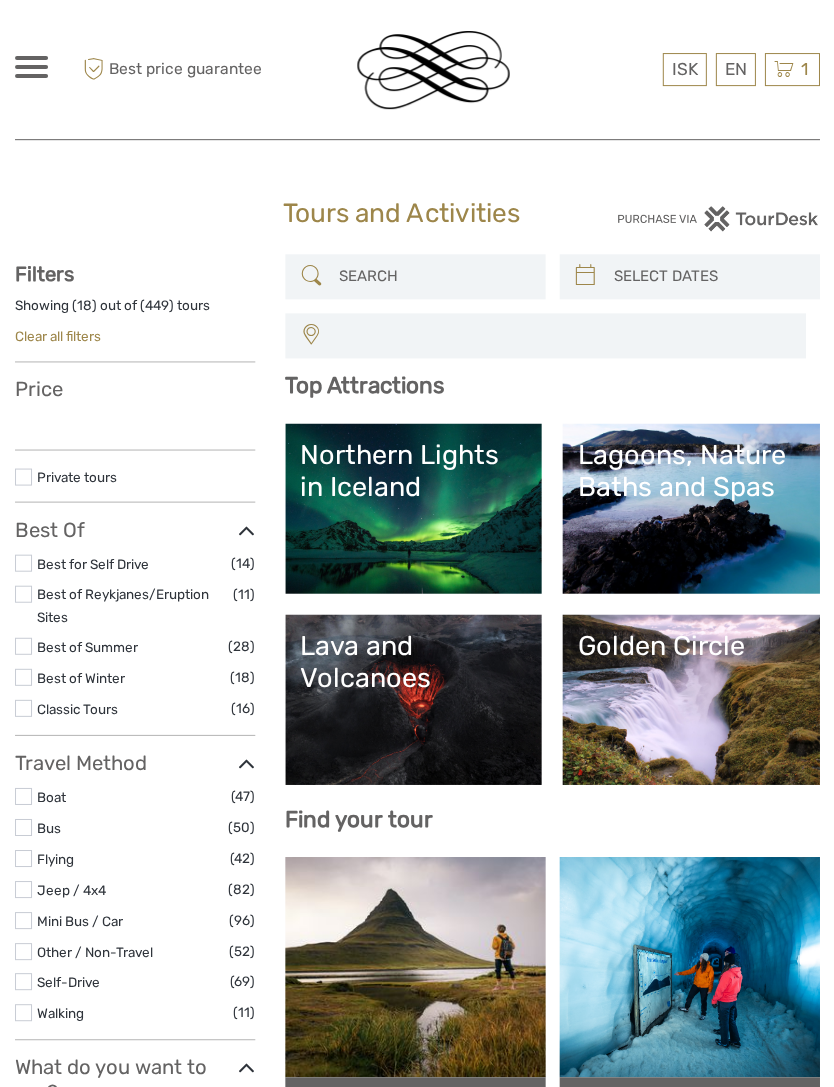 select 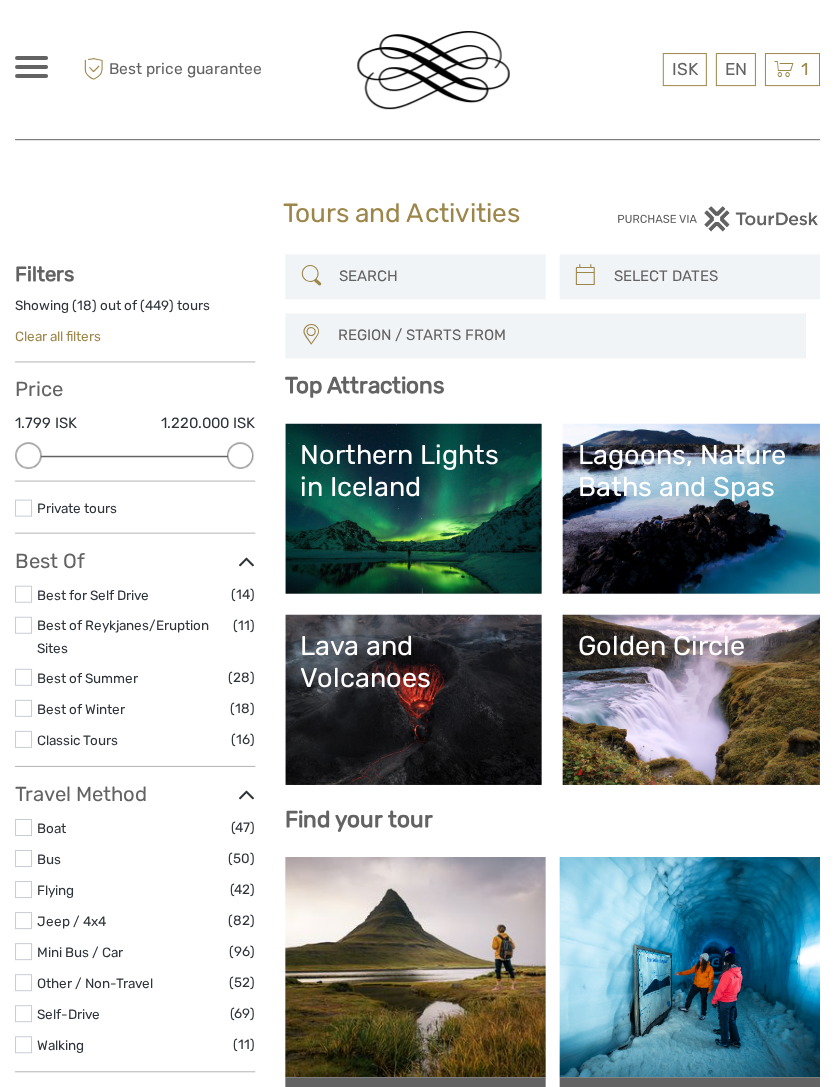 scroll, scrollTop: 0, scrollLeft: 0, axis: both 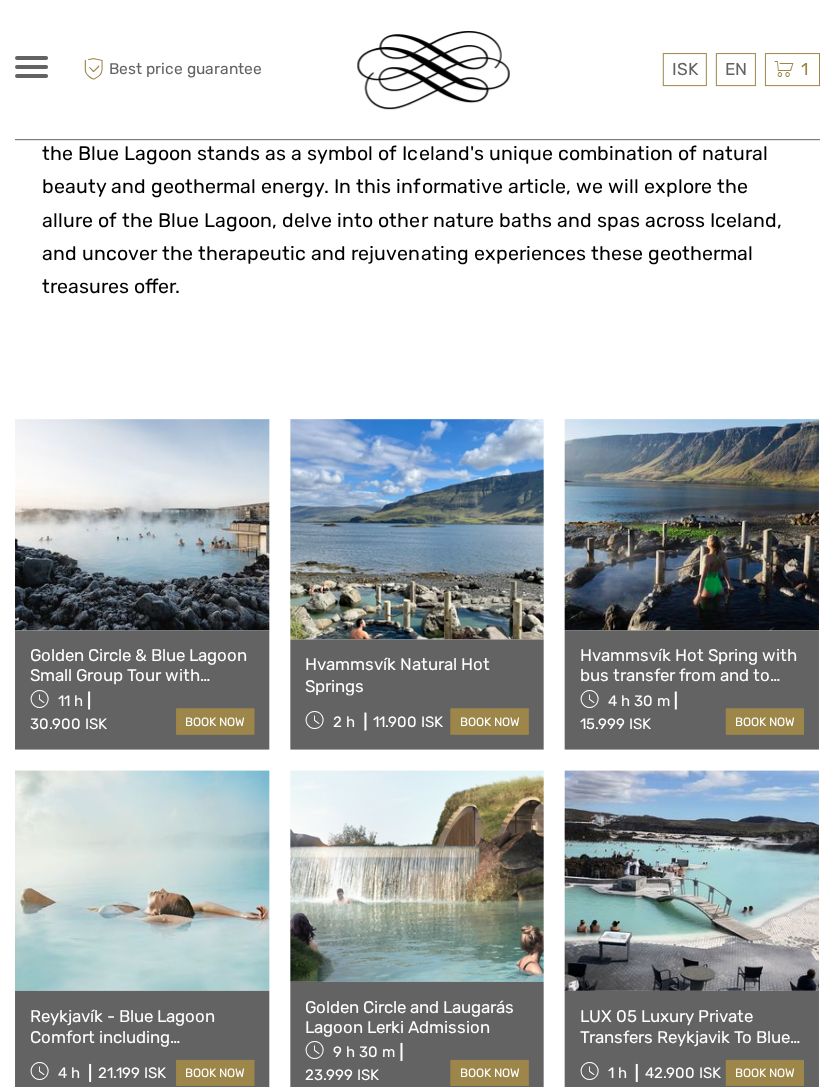 click at bounding box center [142, 524] 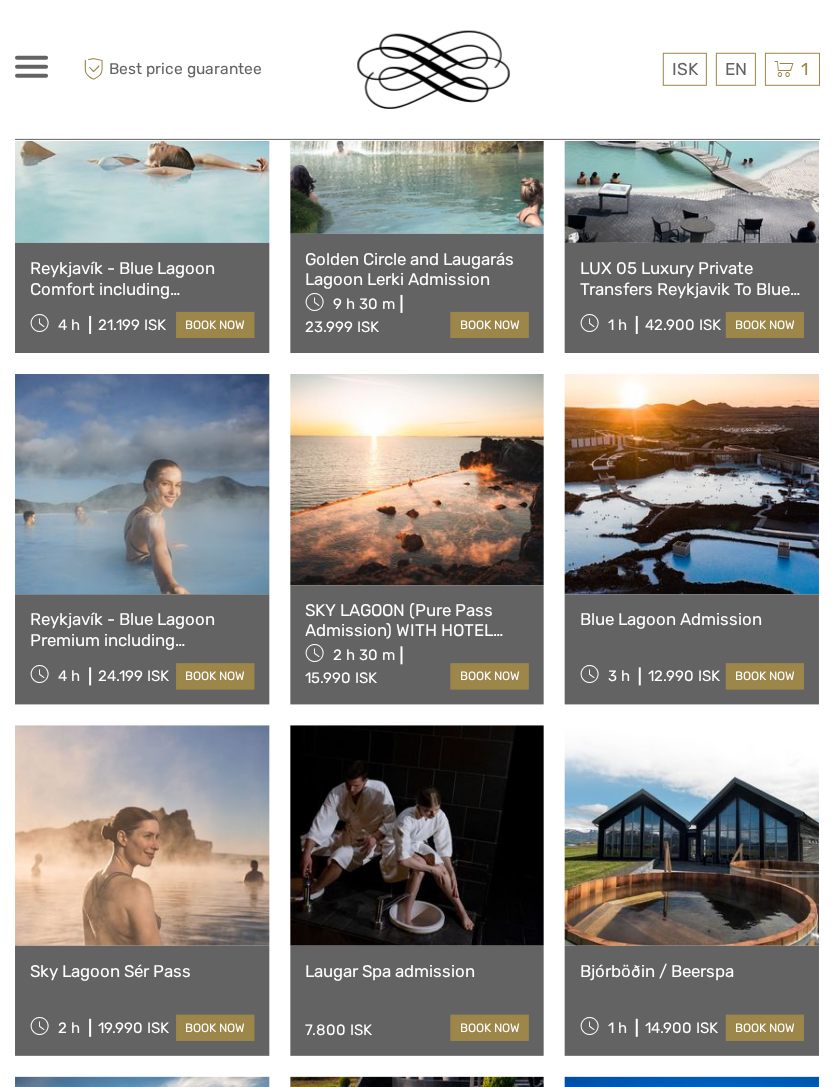 scroll, scrollTop: 1307, scrollLeft: 0, axis: vertical 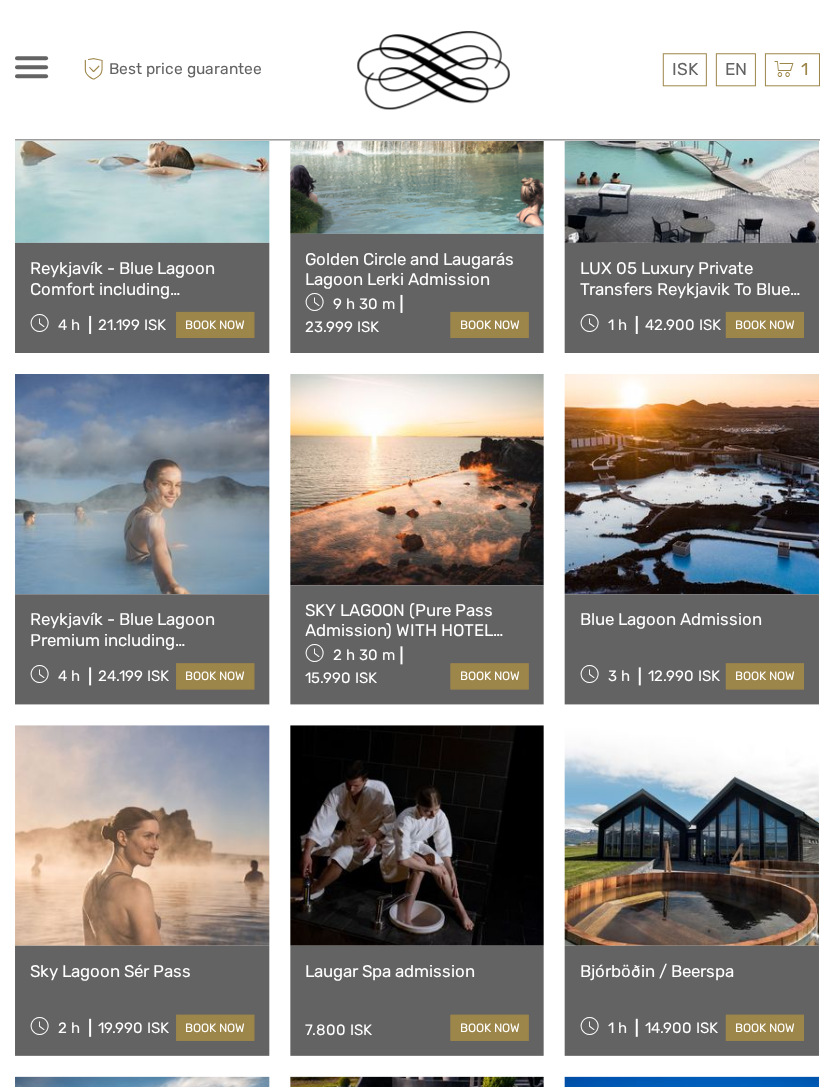 click at bounding box center (142, 483) 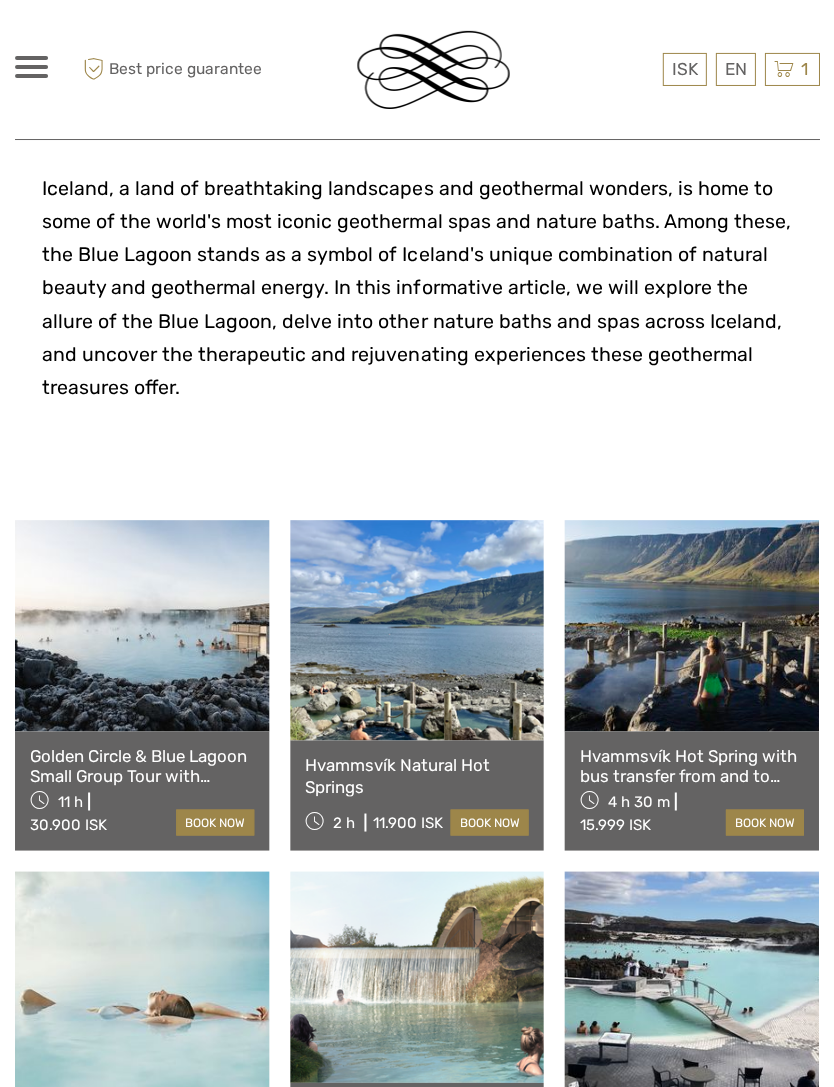 scroll, scrollTop: 460, scrollLeft: 0, axis: vertical 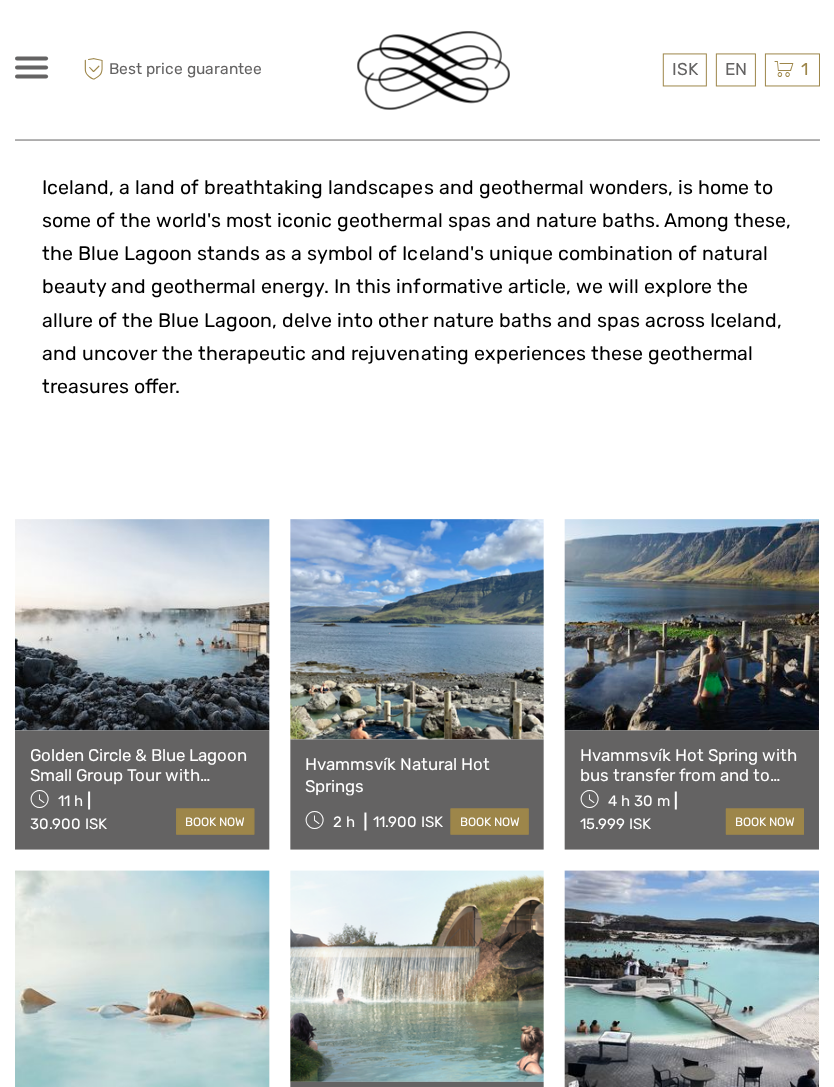 click at bounding box center (142, 623) 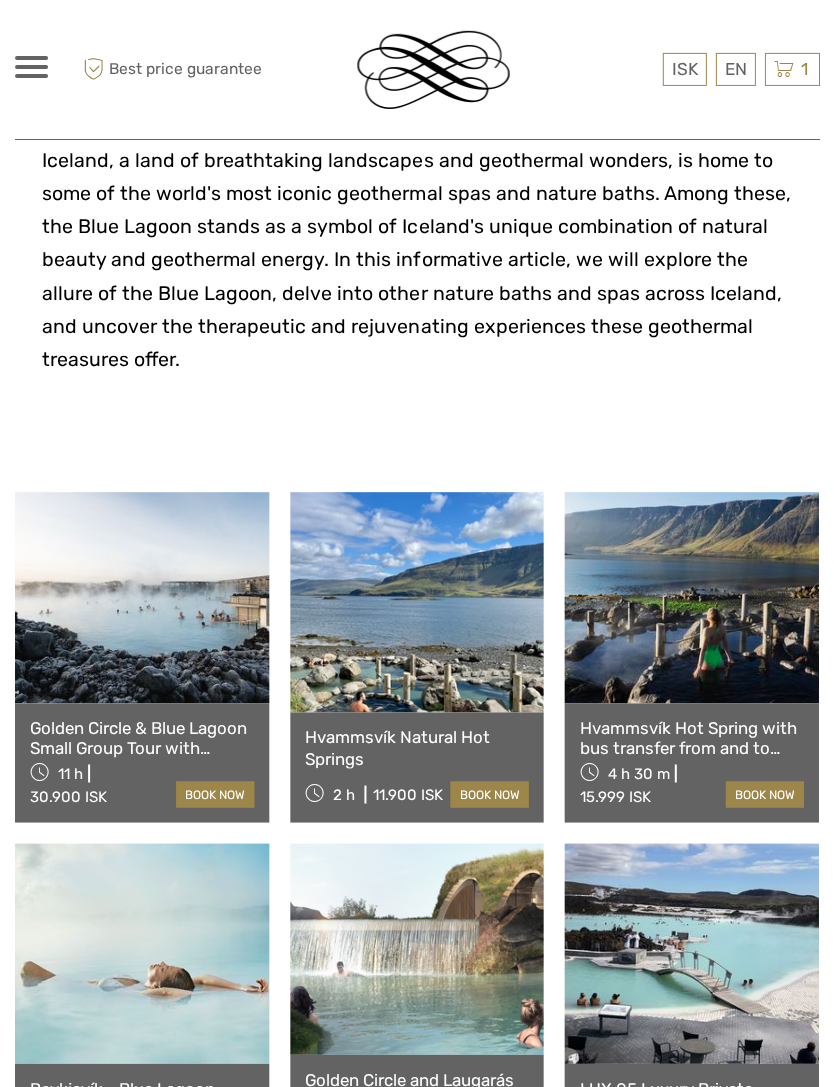 scroll, scrollTop: 480, scrollLeft: 0, axis: vertical 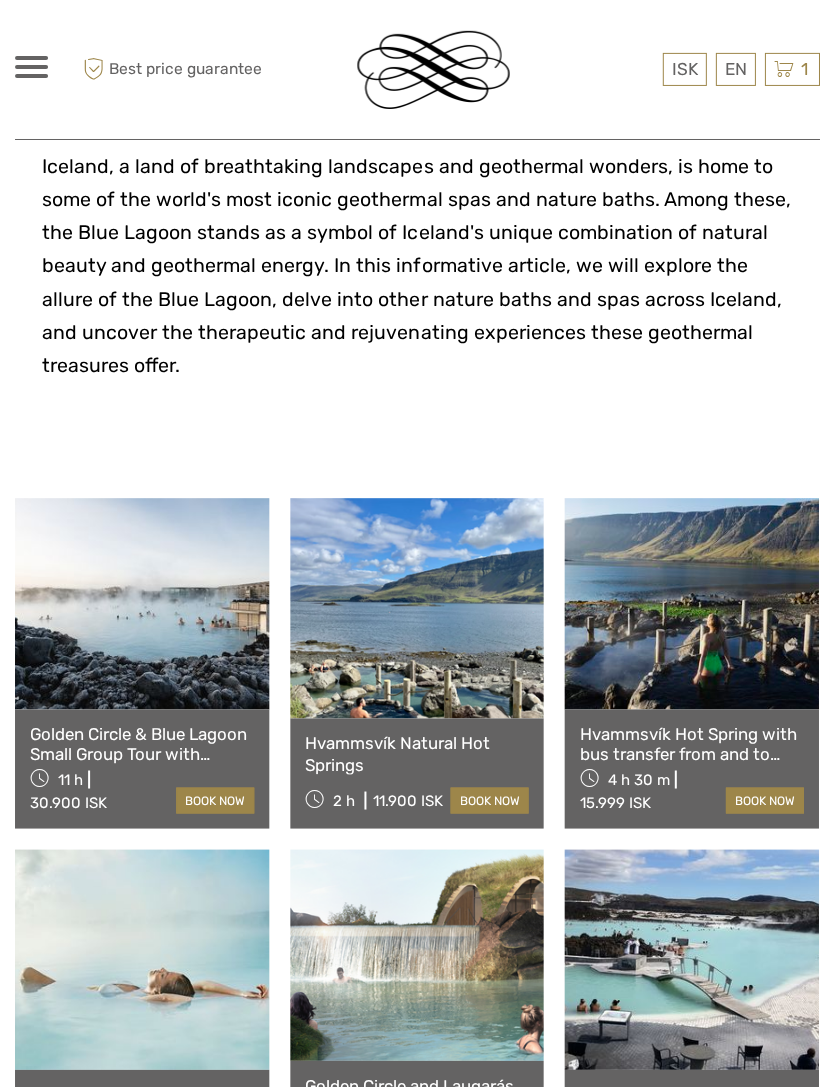 click on "Hvammsvík Hot Spring with bus transfer from and to Reykjavík" at bounding box center (691, 744) 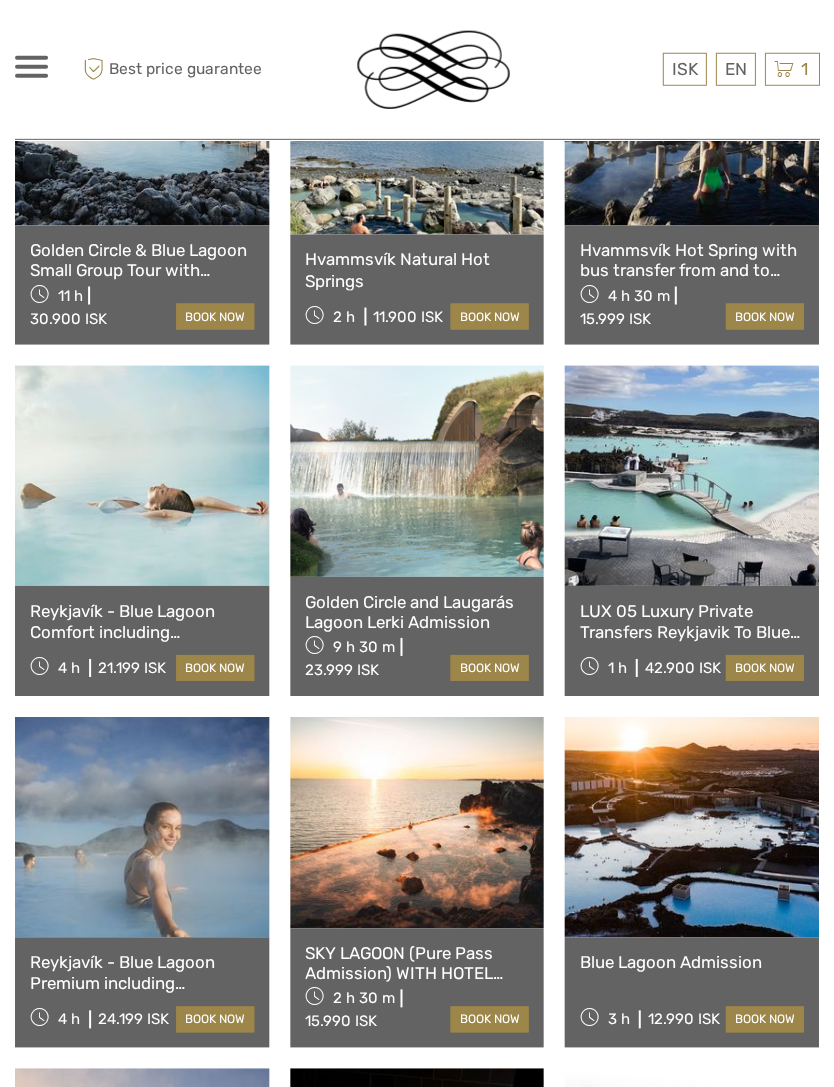 scroll, scrollTop: 965, scrollLeft: 0, axis: vertical 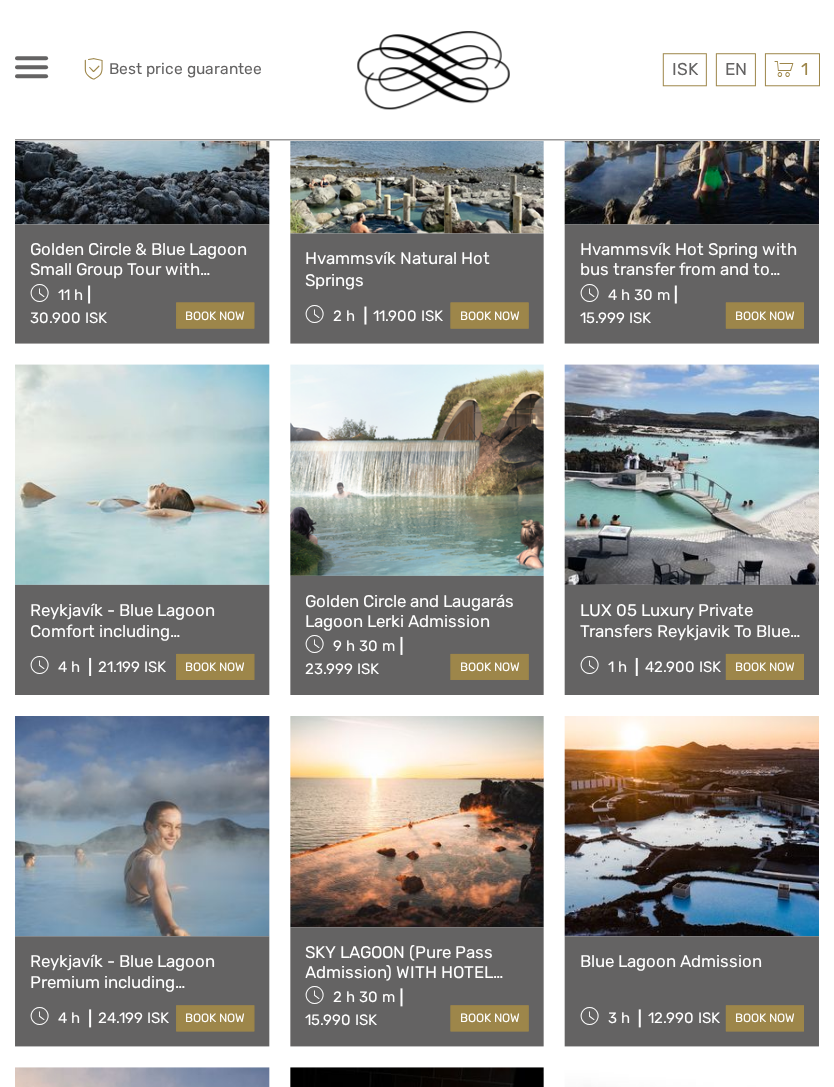 click at bounding box center [691, 474] 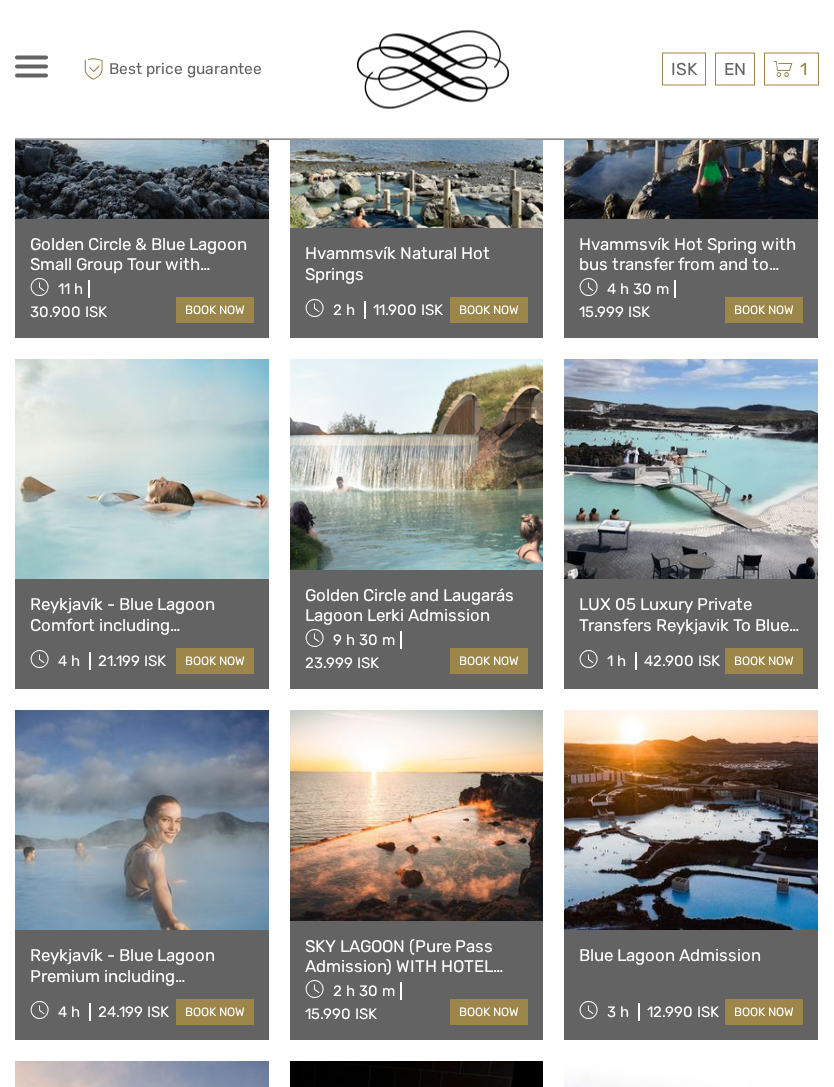scroll, scrollTop: 971, scrollLeft: 0, axis: vertical 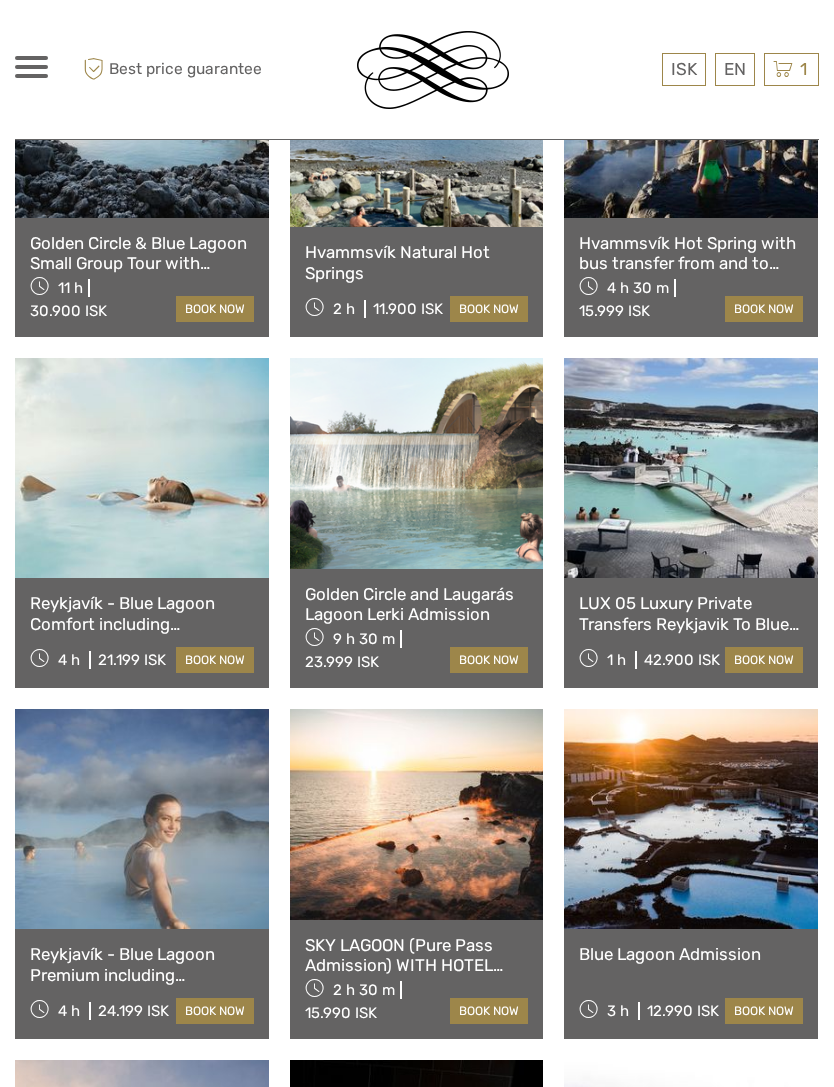 click at bounding box center (417, 463) 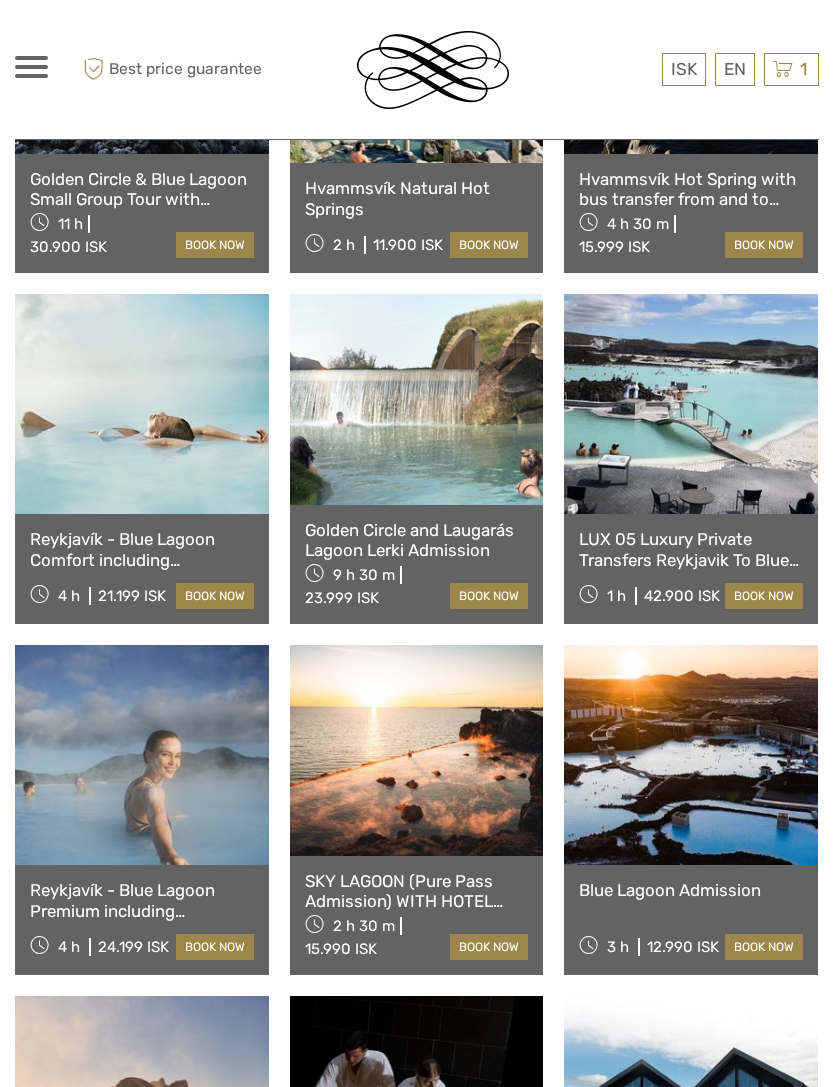 click at bounding box center (142, 404) 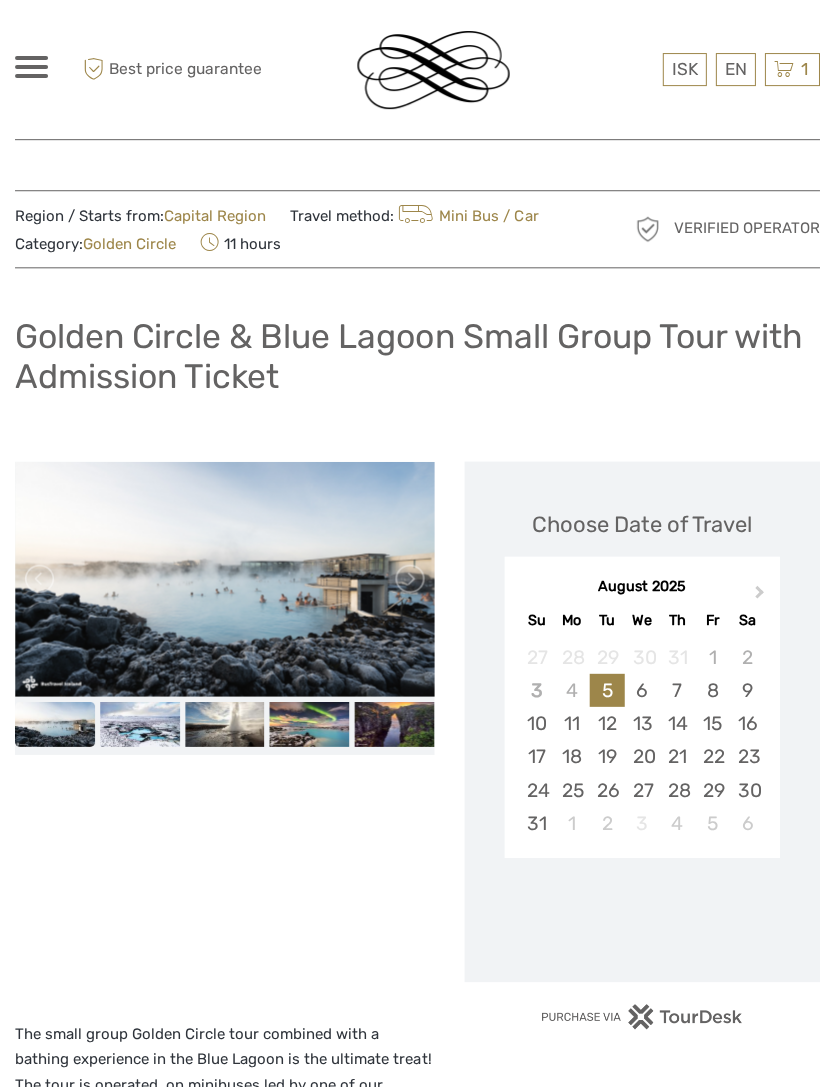 scroll, scrollTop: 0, scrollLeft: 0, axis: both 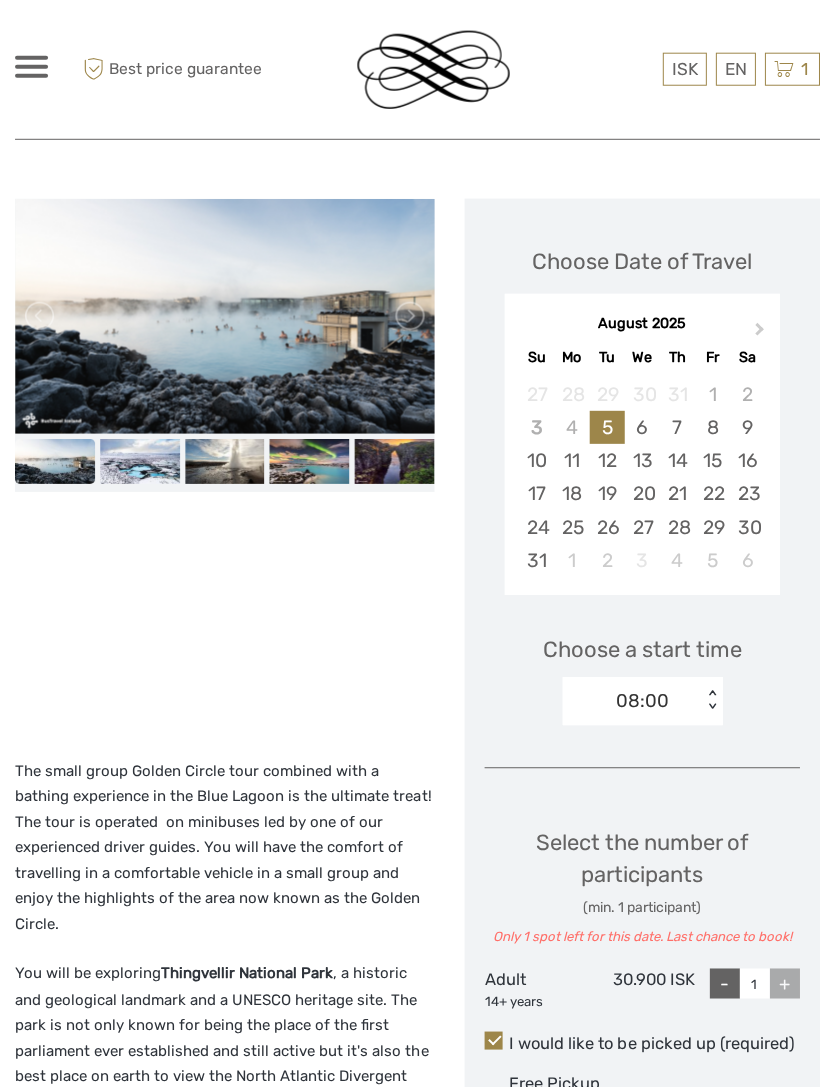 click on "7" at bounding box center (676, 427) 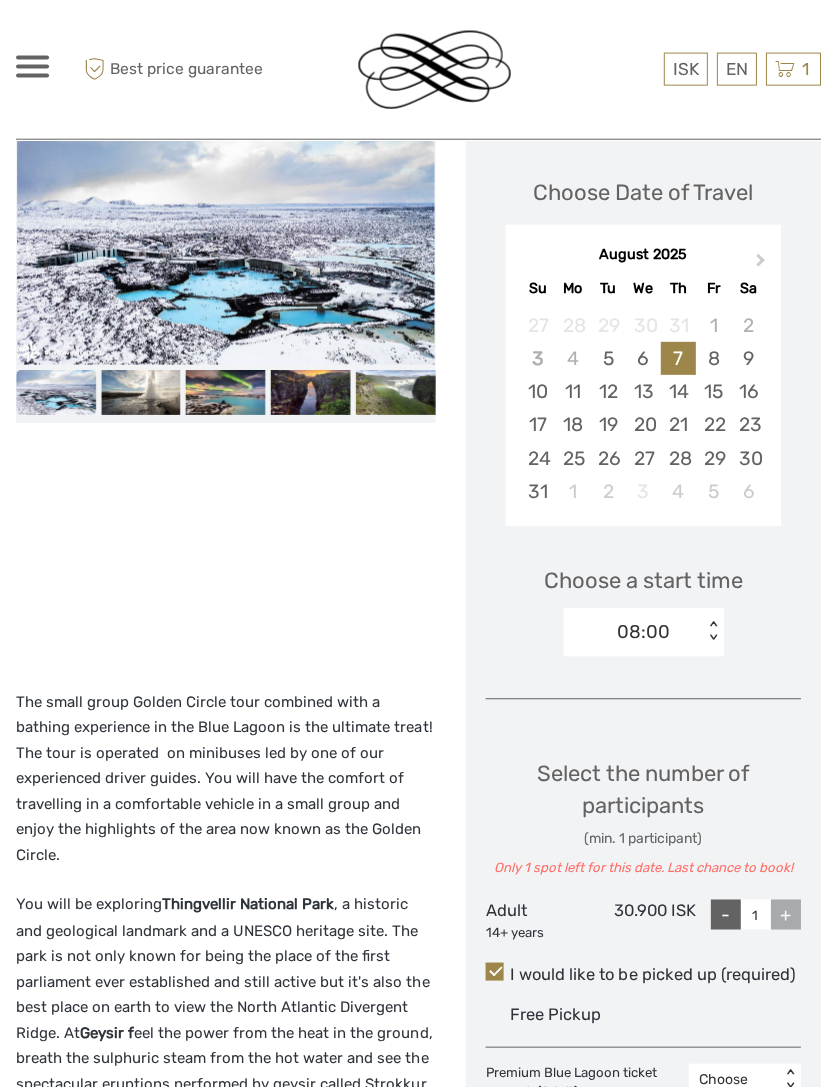 scroll, scrollTop: 332, scrollLeft: 0, axis: vertical 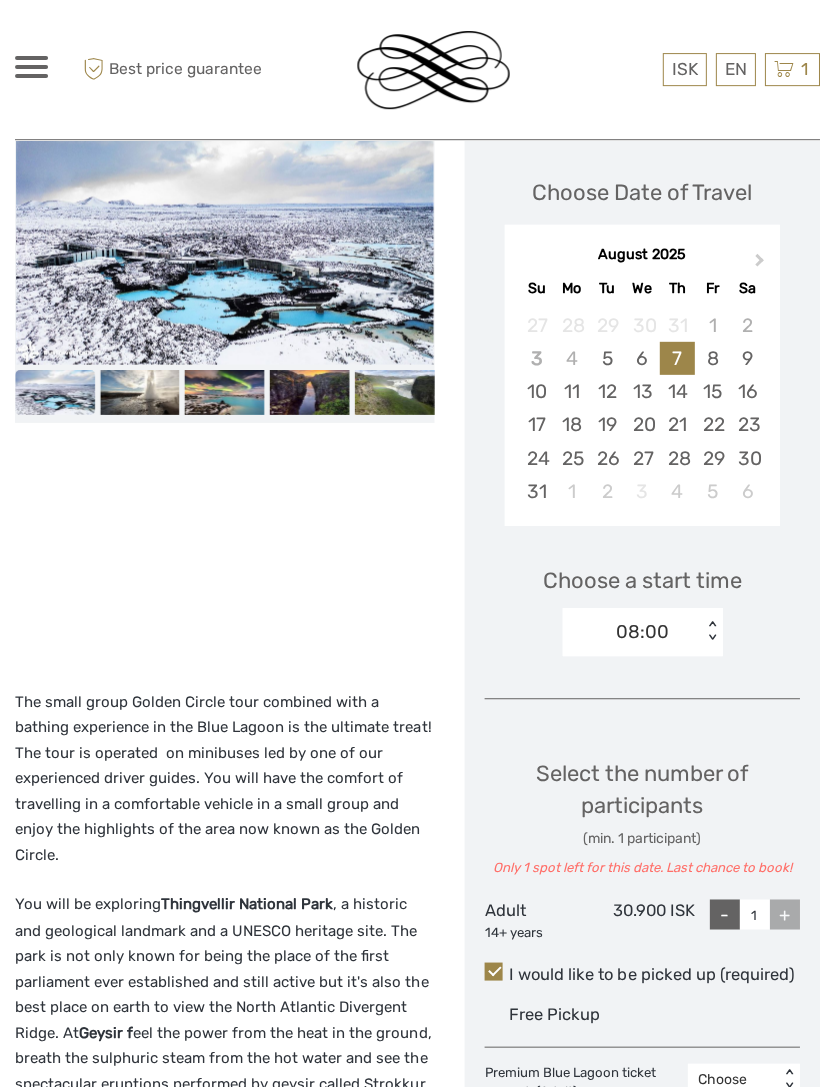 click on "+" at bounding box center (784, 913) 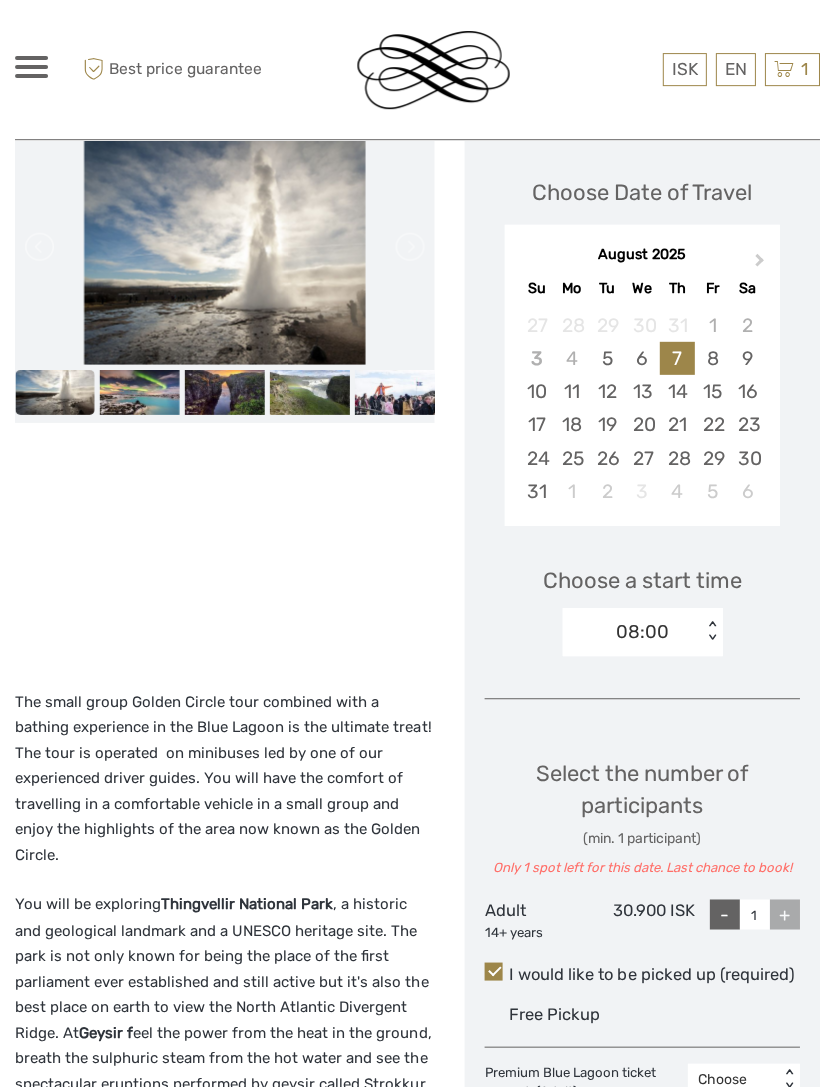 click on "+" at bounding box center [784, 913] 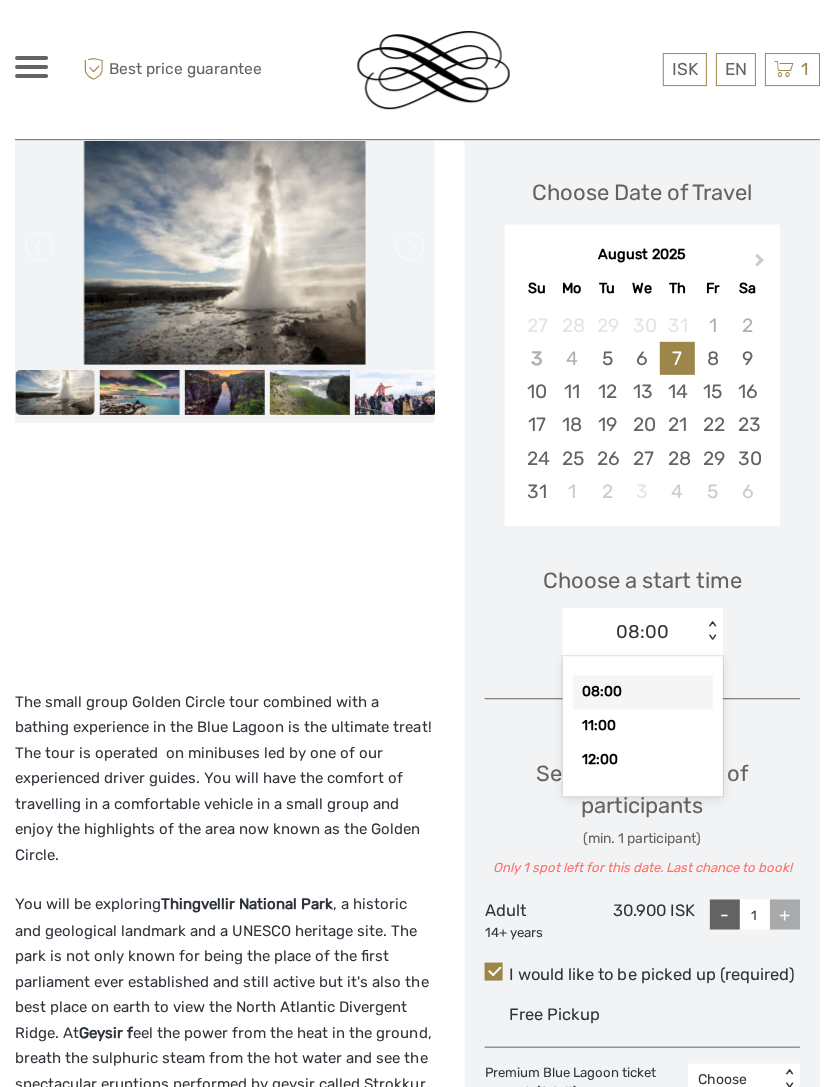 scroll, scrollTop: 332, scrollLeft: 0, axis: vertical 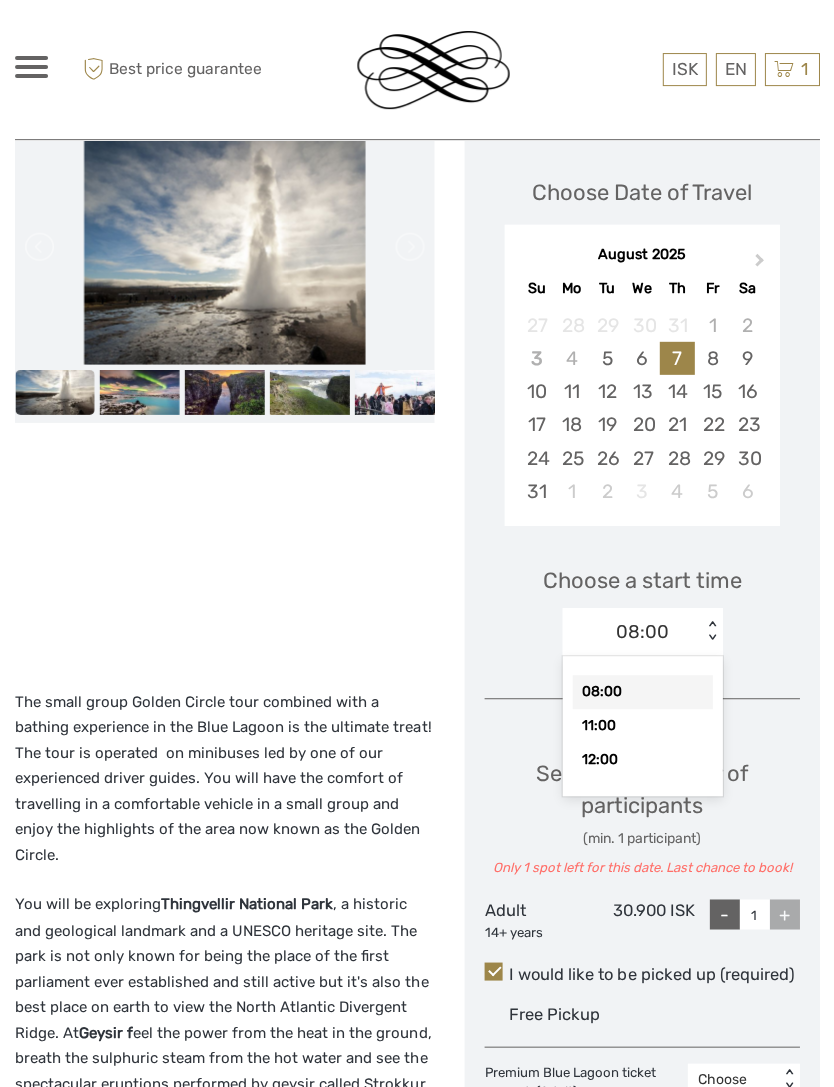 click on "11:00" at bounding box center (642, 725) 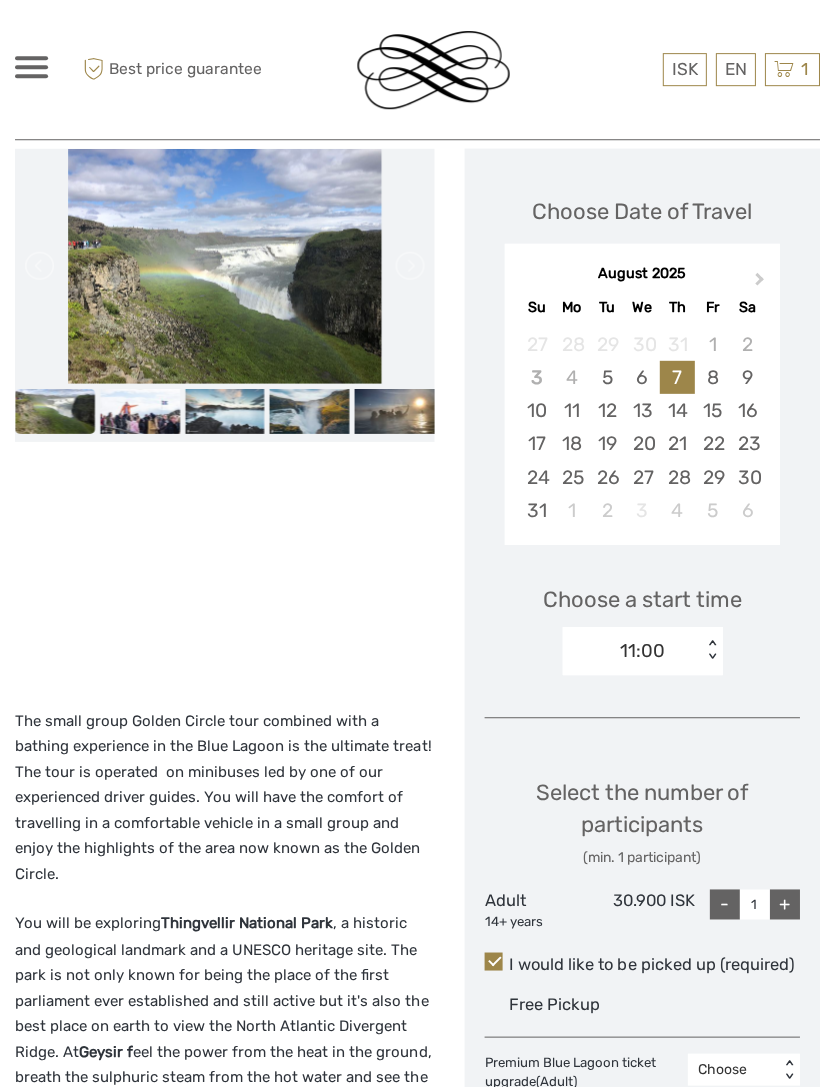 scroll, scrollTop: 303, scrollLeft: 0, axis: vertical 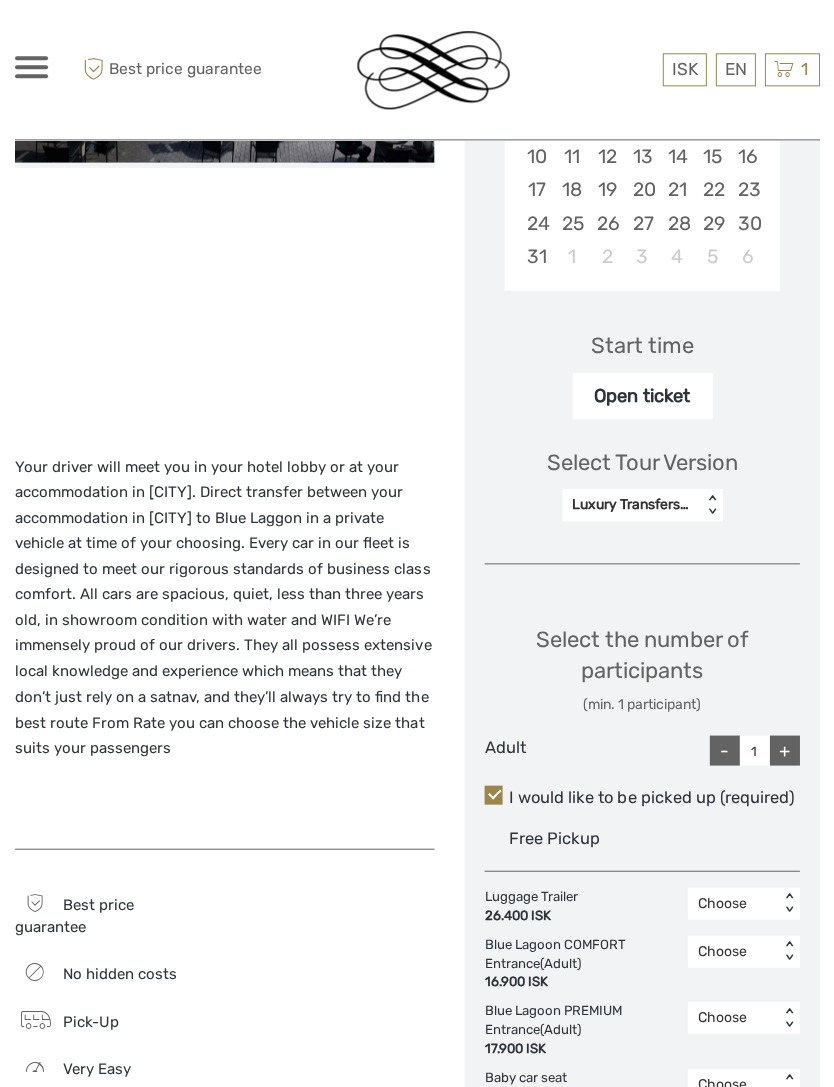 click on "I would like to be picked up (required)" at bounding box center (641, 796) 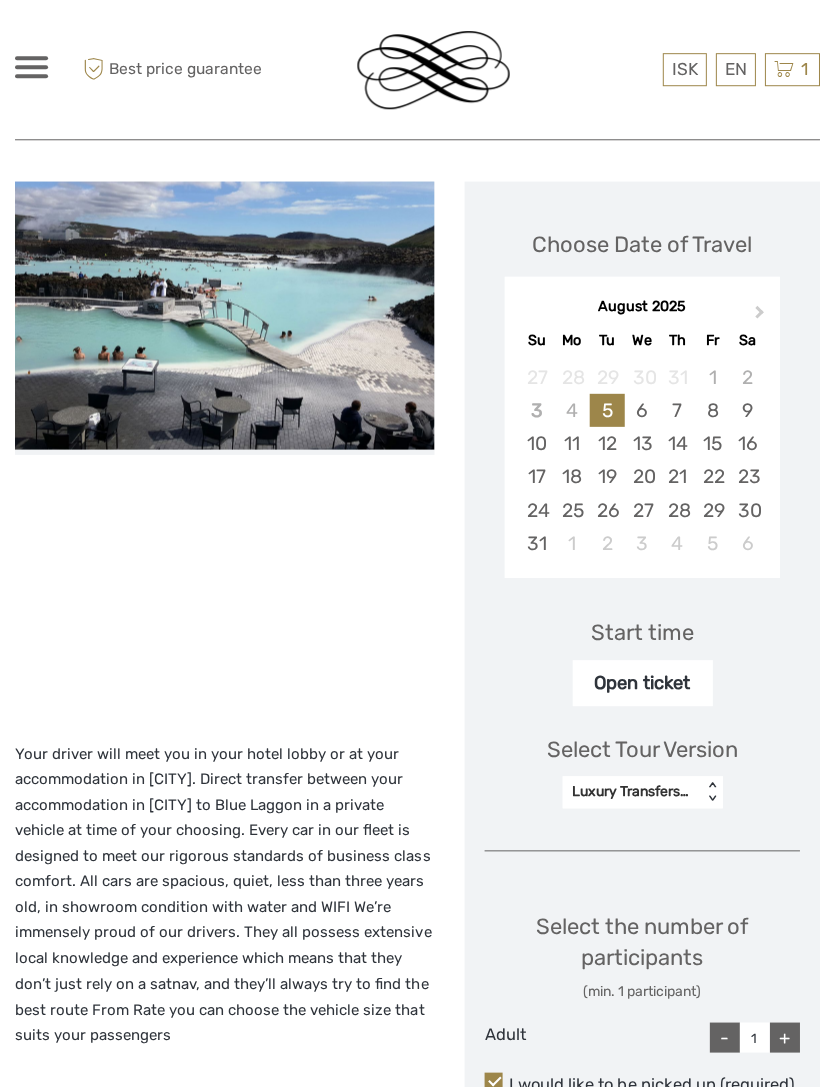 scroll, scrollTop: 276, scrollLeft: 0, axis: vertical 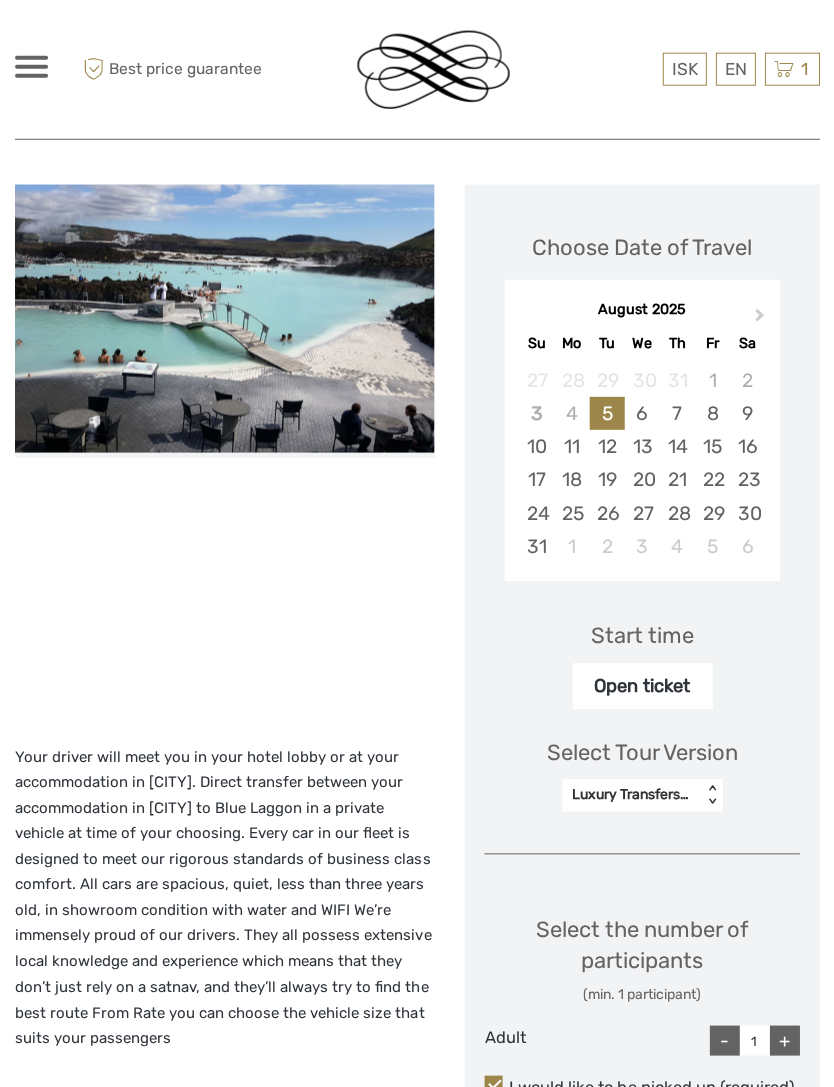 click on "7" at bounding box center [676, 413] 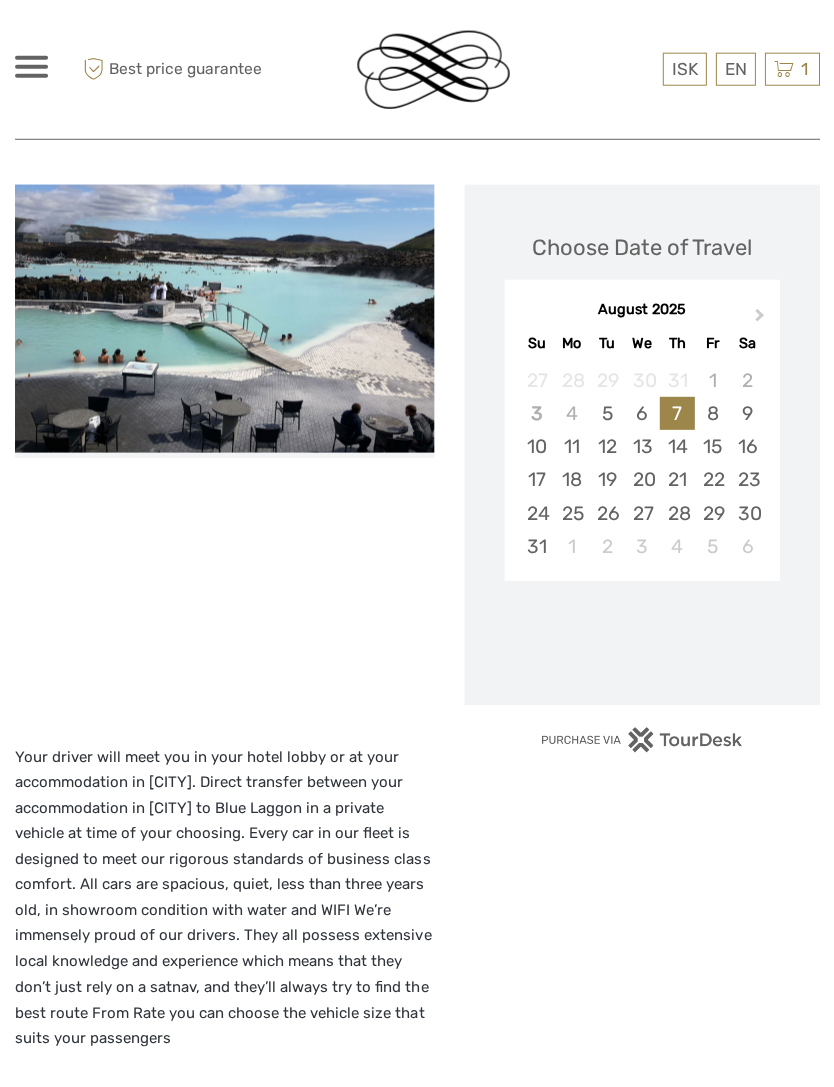 click on "6" at bounding box center (641, 413) 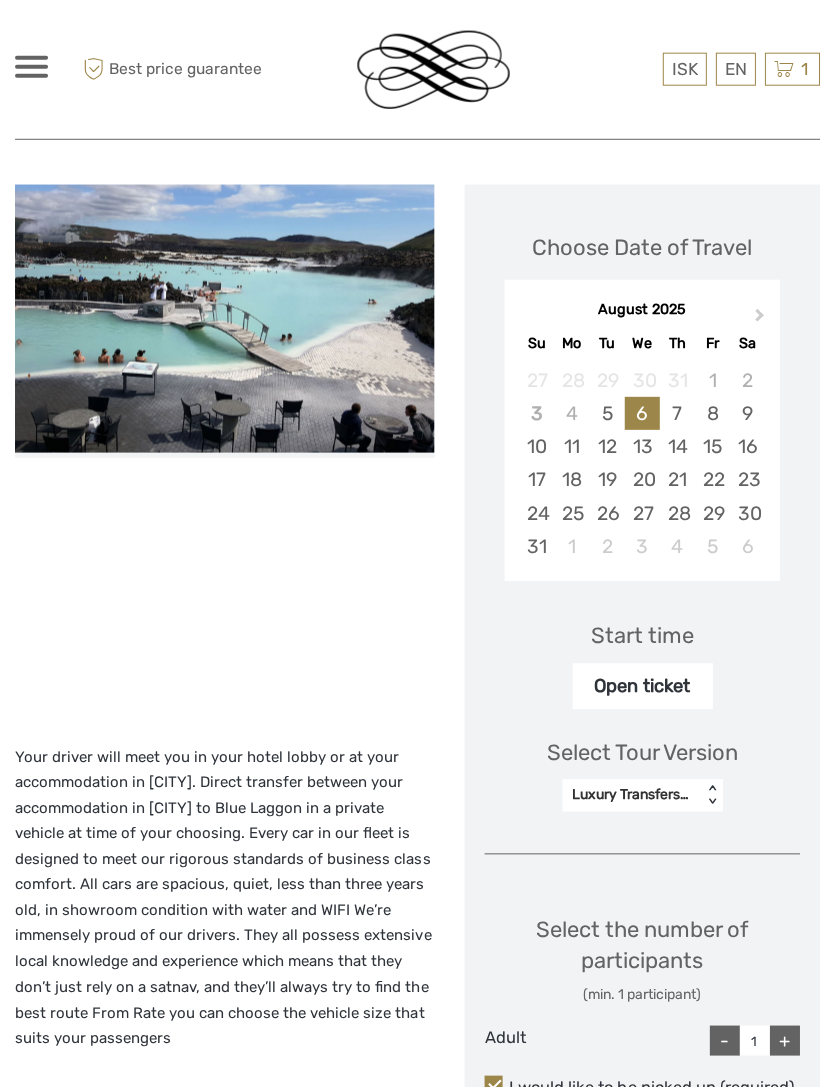 click on "Open ticket" at bounding box center (642, 686) 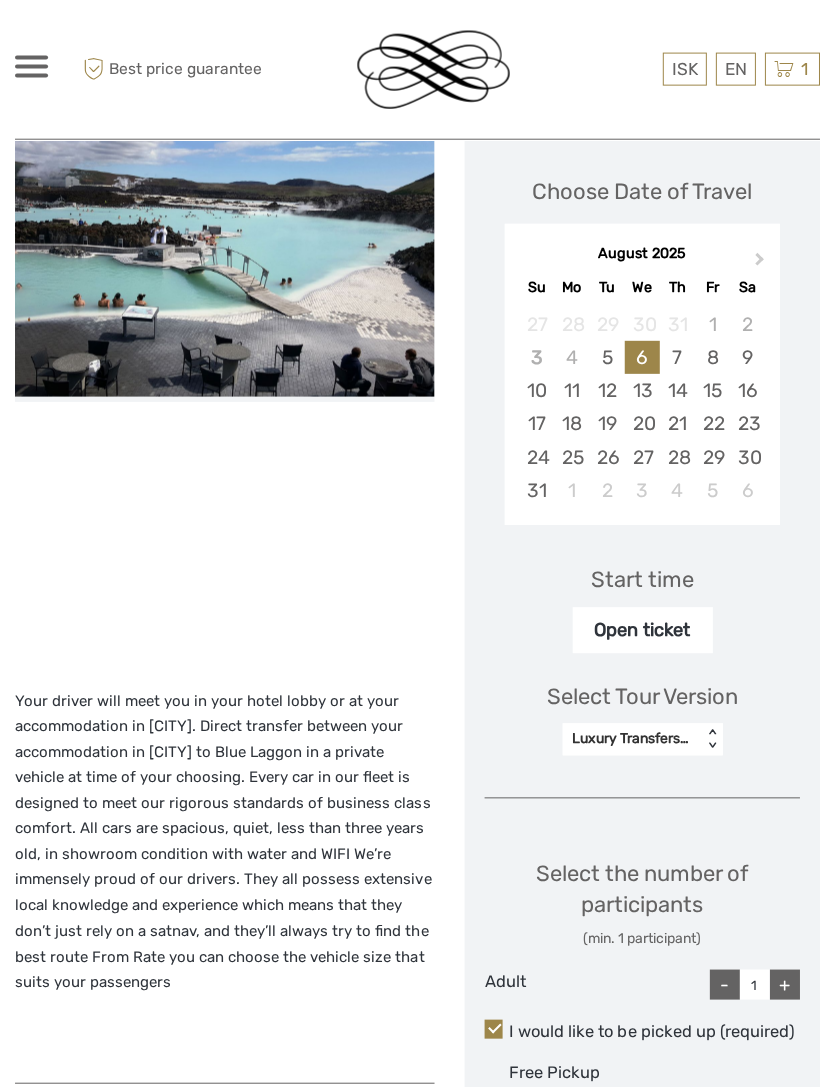 scroll, scrollTop: 334, scrollLeft: 0, axis: vertical 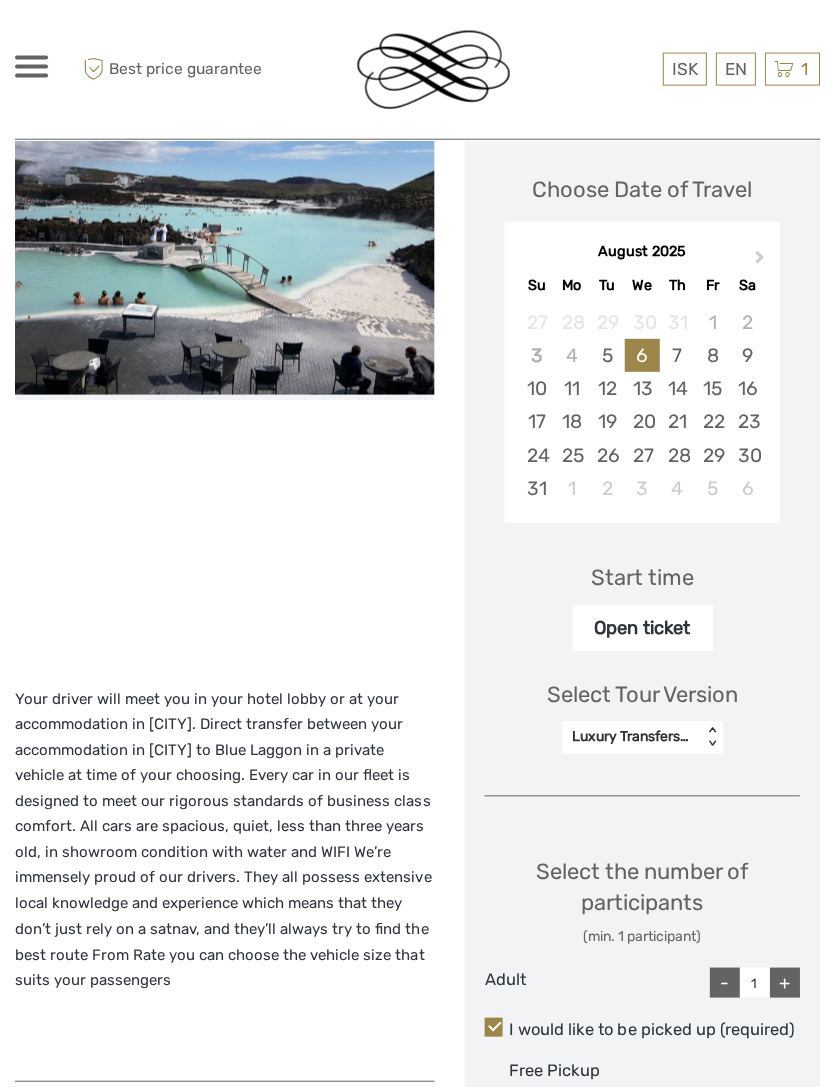 click on "Select Tour Version Luxury Transfers for up to 4 persons < >" at bounding box center (641, 707) 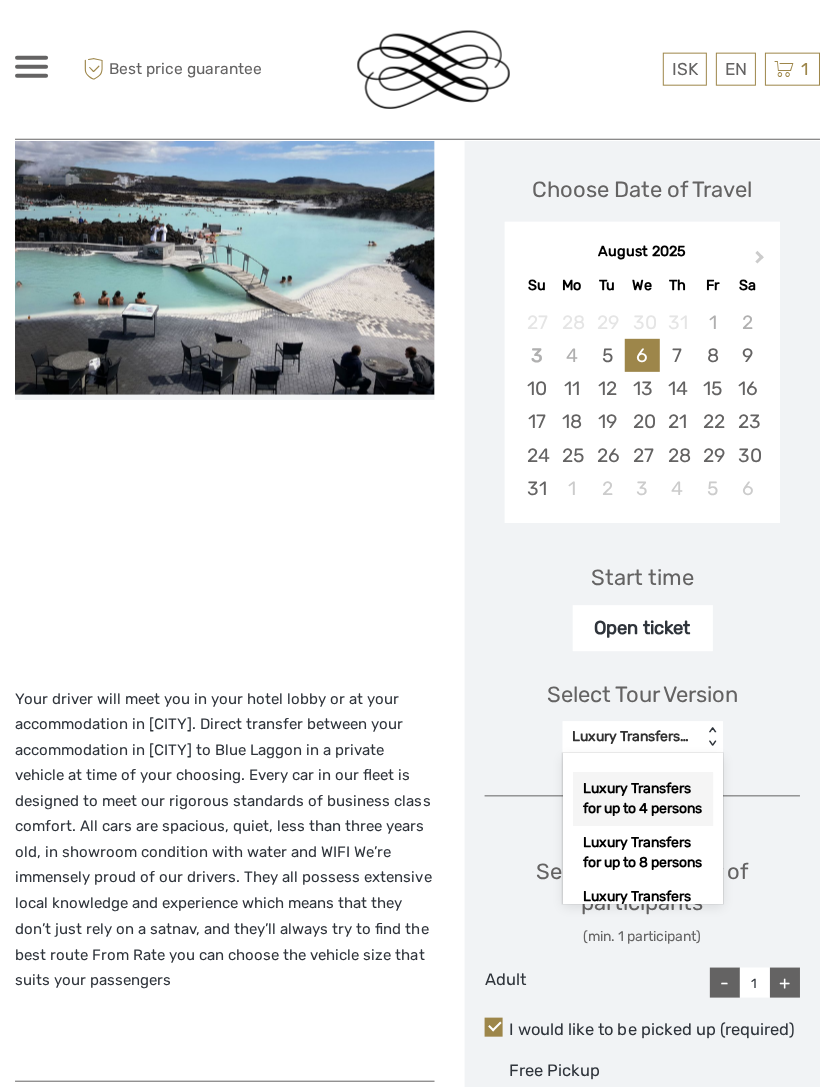 click on "Luxury Transfers for up to 8 persons" at bounding box center [642, 853] 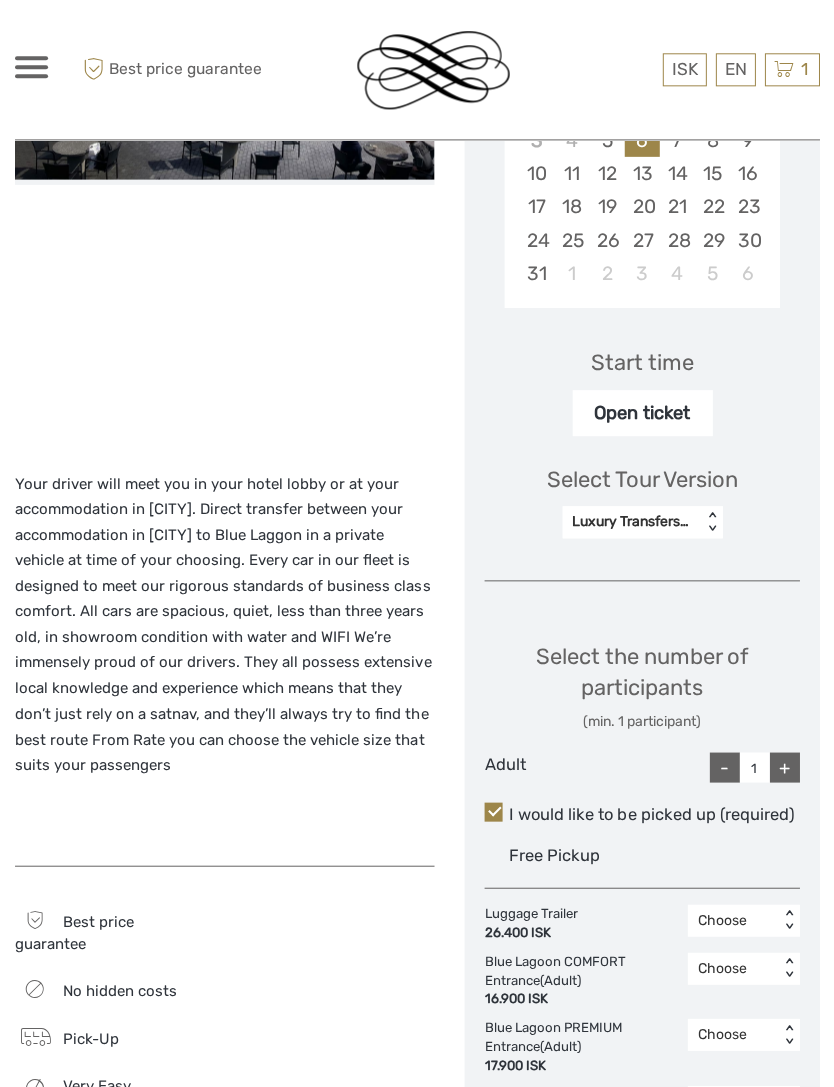 scroll, scrollTop: 602, scrollLeft: 0, axis: vertical 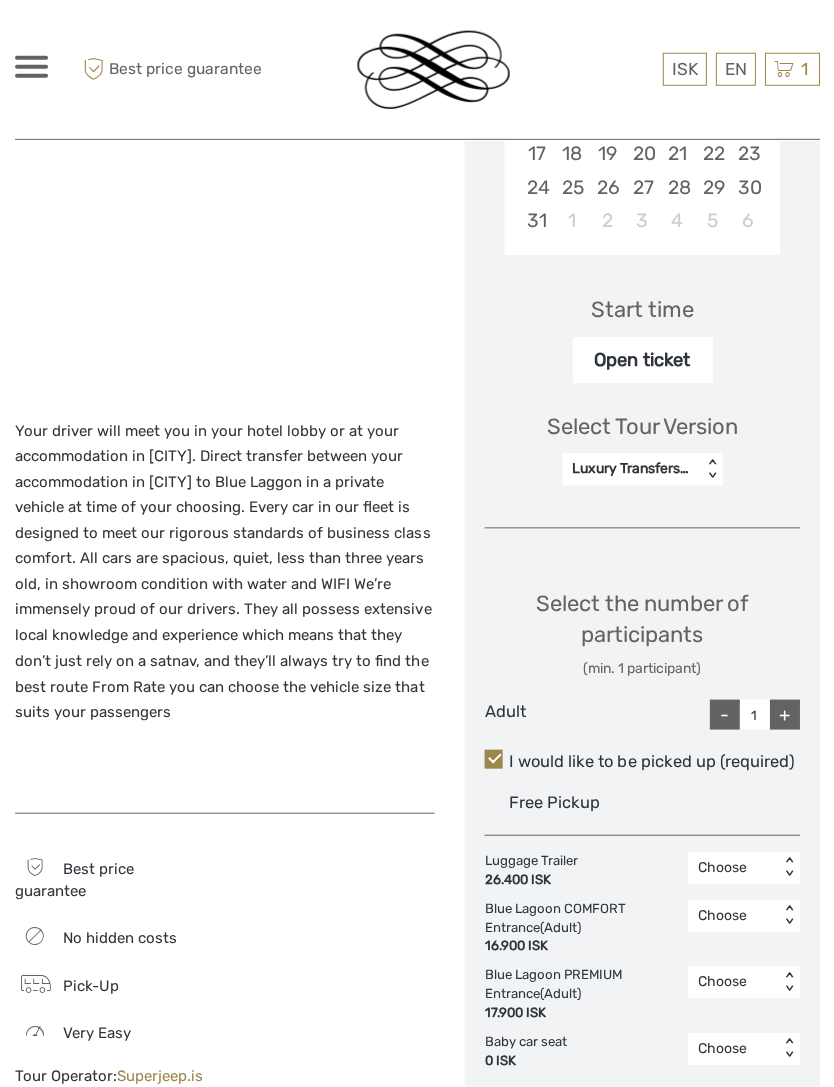click on "+" at bounding box center [784, 714] 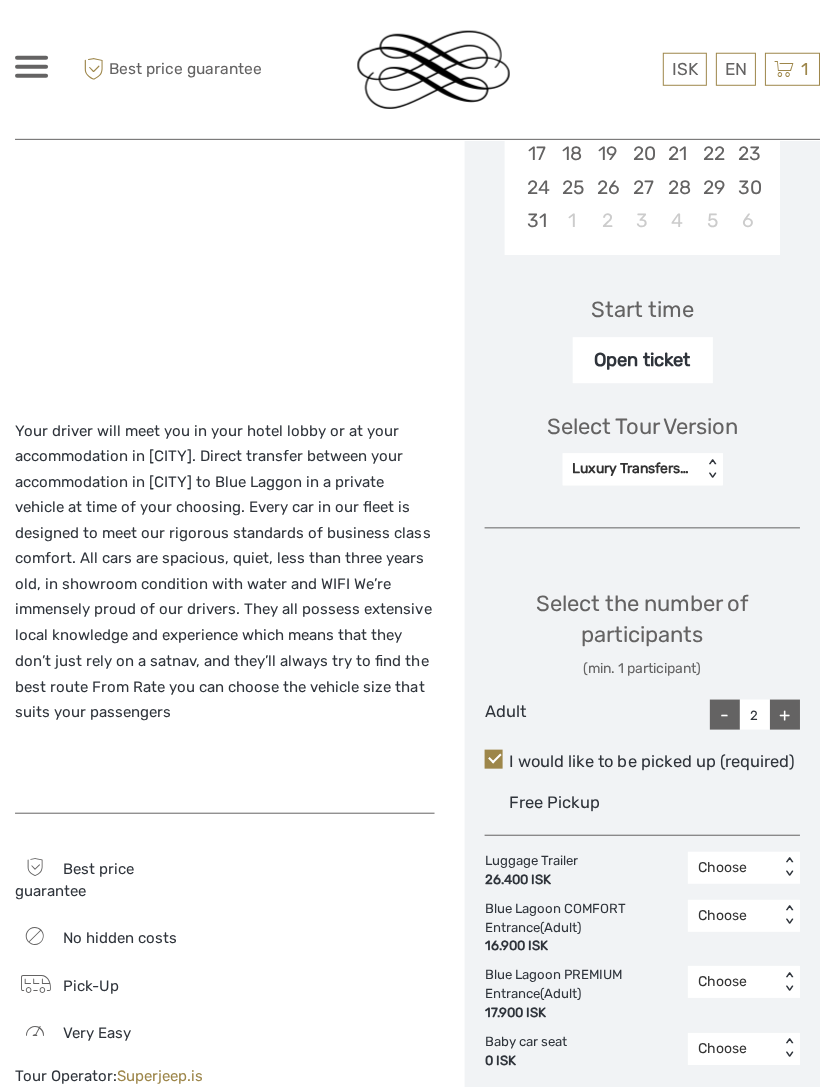 click on "+" at bounding box center (784, 714) 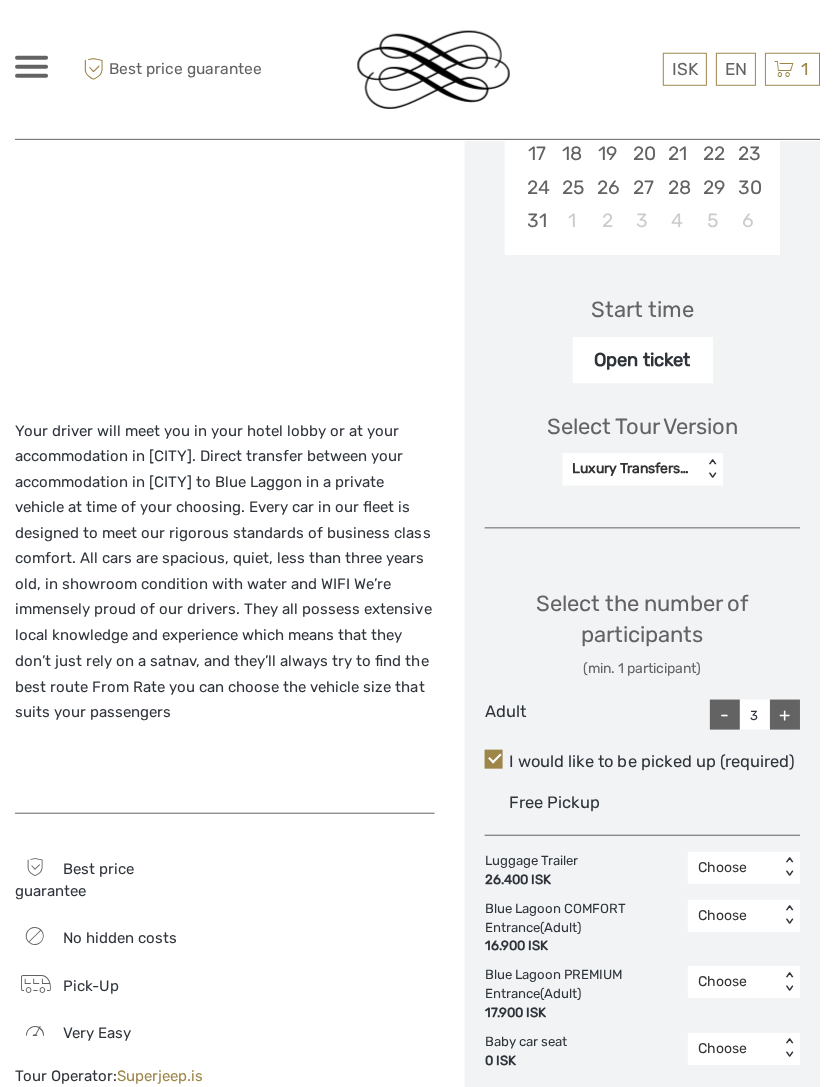 click on "+" at bounding box center [784, 714] 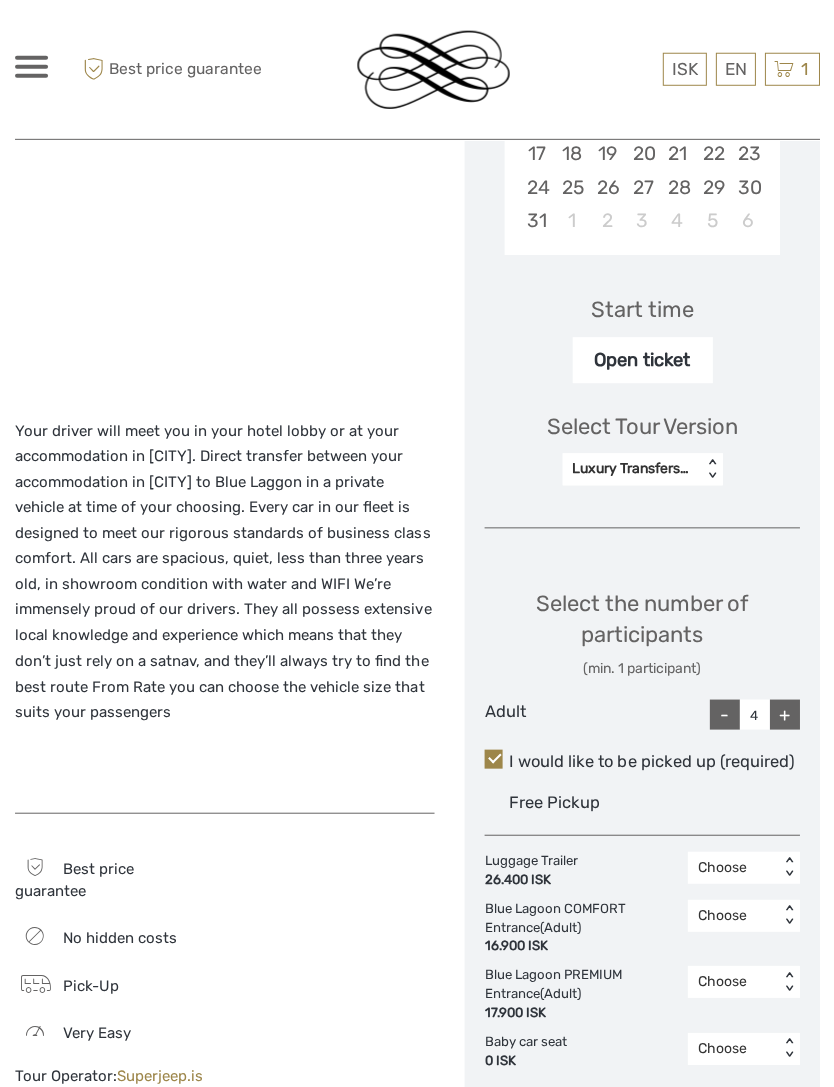 click on "+" at bounding box center (784, 714) 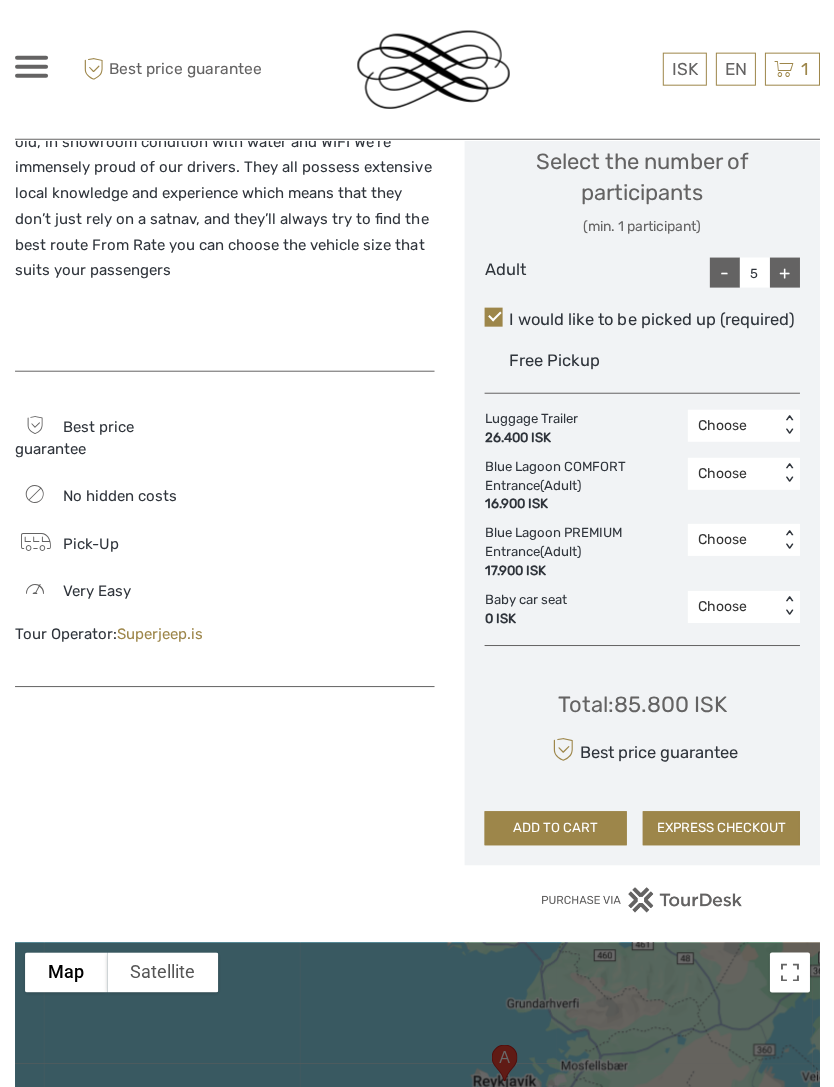 scroll, scrollTop: 1118, scrollLeft: 0, axis: vertical 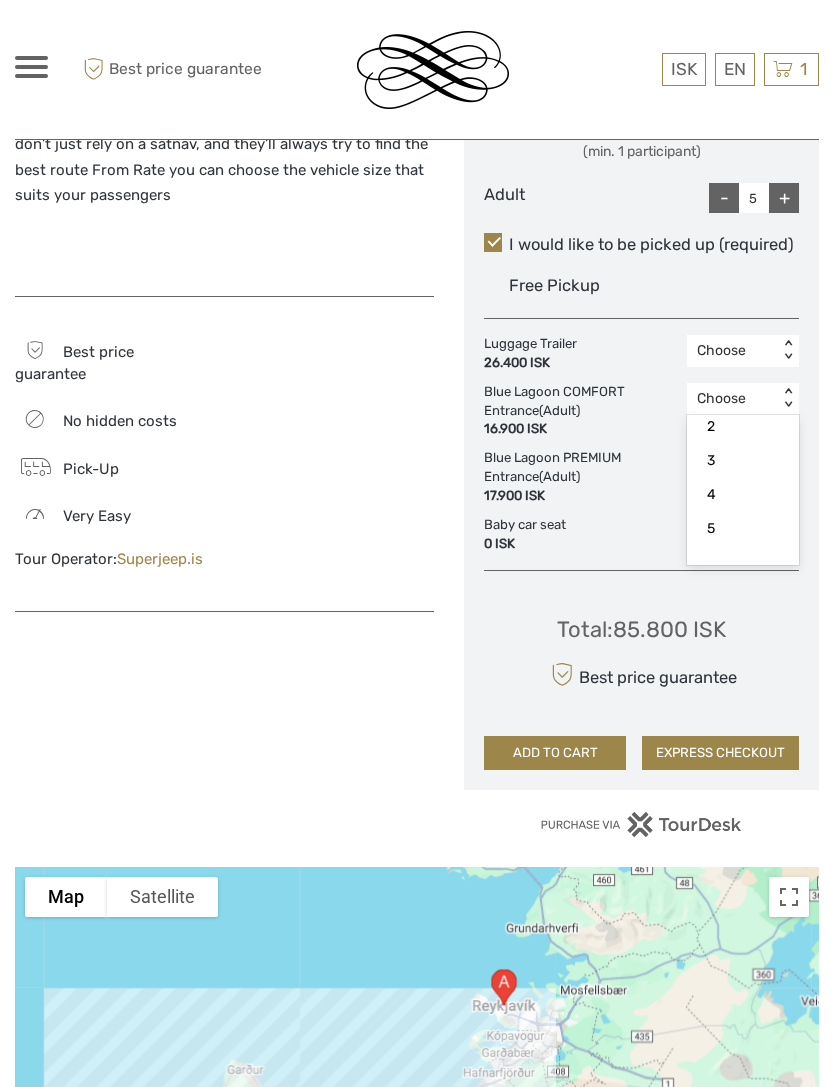click on "5" at bounding box center [743, 529] 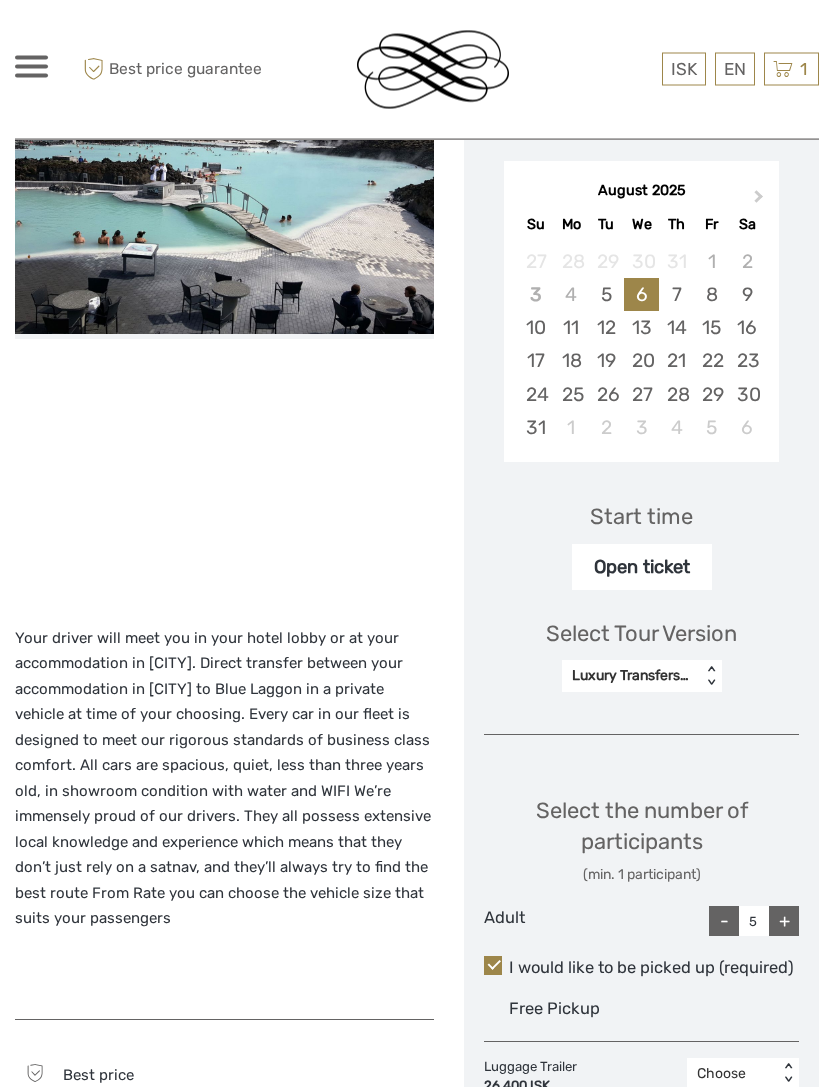 scroll, scrollTop: 379, scrollLeft: 0, axis: vertical 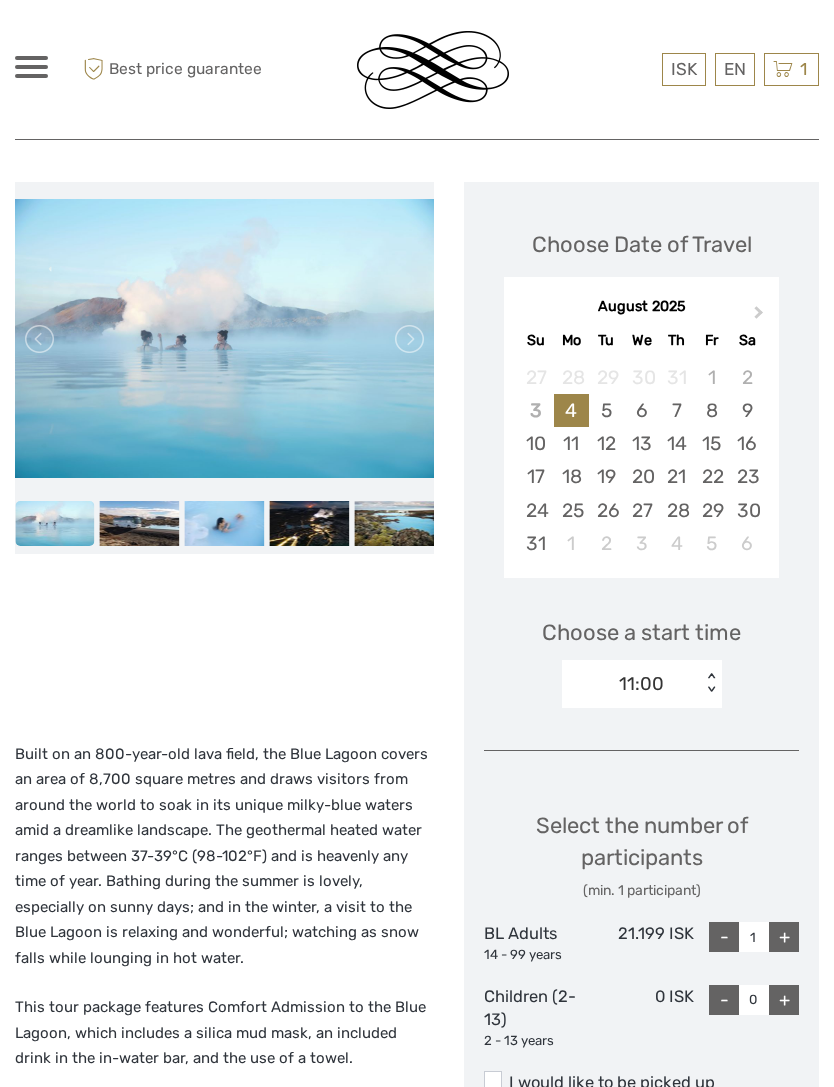 click on "6" at bounding box center [641, 410] 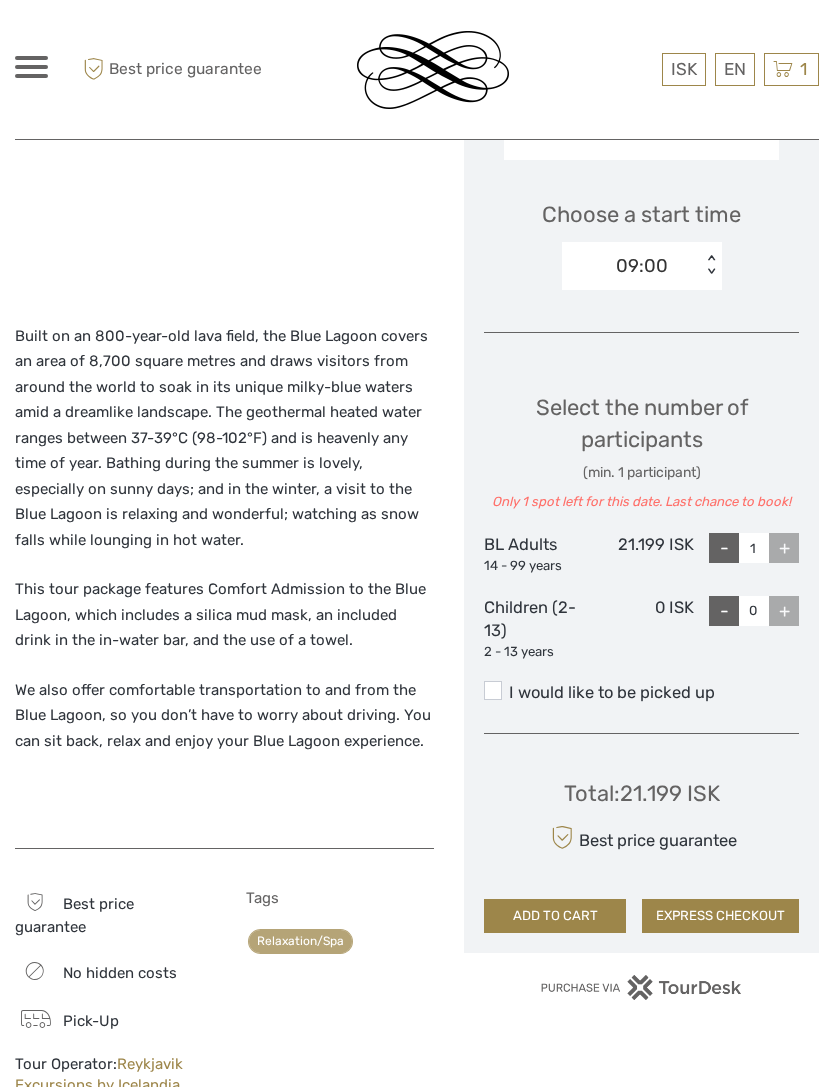 scroll, scrollTop: 682, scrollLeft: 0, axis: vertical 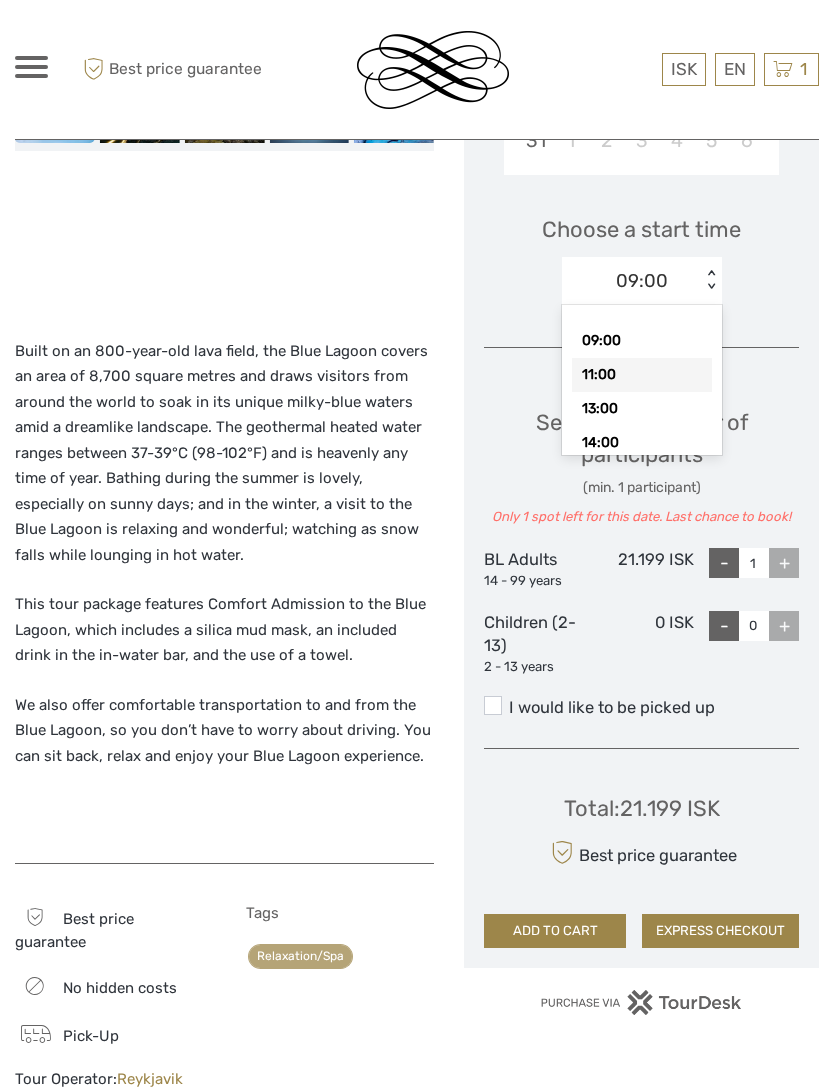 click on "11:00" at bounding box center (642, 375) 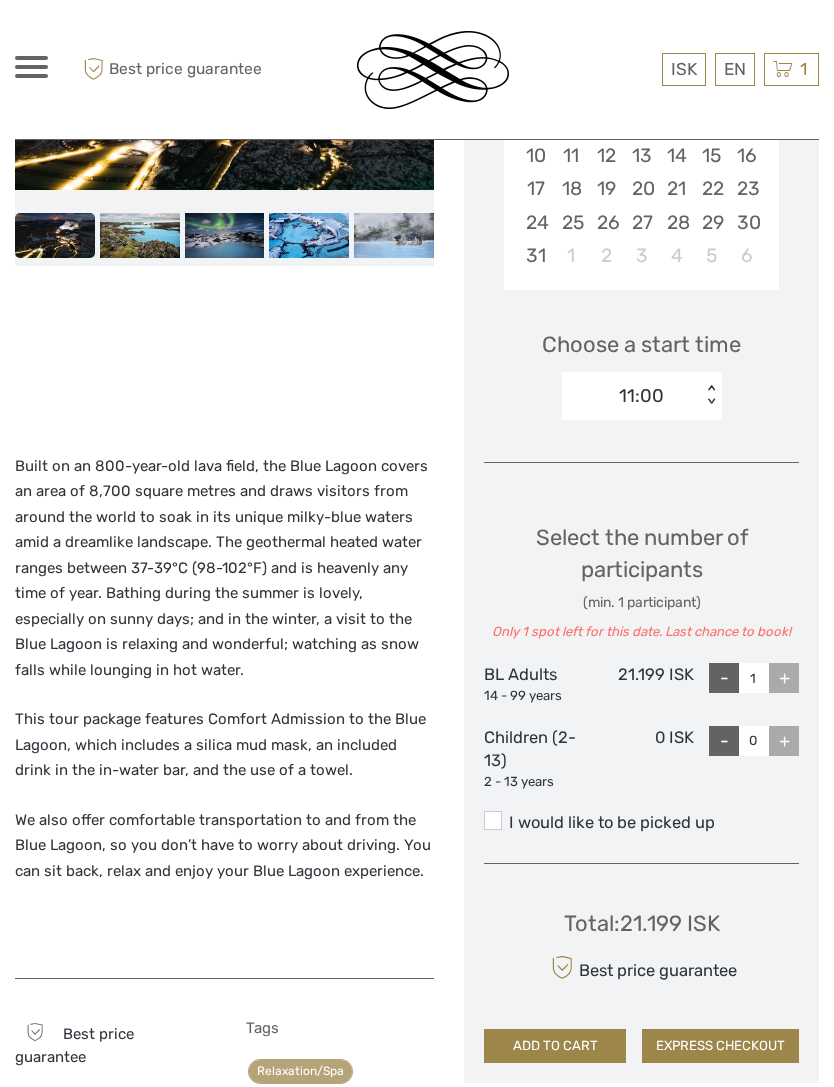scroll, scrollTop: 565, scrollLeft: 0, axis: vertical 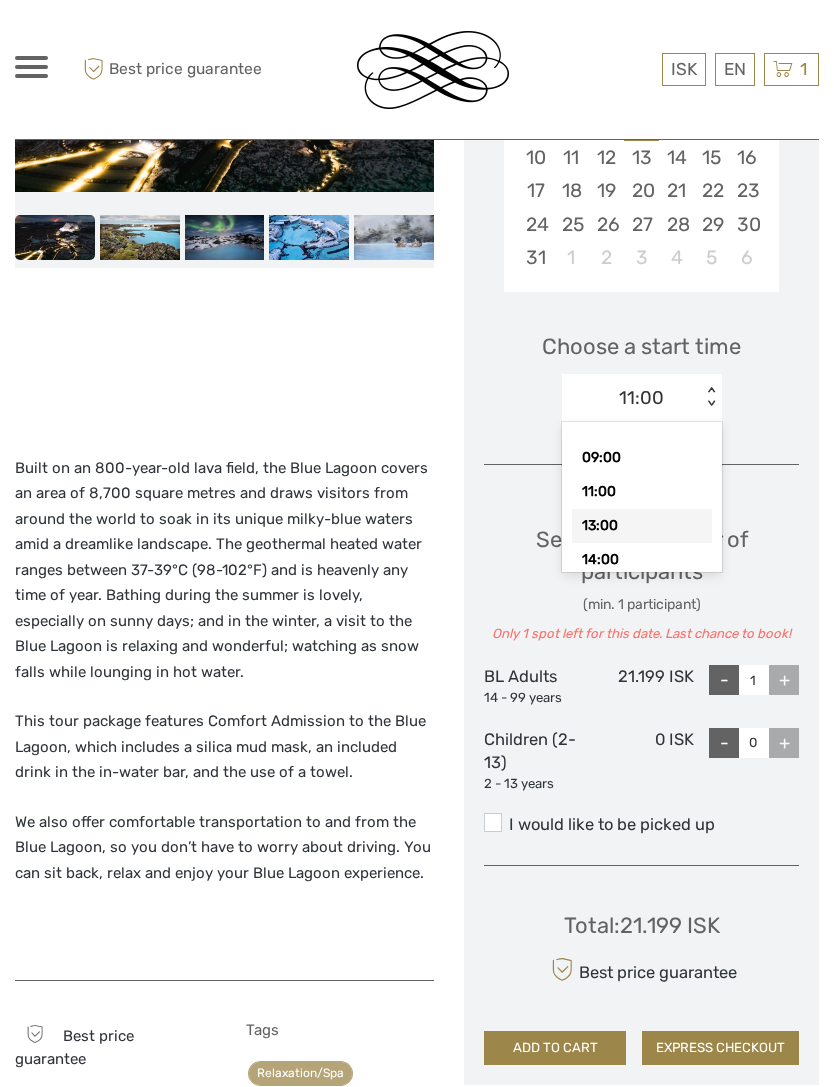 click on "13:00" at bounding box center [642, 526] 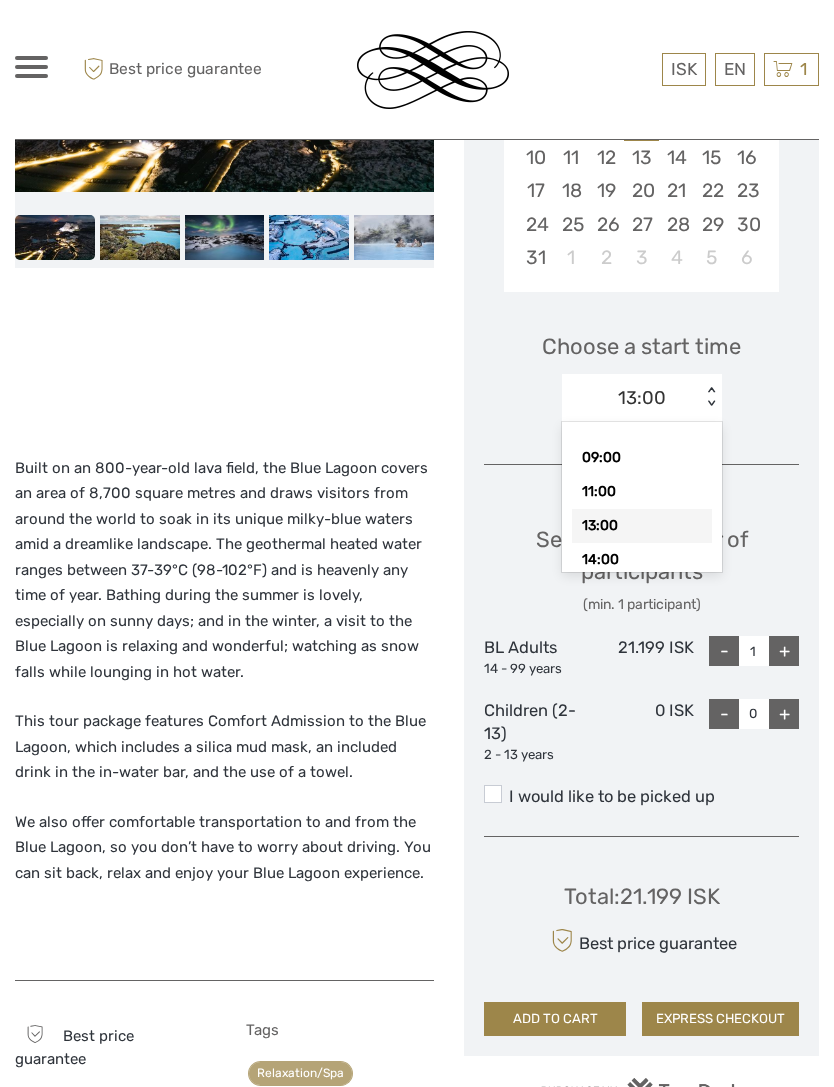 click on "11:00" at bounding box center [642, 492] 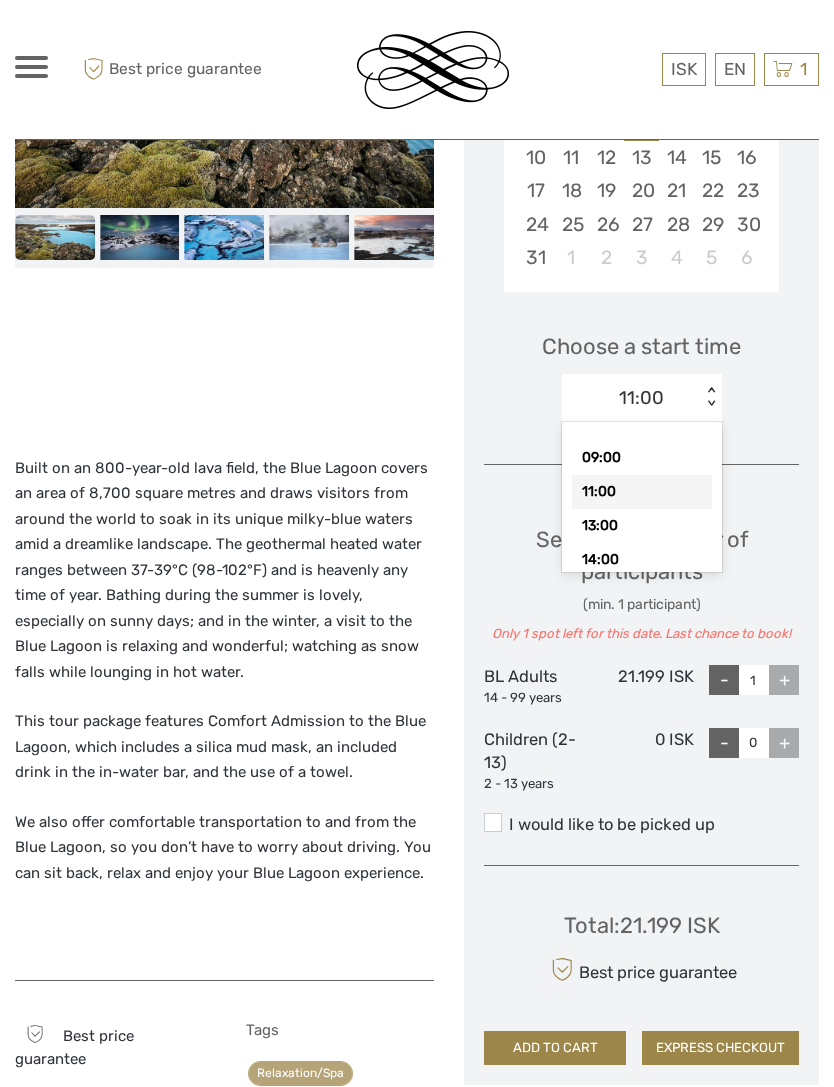 click on "13:00" at bounding box center (642, 526) 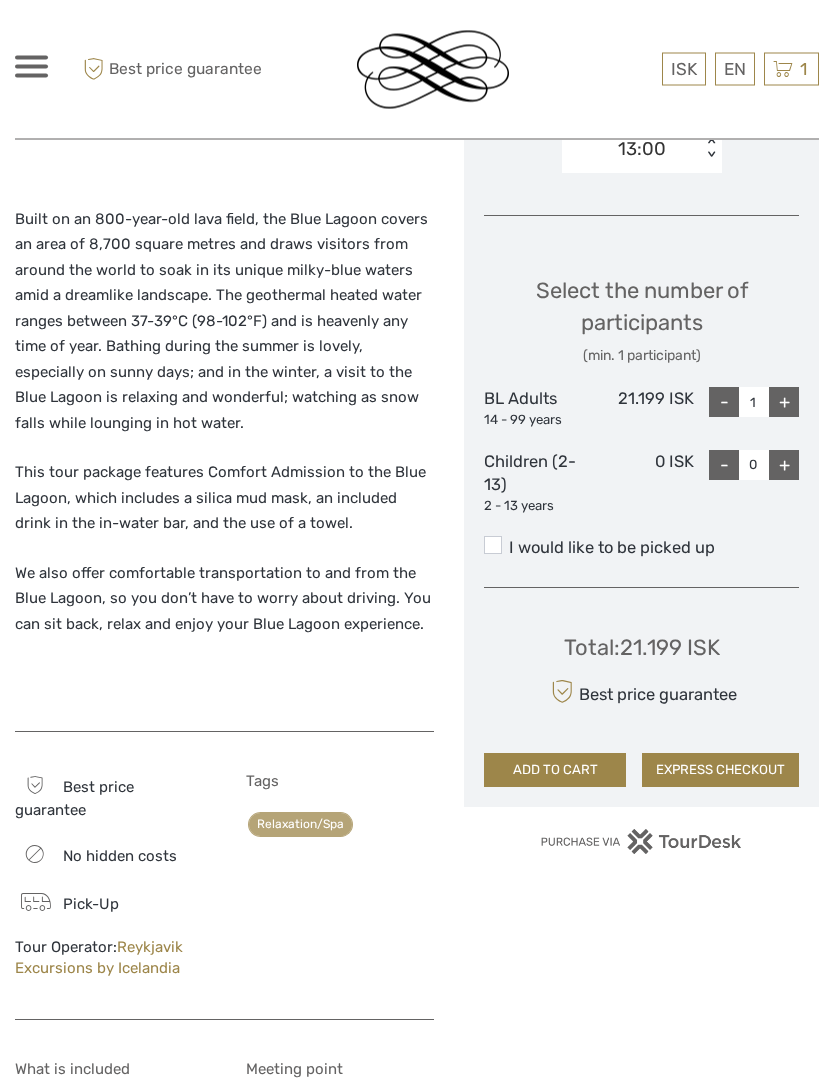 scroll, scrollTop: 814, scrollLeft: 0, axis: vertical 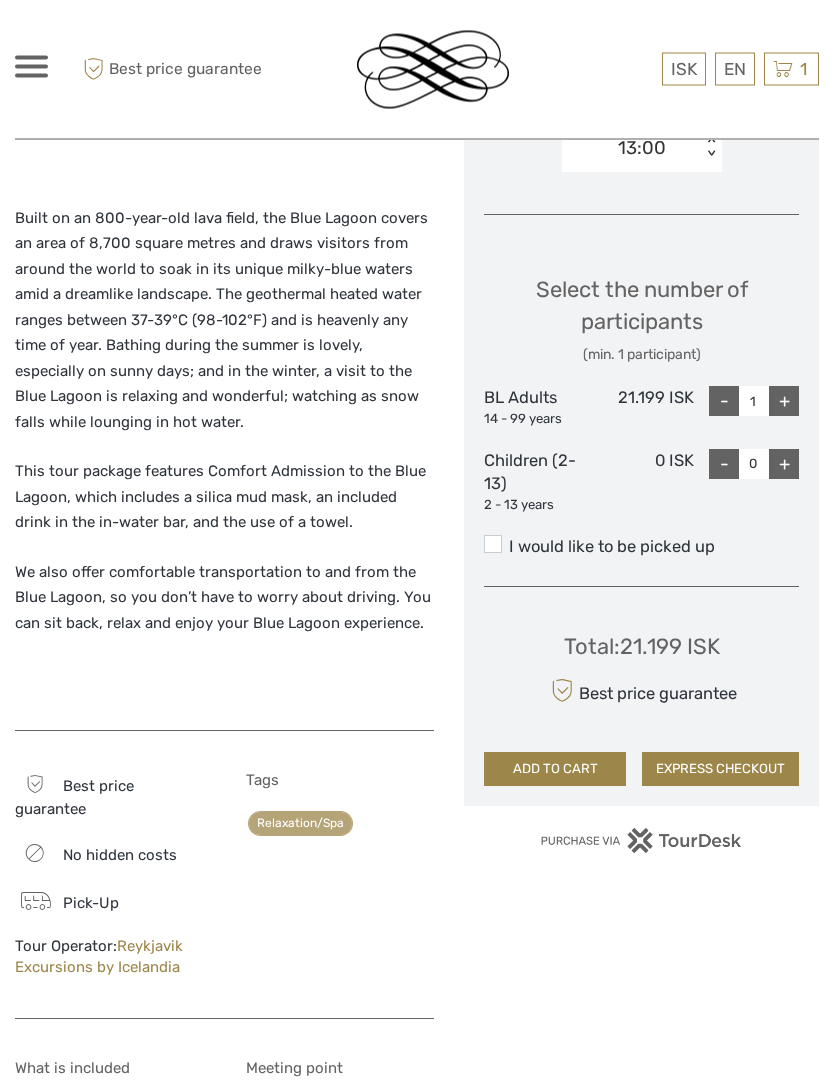 click on "I would like to be picked up" at bounding box center (641, 548) 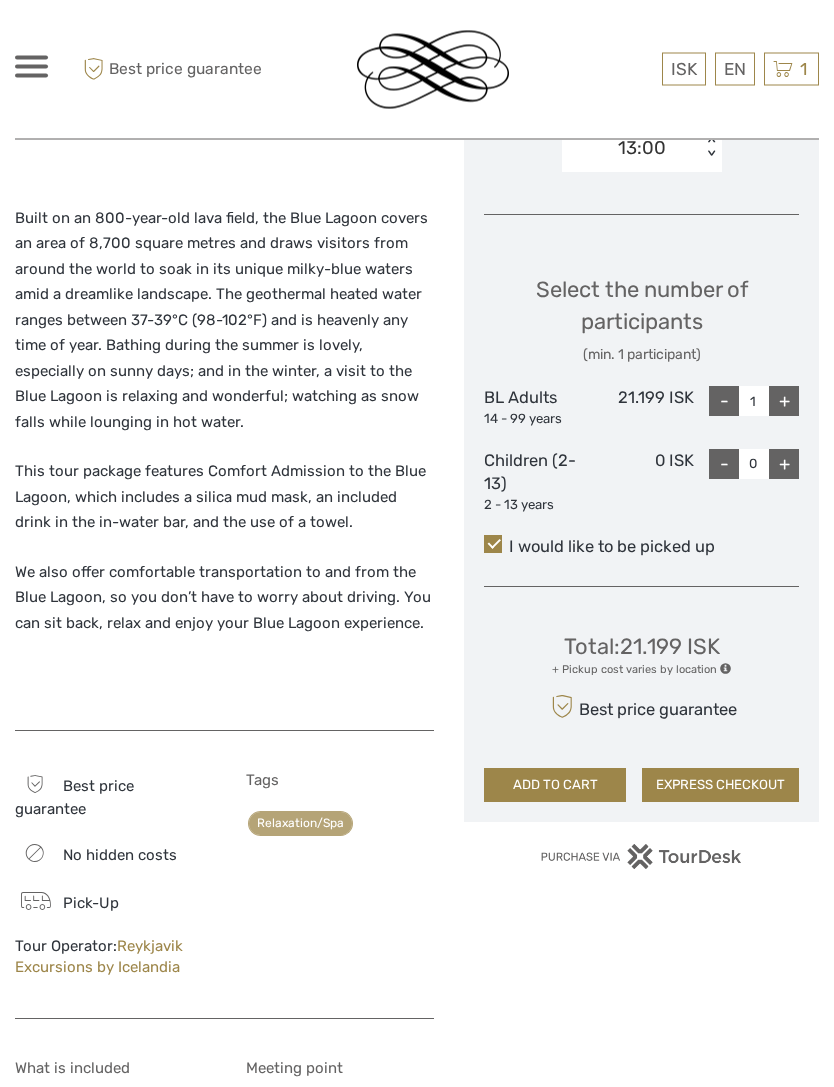 scroll, scrollTop: 815, scrollLeft: 0, axis: vertical 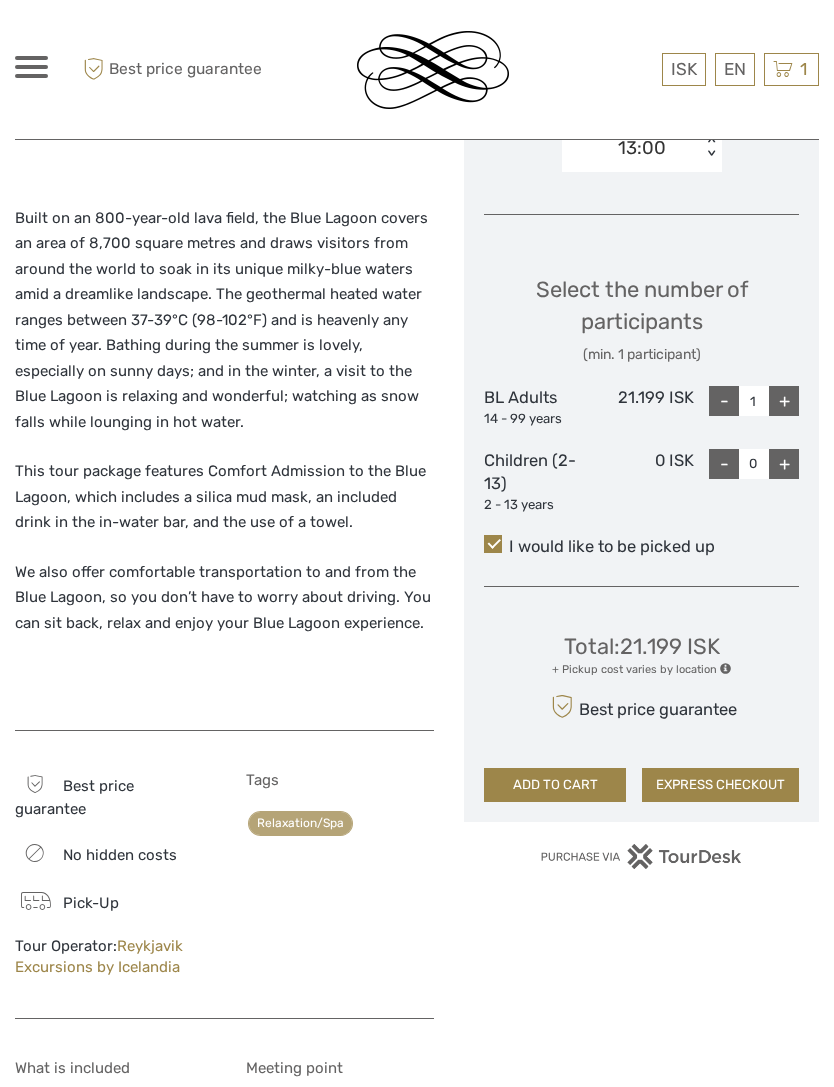 click on "+" at bounding box center (784, 401) 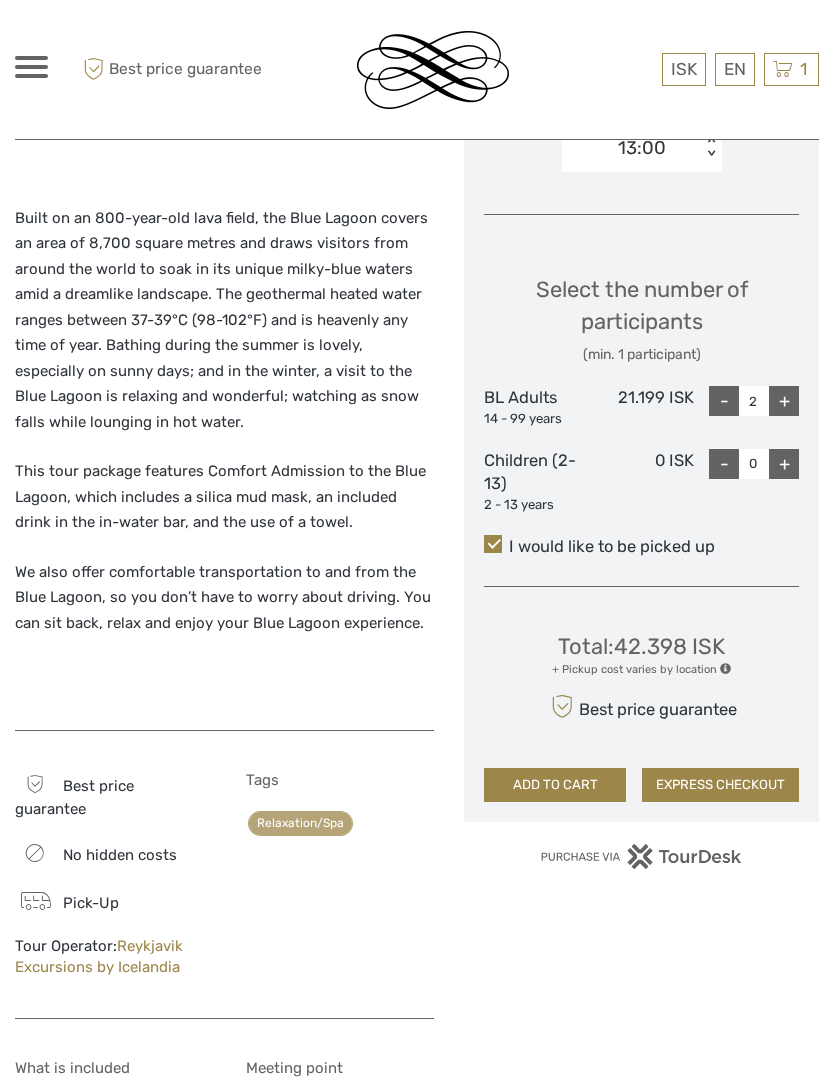click on "+" at bounding box center (784, 401) 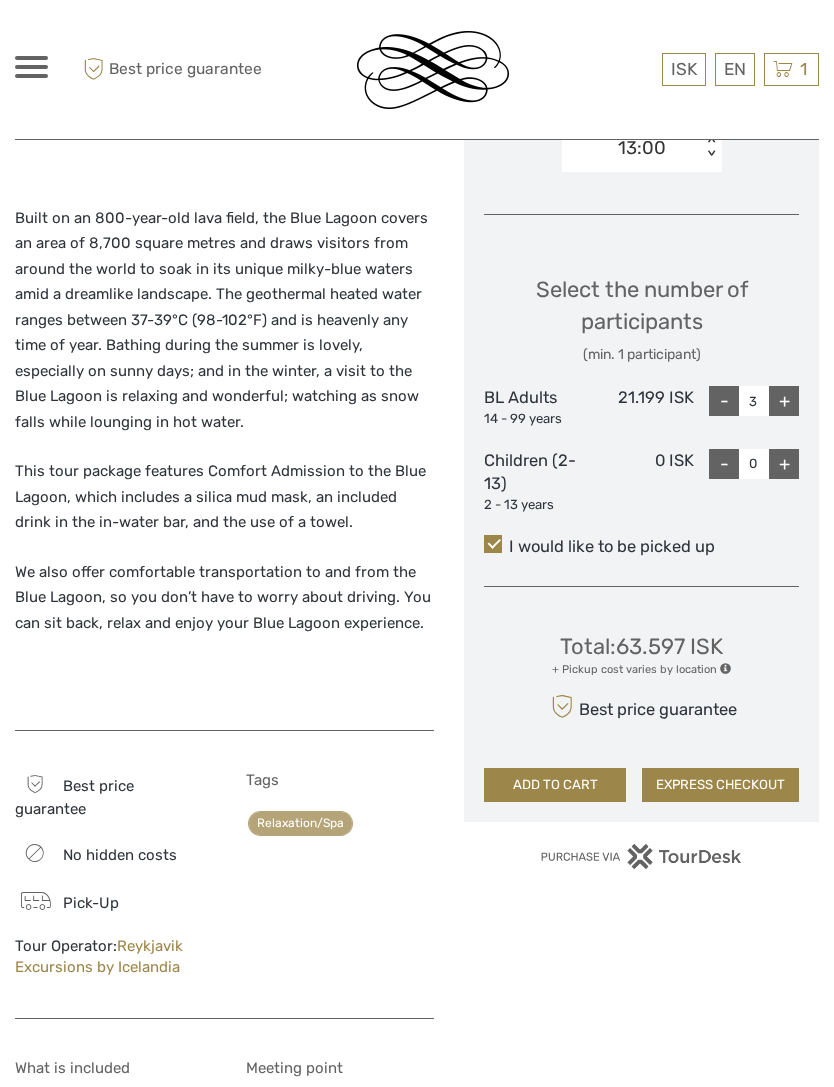 click on "+" at bounding box center [784, 464] 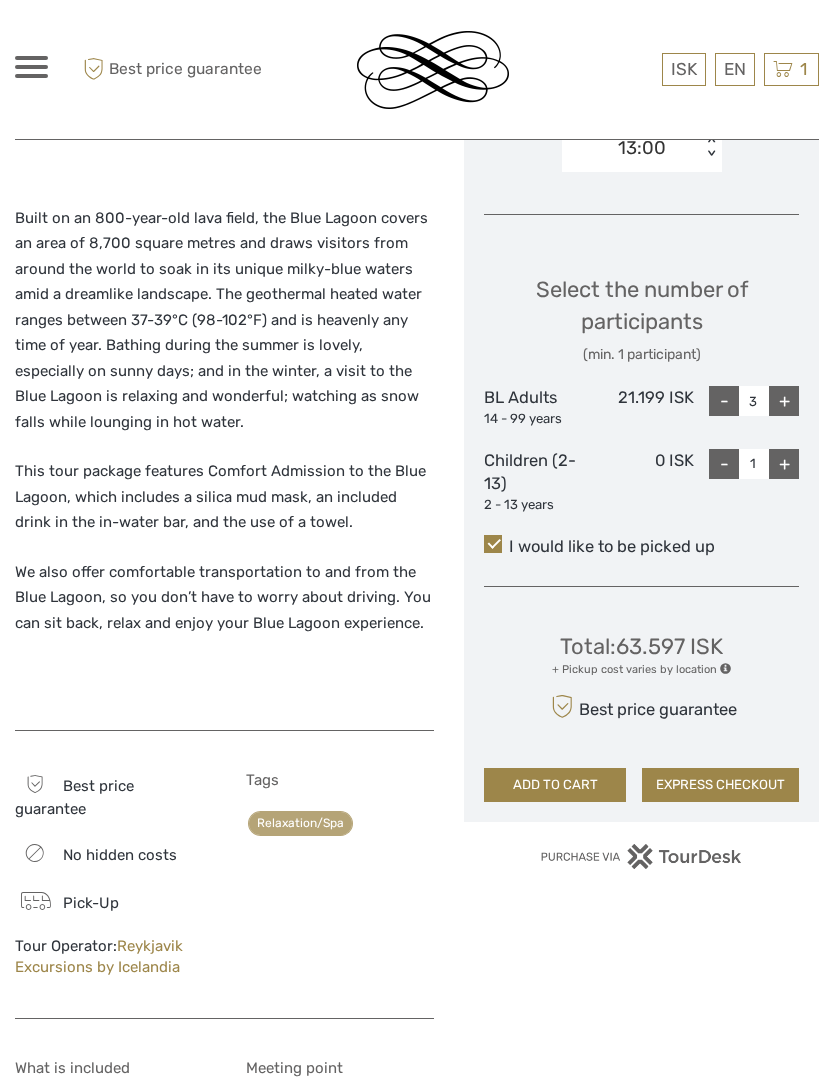 click on "+" at bounding box center [784, 464] 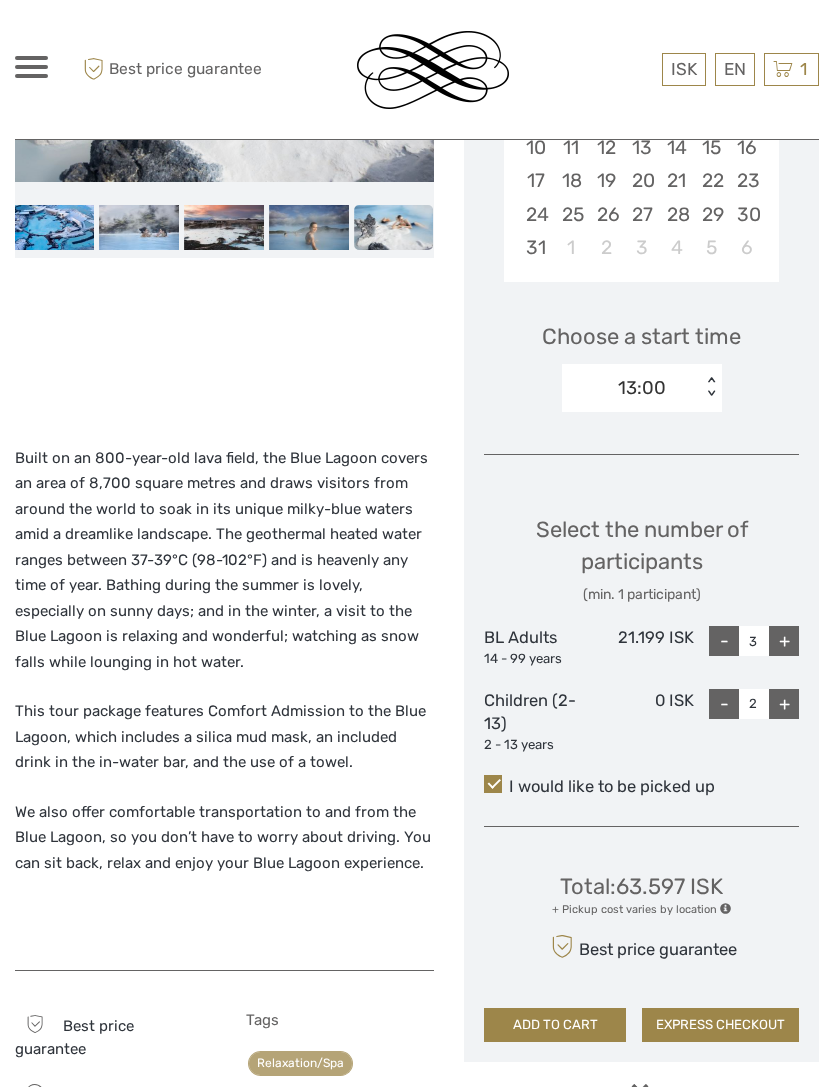 scroll, scrollTop: 582, scrollLeft: 0, axis: vertical 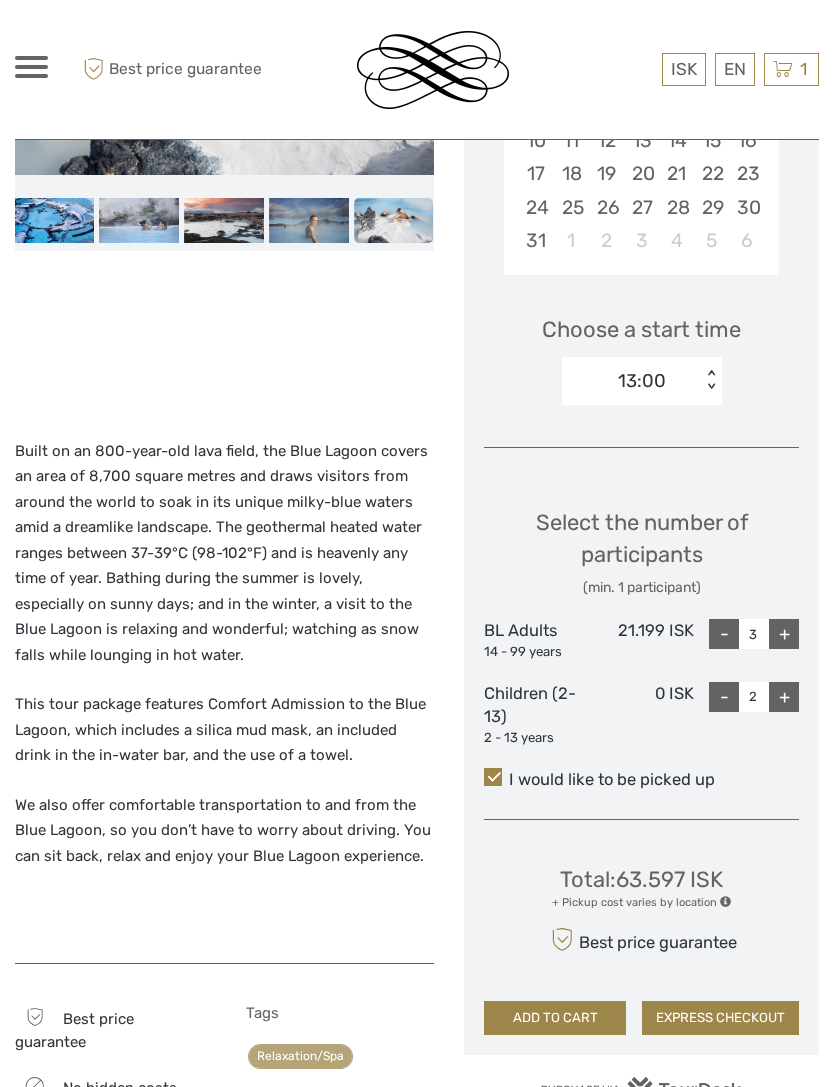 click on "ADD TO CART" at bounding box center (555, 1018) 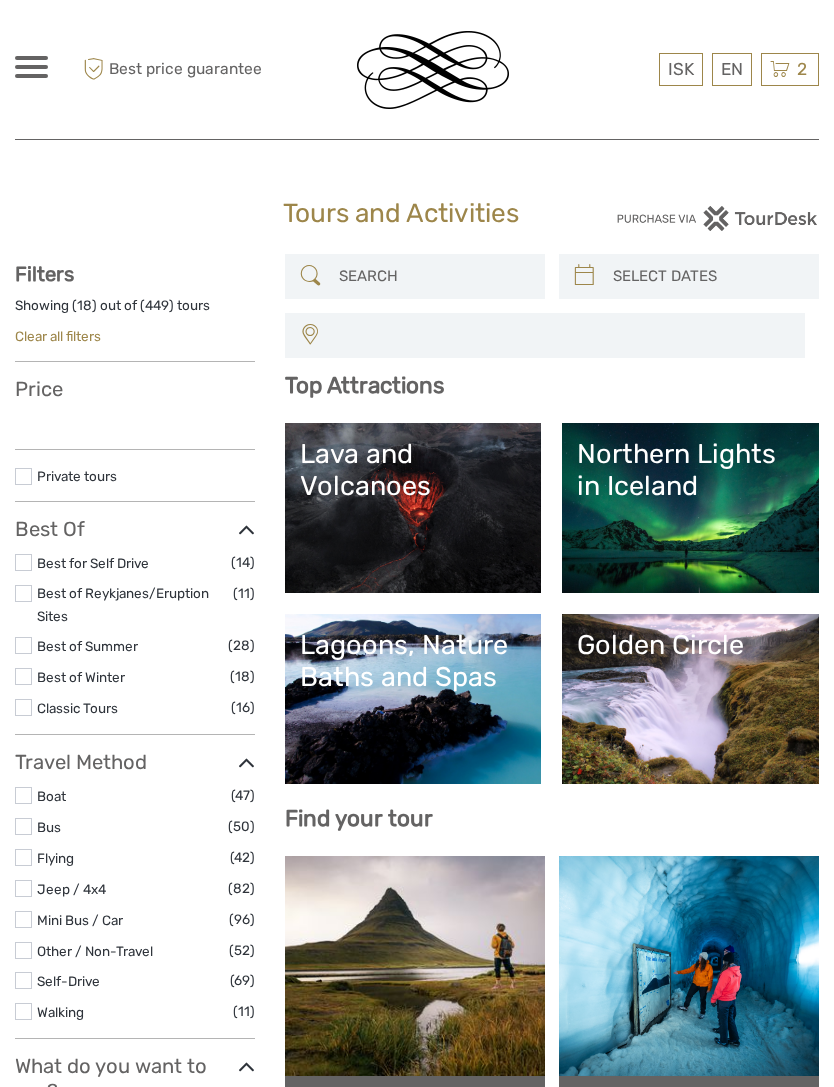 select 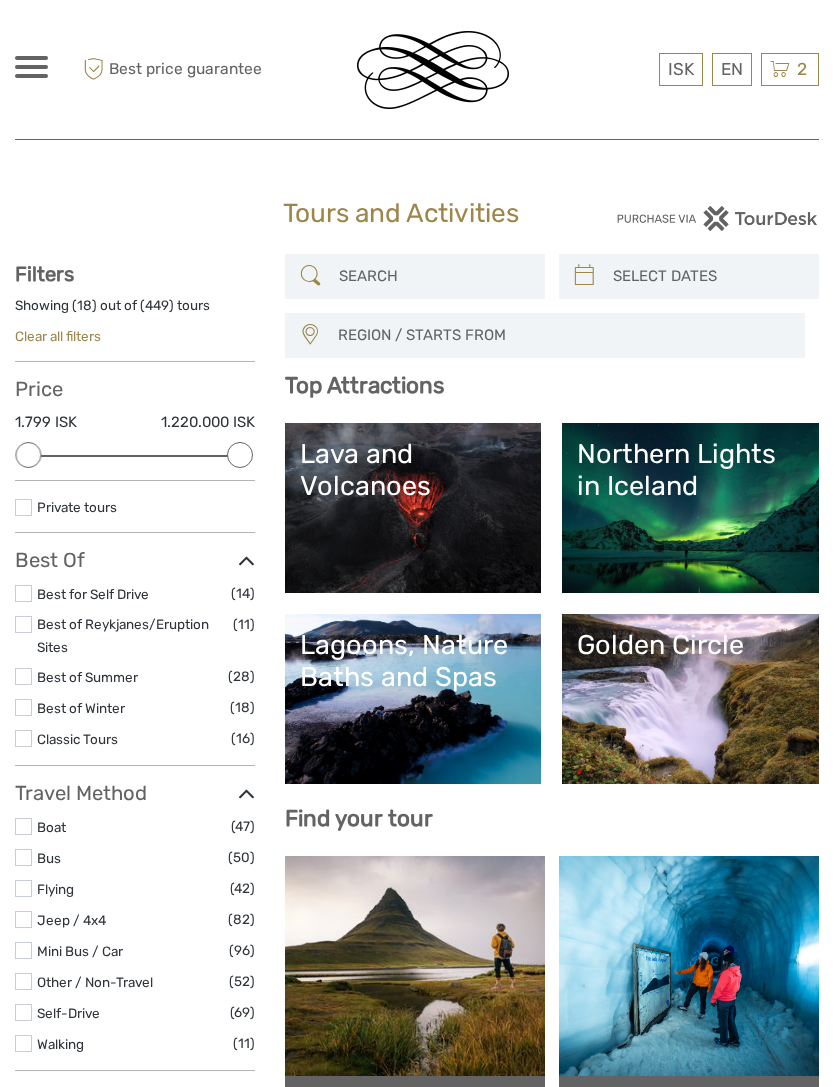 scroll, scrollTop: 0, scrollLeft: 0, axis: both 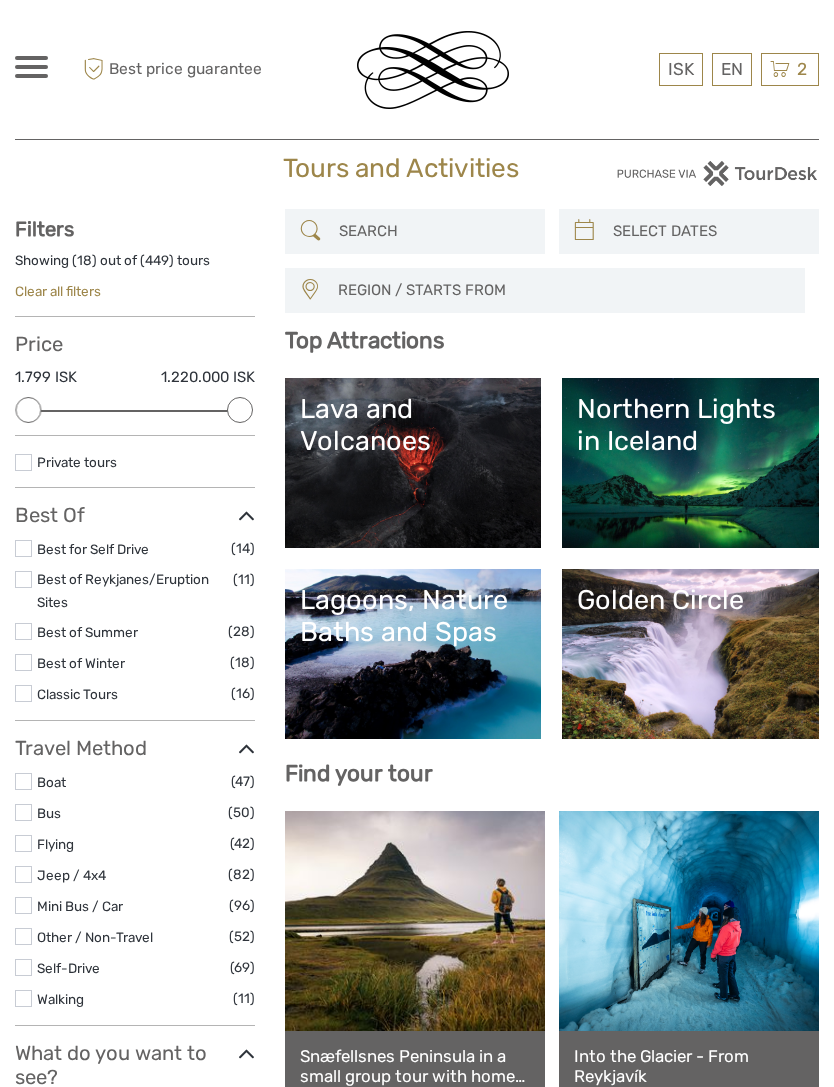 click at bounding box center [707, 231] 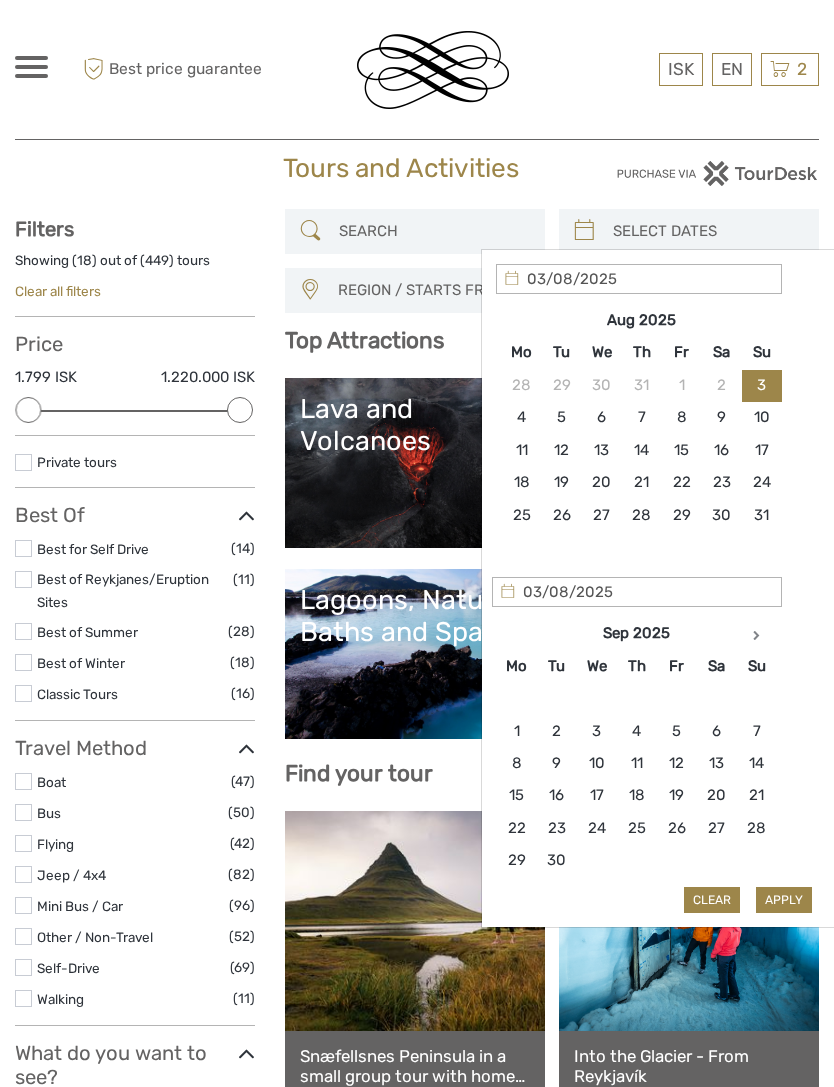 scroll, scrollTop: 44, scrollLeft: 0, axis: vertical 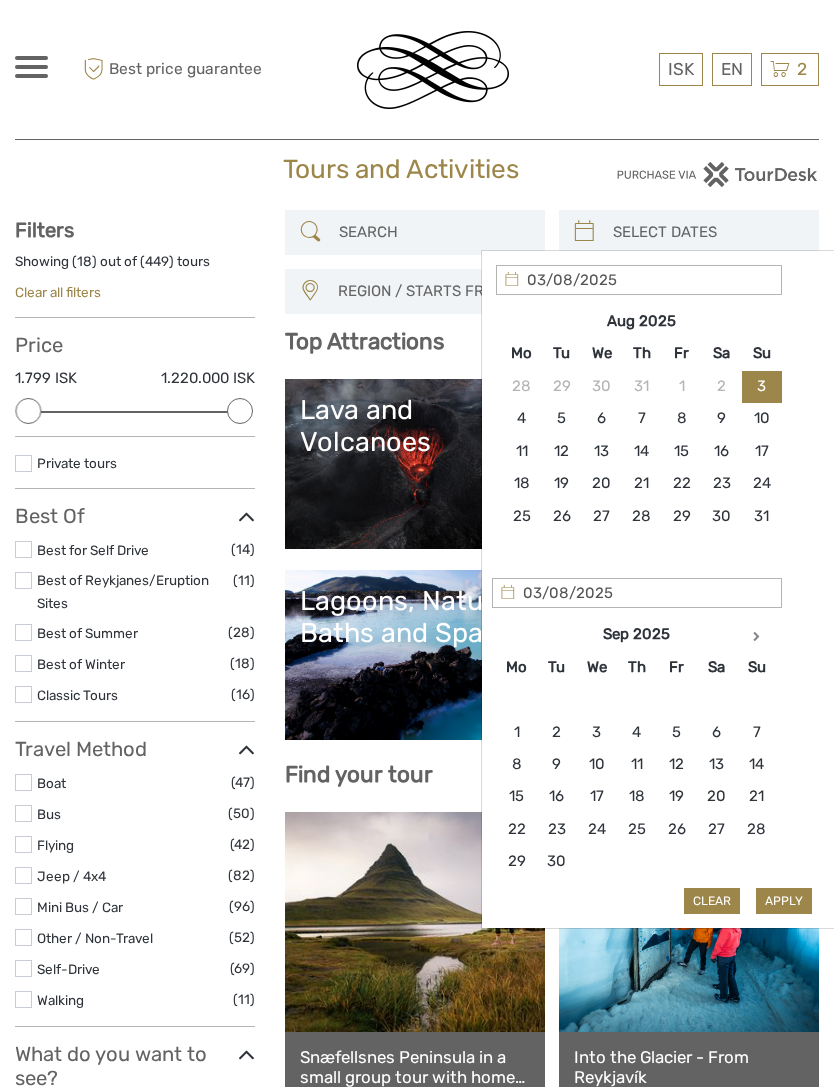 type on "06/08/2025" 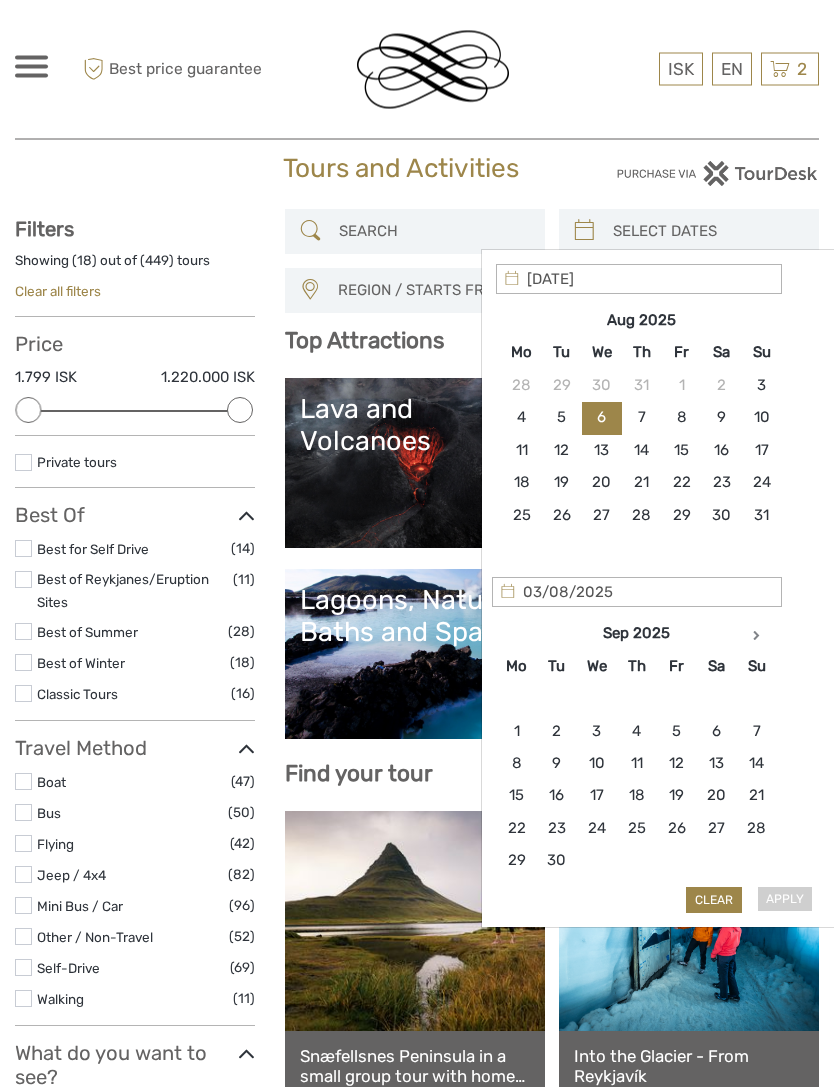 type on "07/08/2025" 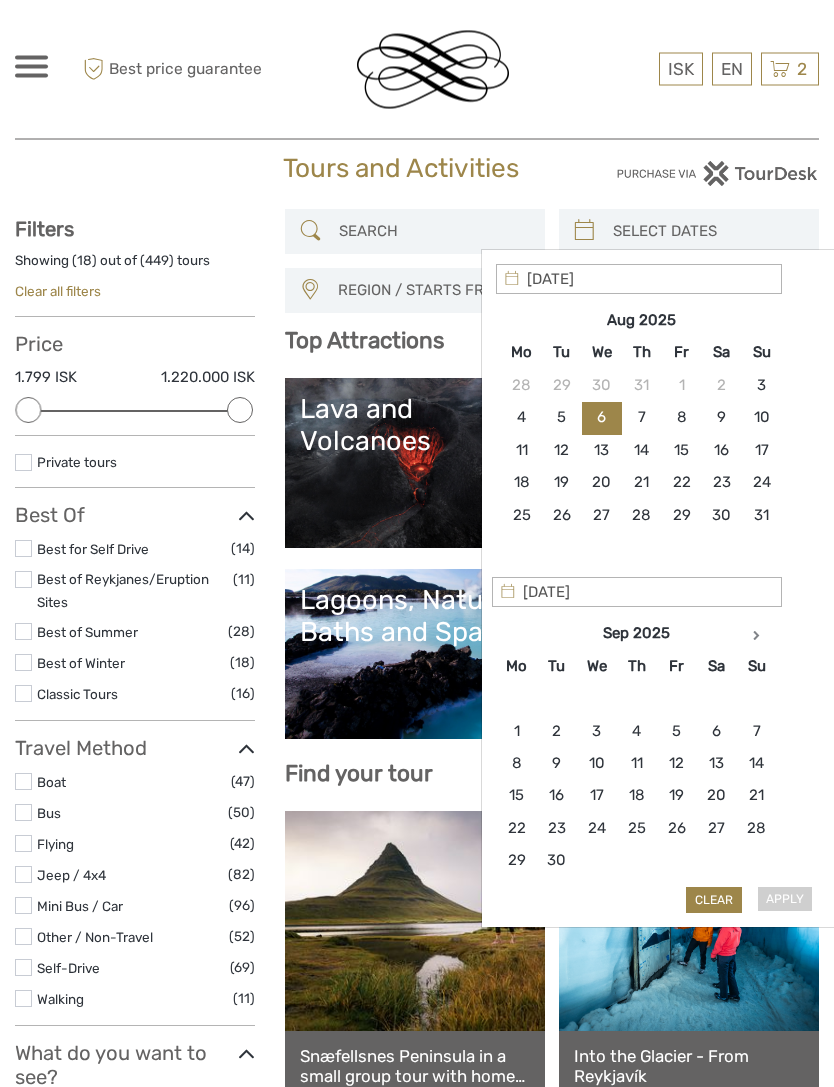 scroll, scrollTop: 45, scrollLeft: 0, axis: vertical 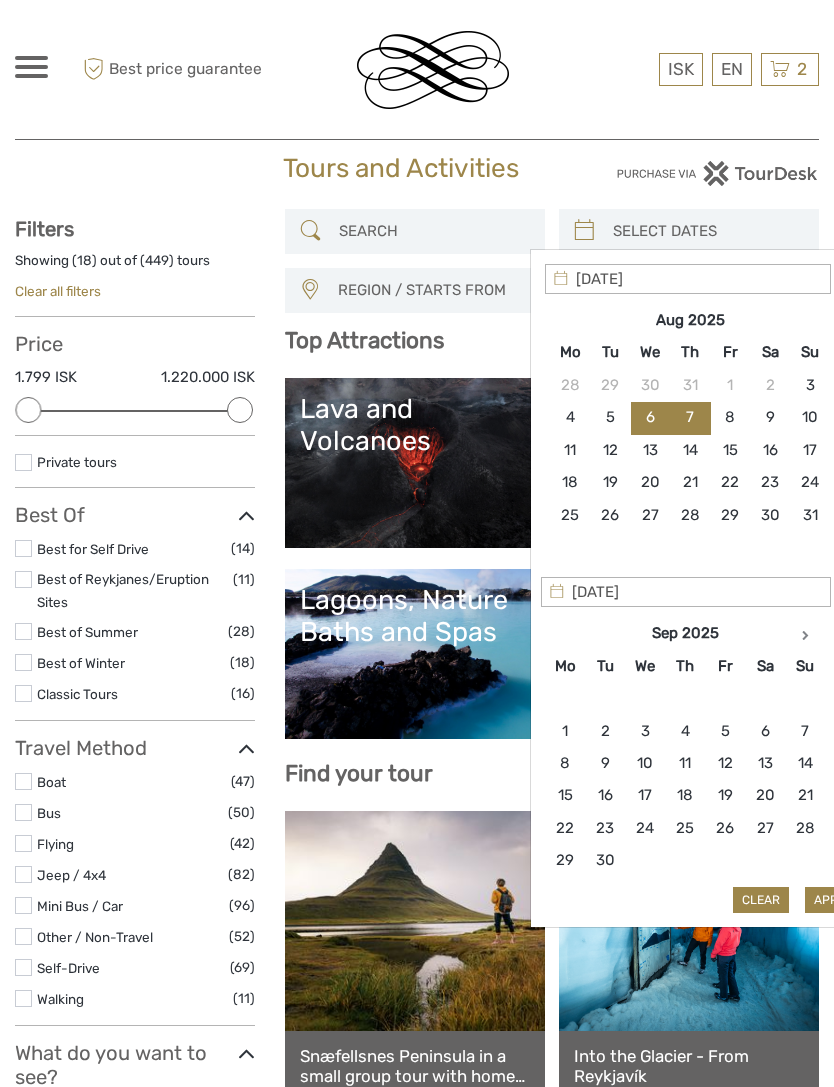 click on "Apply" at bounding box center [833, 900] 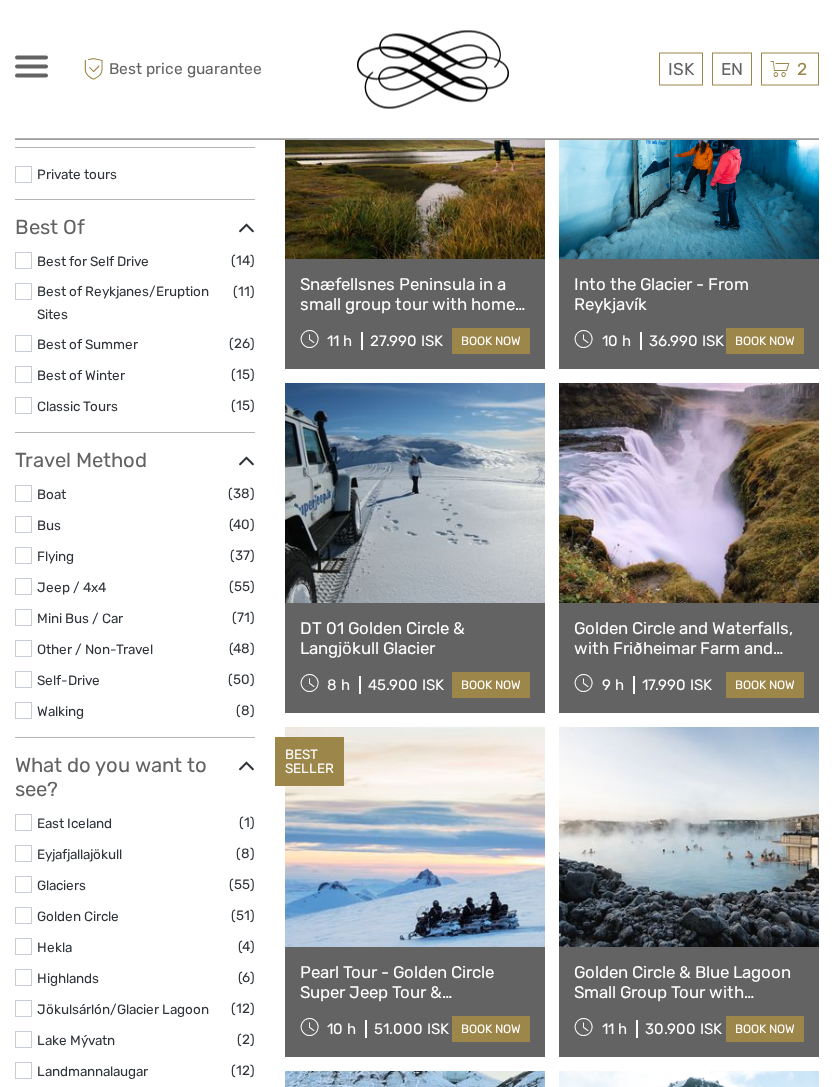 scroll, scrollTop: 333, scrollLeft: 0, axis: vertical 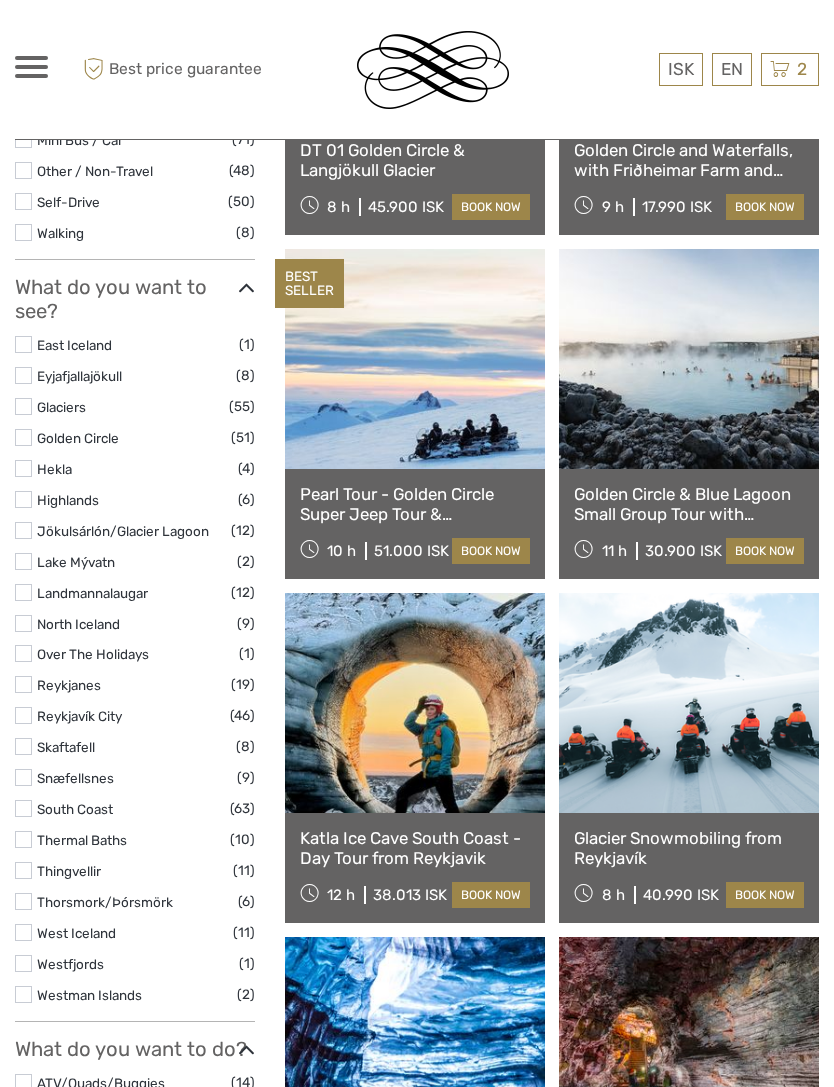 click at bounding box center [23, 561] 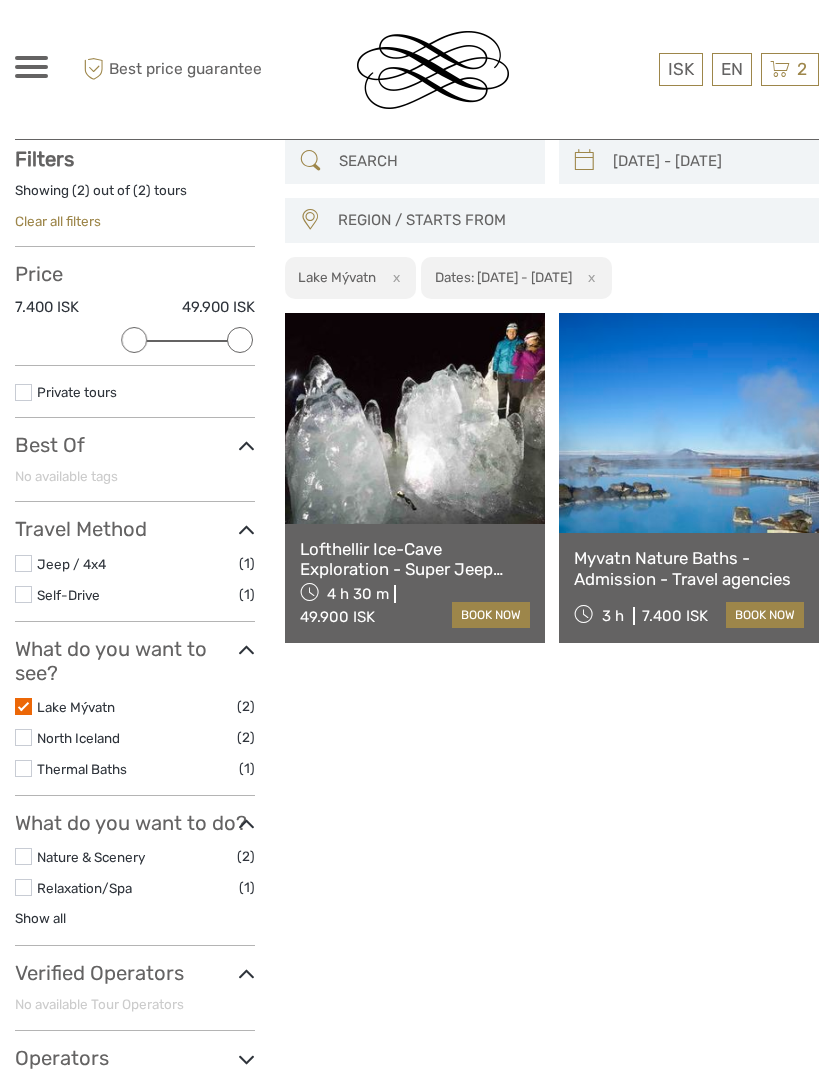 scroll, scrollTop: 113, scrollLeft: 0, axis: vertical 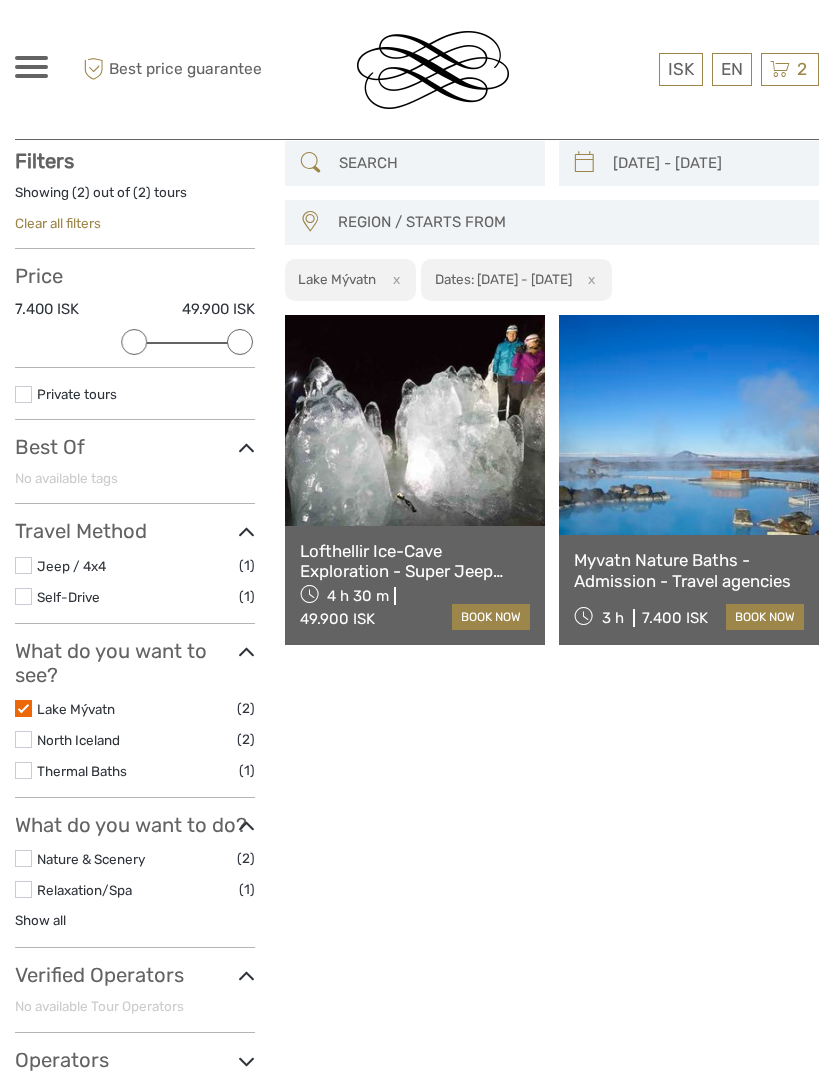 click on "What do you want to see?
Lake Mývatn
(2)
North Iceland
(2)
Thermal Baths
(1)
No available attractions" at bounding box center [135, 718] 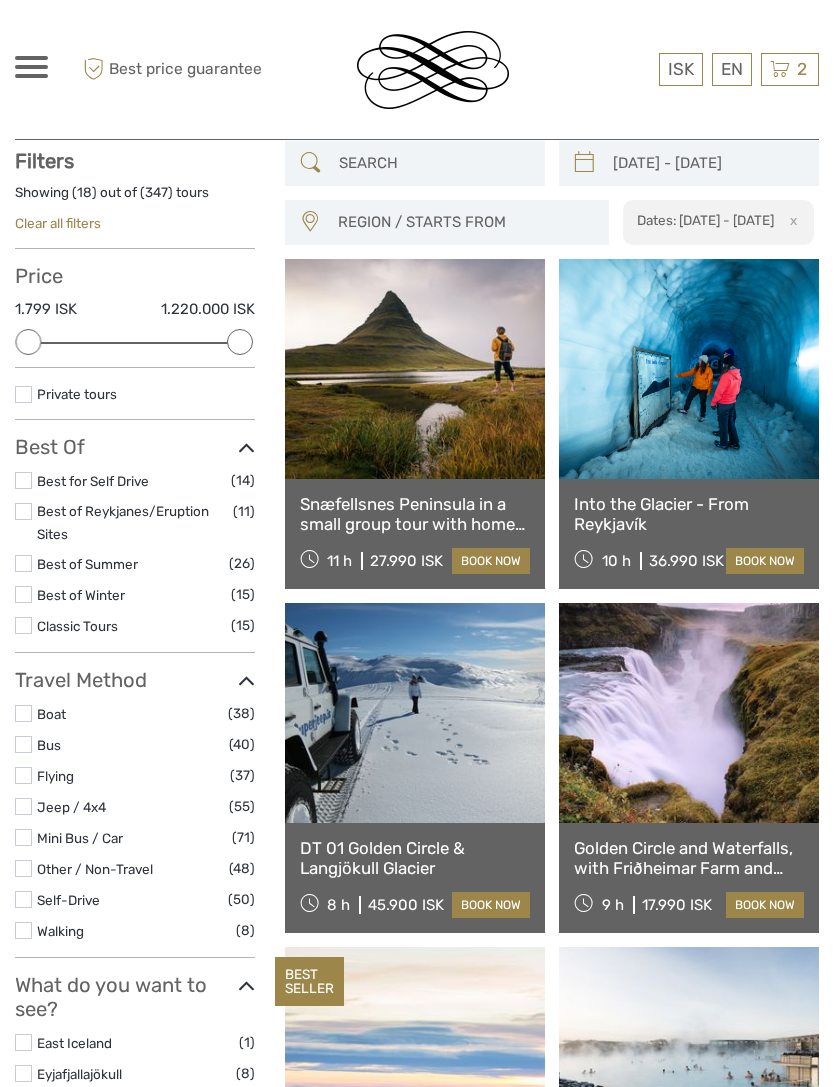 click at bounding box center [23, 394] 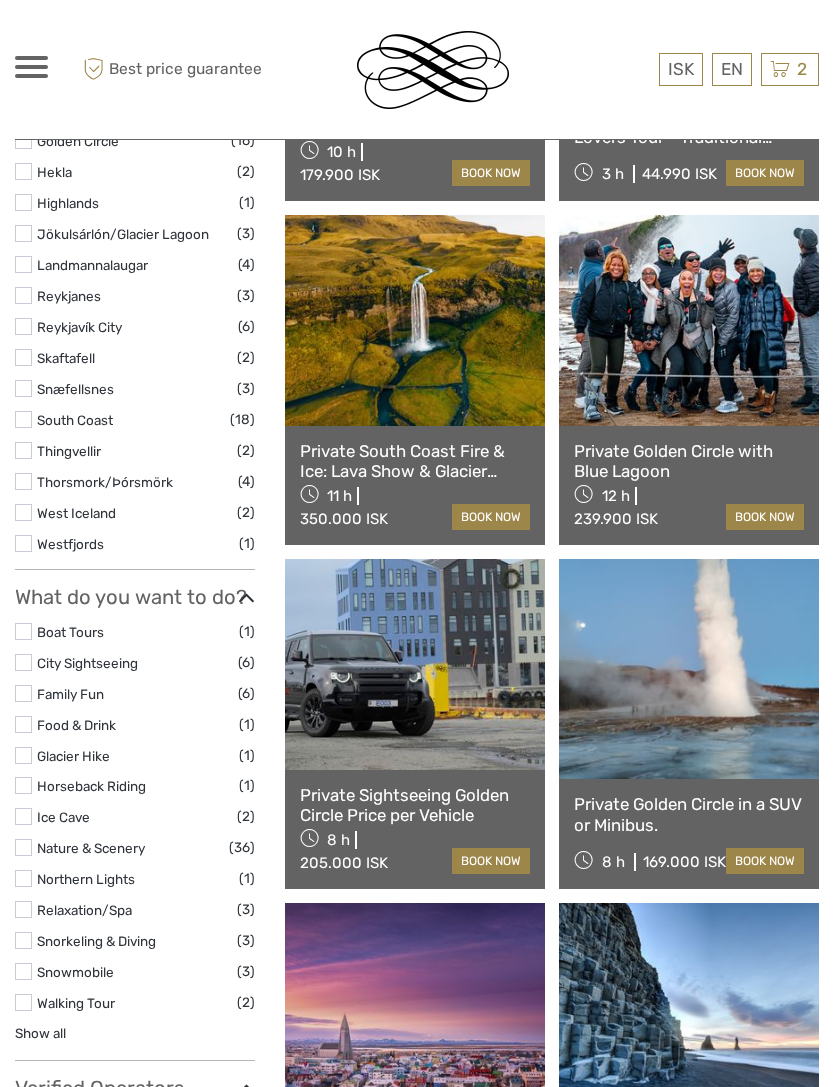 scroll, scrollTop: 900, scrollLeft: 0, axis: vertical 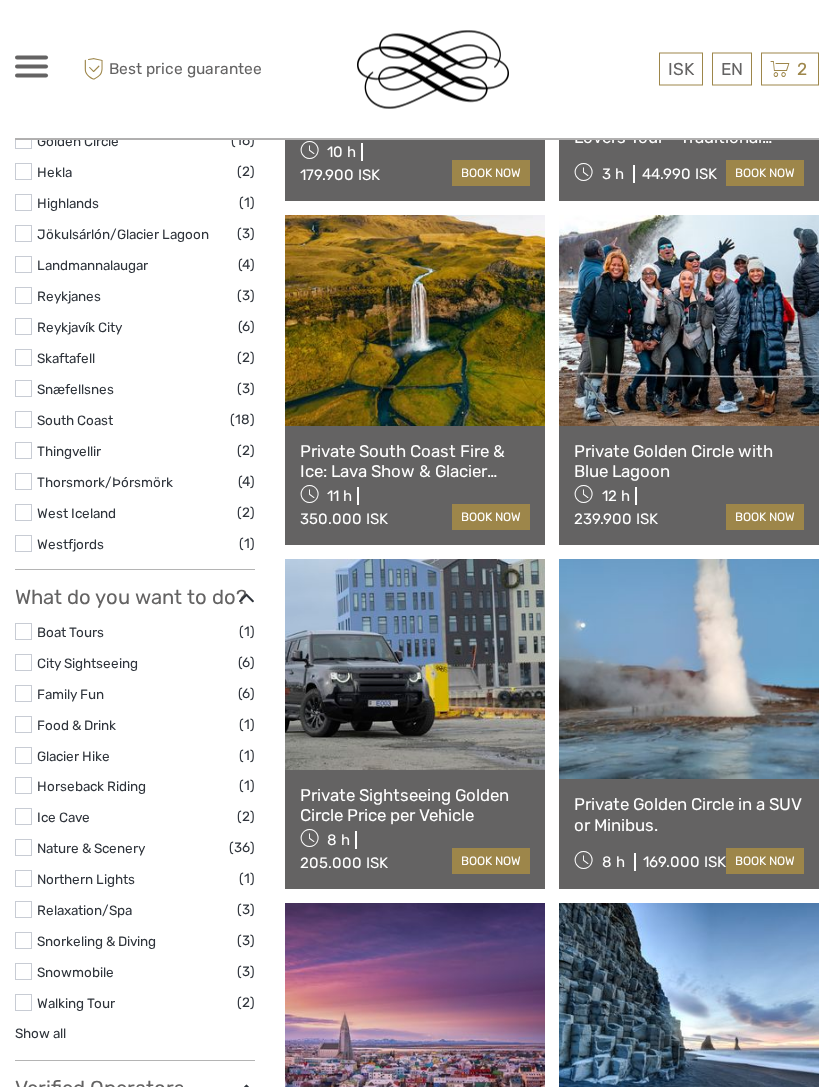 click on "Private Golden Circle with  Blue Lagoon
12 h
239.900 ISK
book now" at bounding box center [689, 487] 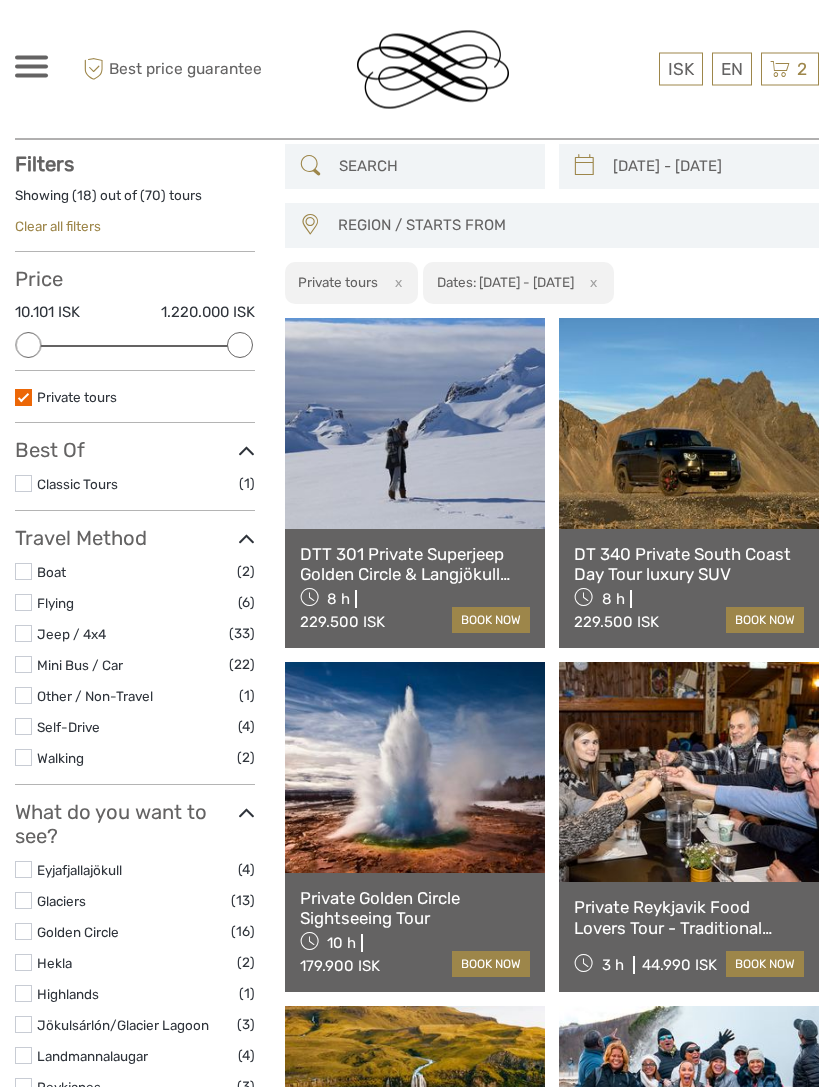 scroll, scrollTop: 0, scrollLeft: 0, axis: both 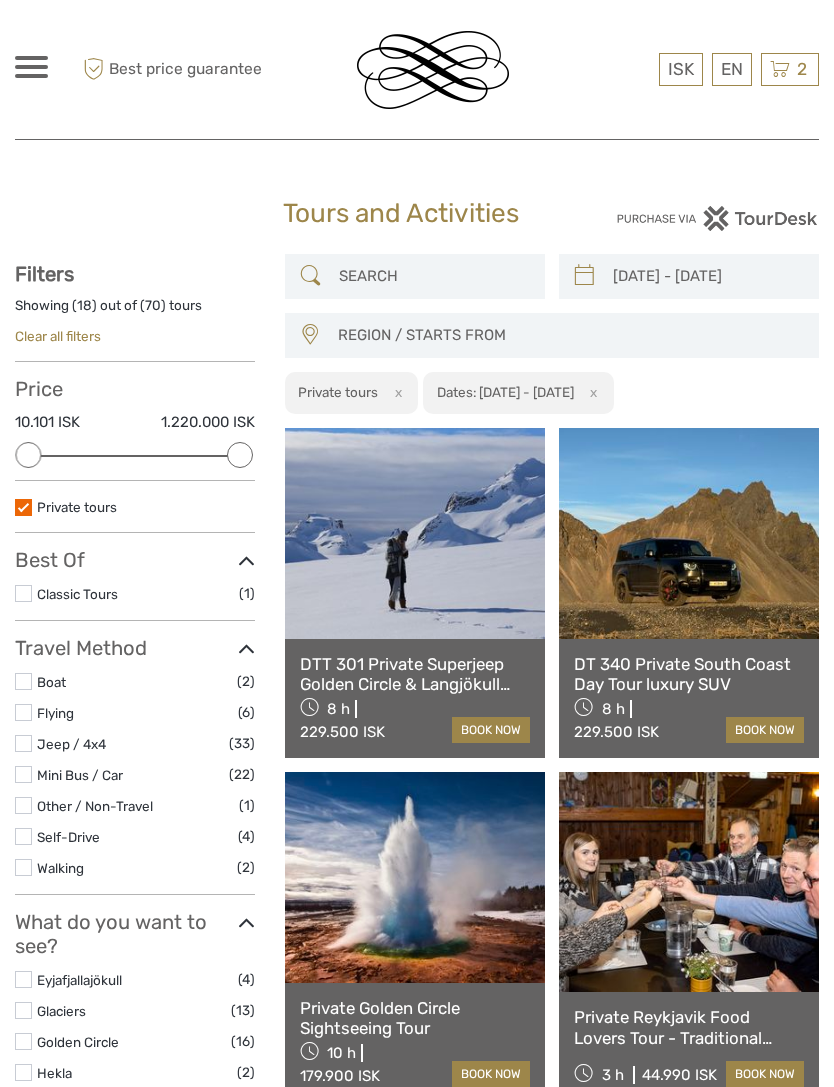 click on "06/08/2025 - 07/08/2025" at bounding box center (707, 276) 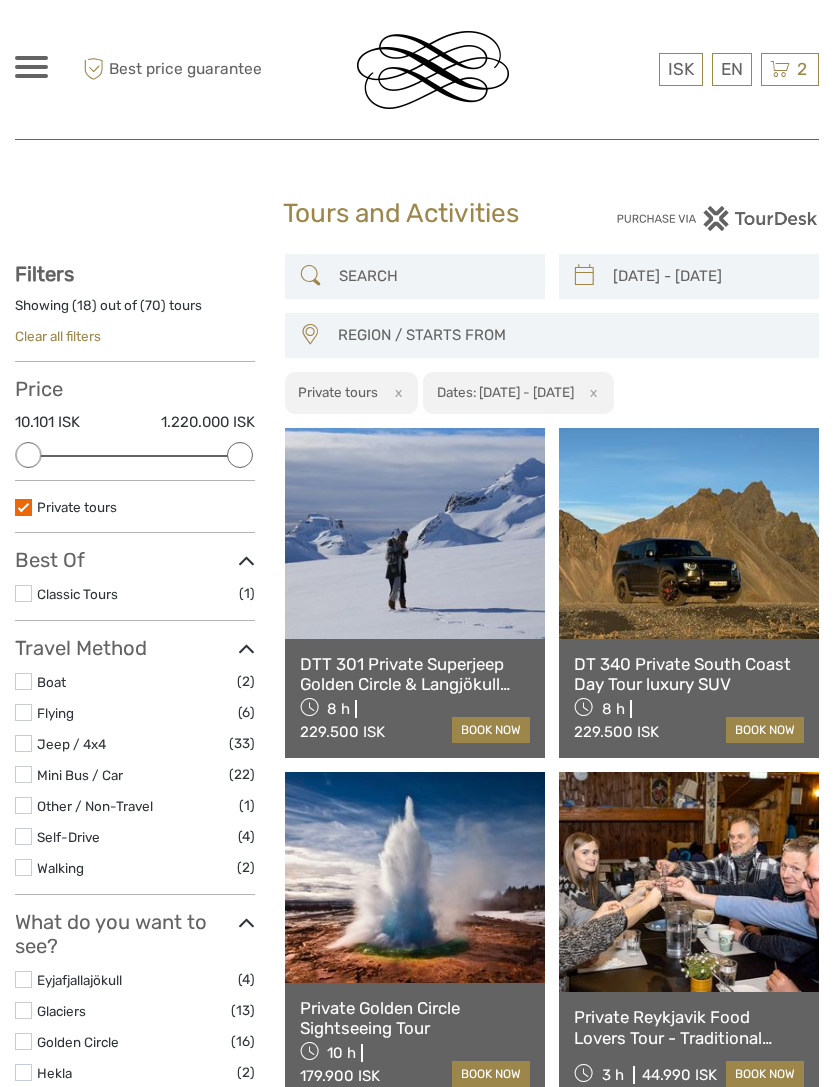 click on "REGION / STARTS FROM" at bounding box center (569, 335) 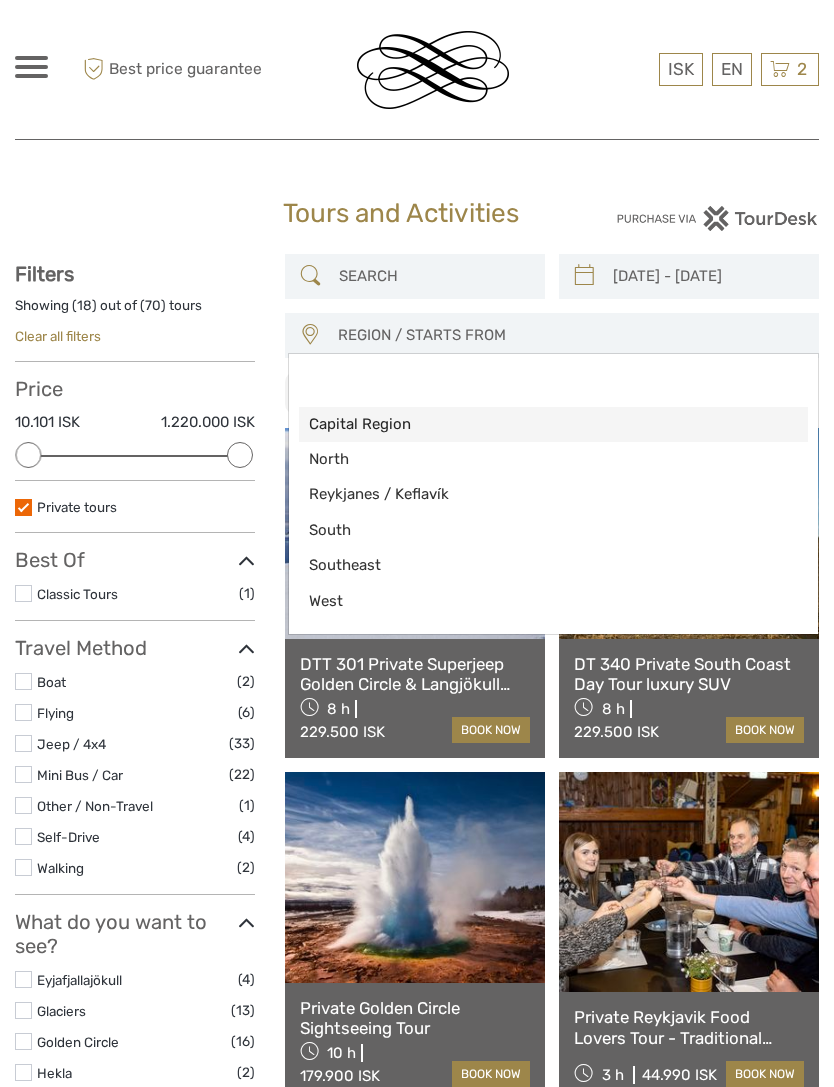 click on "Capital Region" at bounding box center (536, 424) 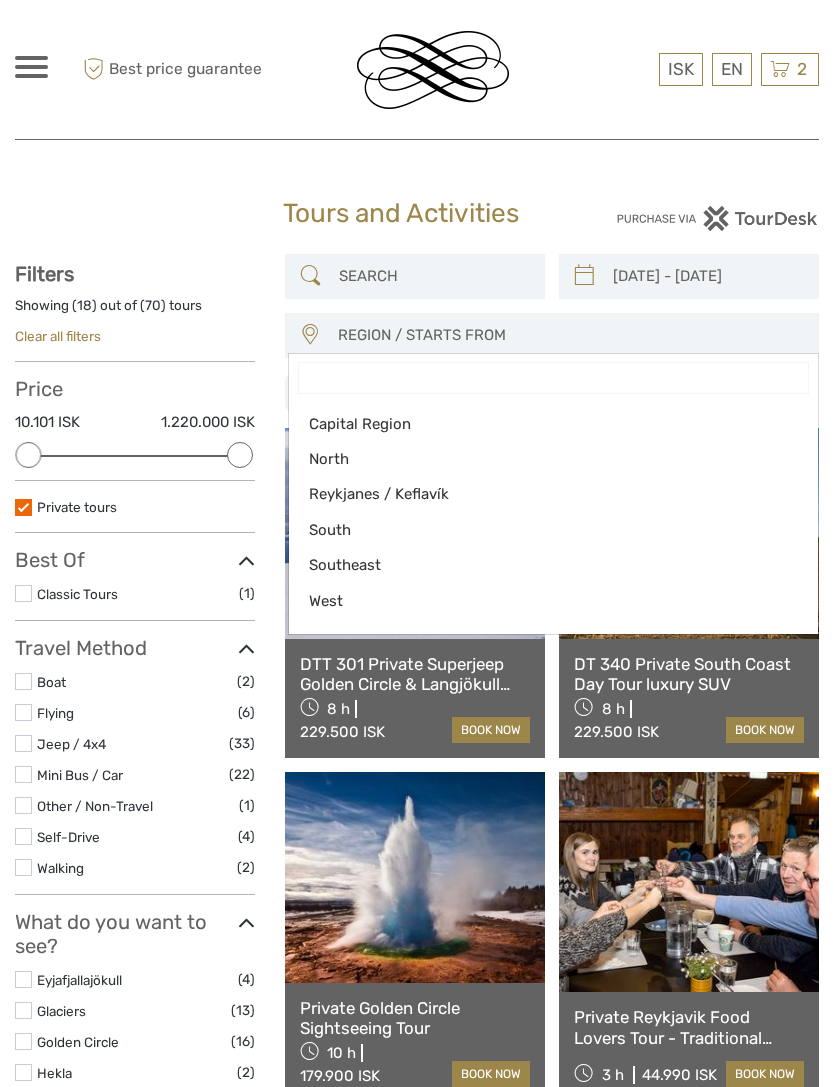 select on "Capital Region" 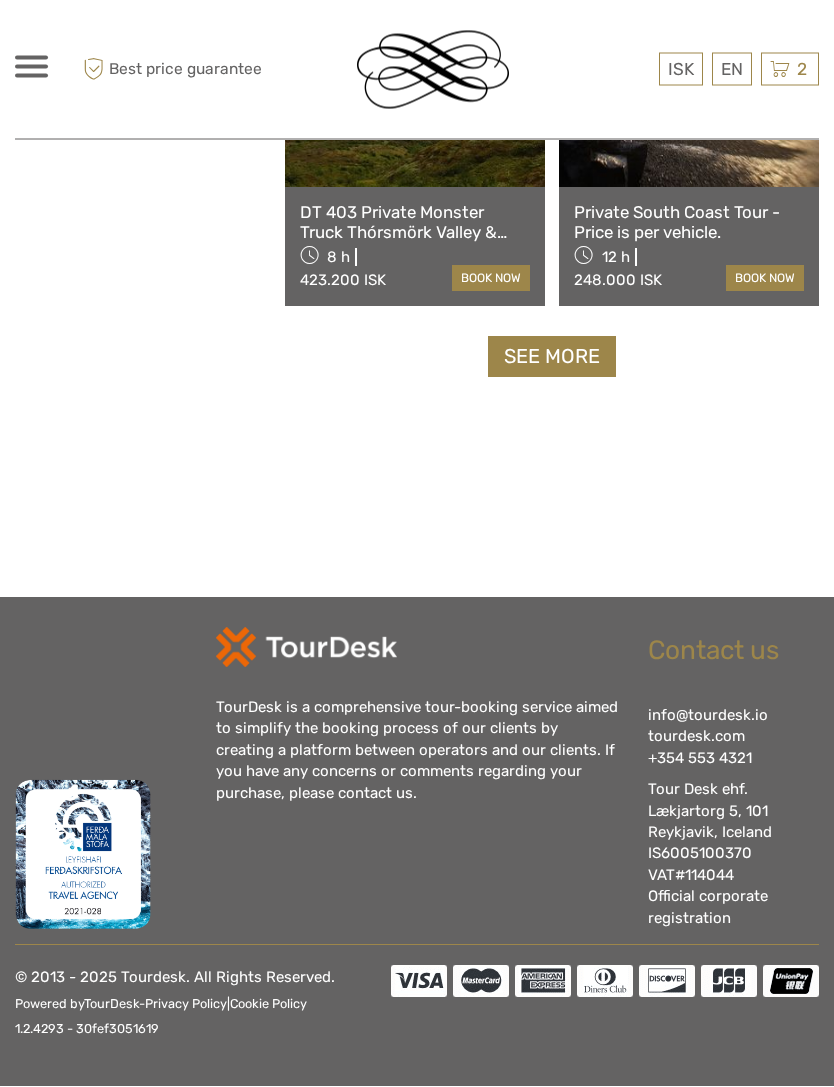 scroll, scrollTop: 3907, scrollLeft: 0, axis: vertical 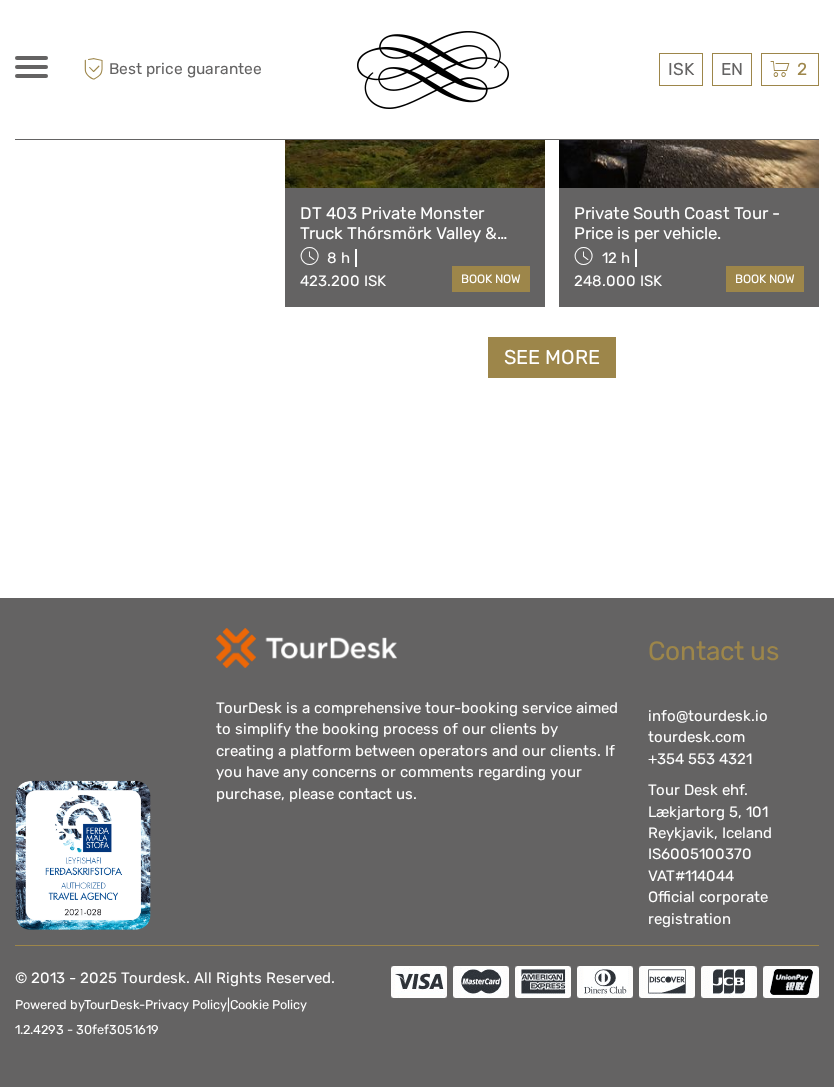 click on "DT 303 Private Superjeep Thórsmörk Valley & Eyjafjallajökull" at bounding box center (415, -465) 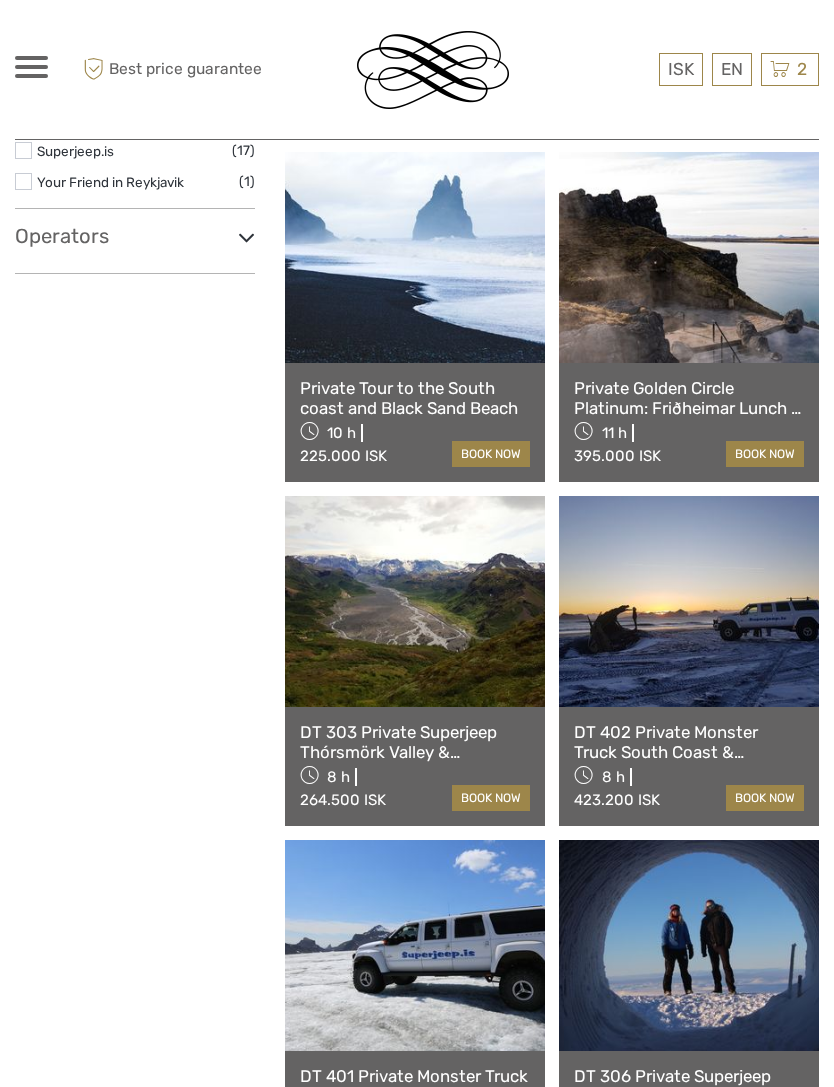 scroll, scrollTop: 1993, scrollLeft: 0, axis: vertical 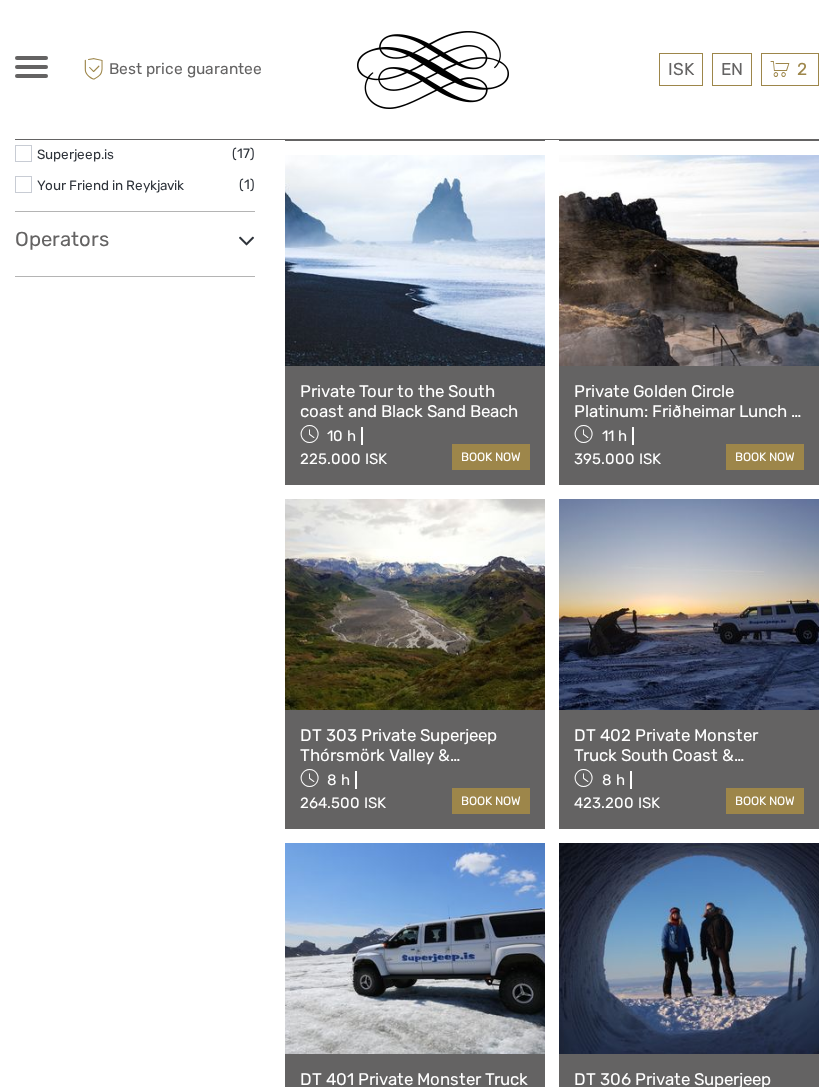 click on "DTT 301 Private Superjeep Golden Circle & Langjökull Glacier" at bounding box center (415, -1319) 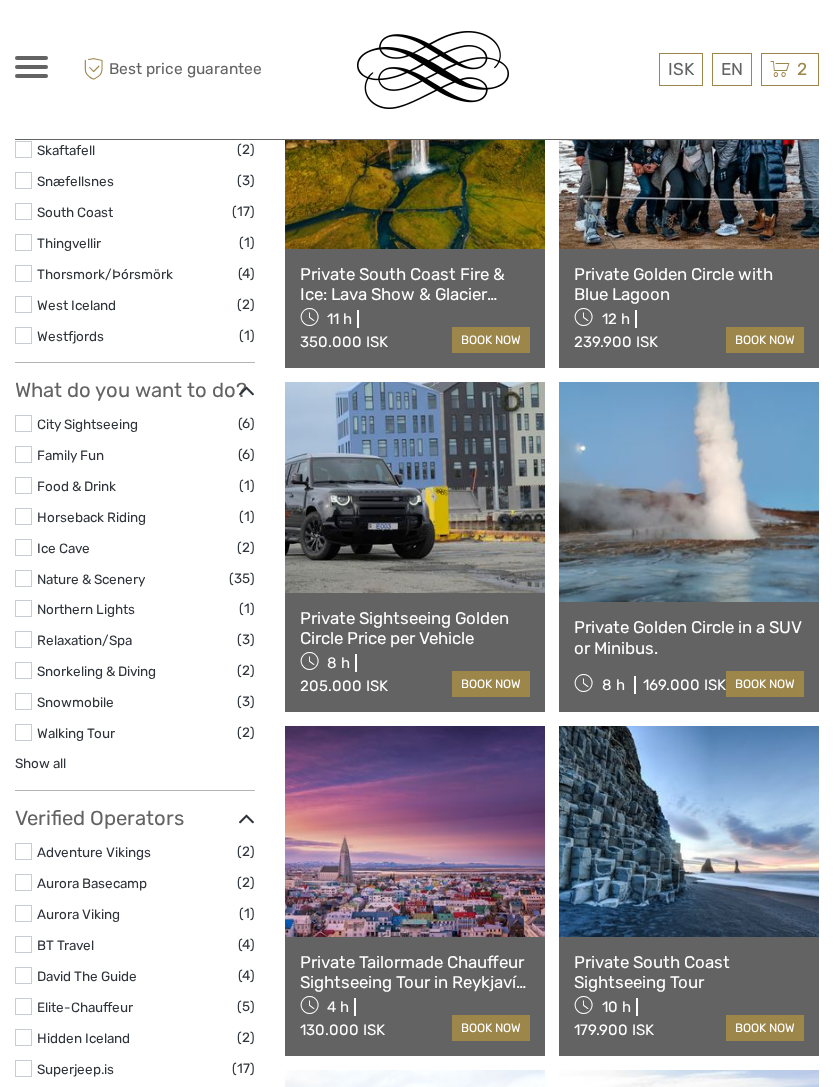 scroll, scrollTop: 1090, scrollLeft: 0, axis: vertical 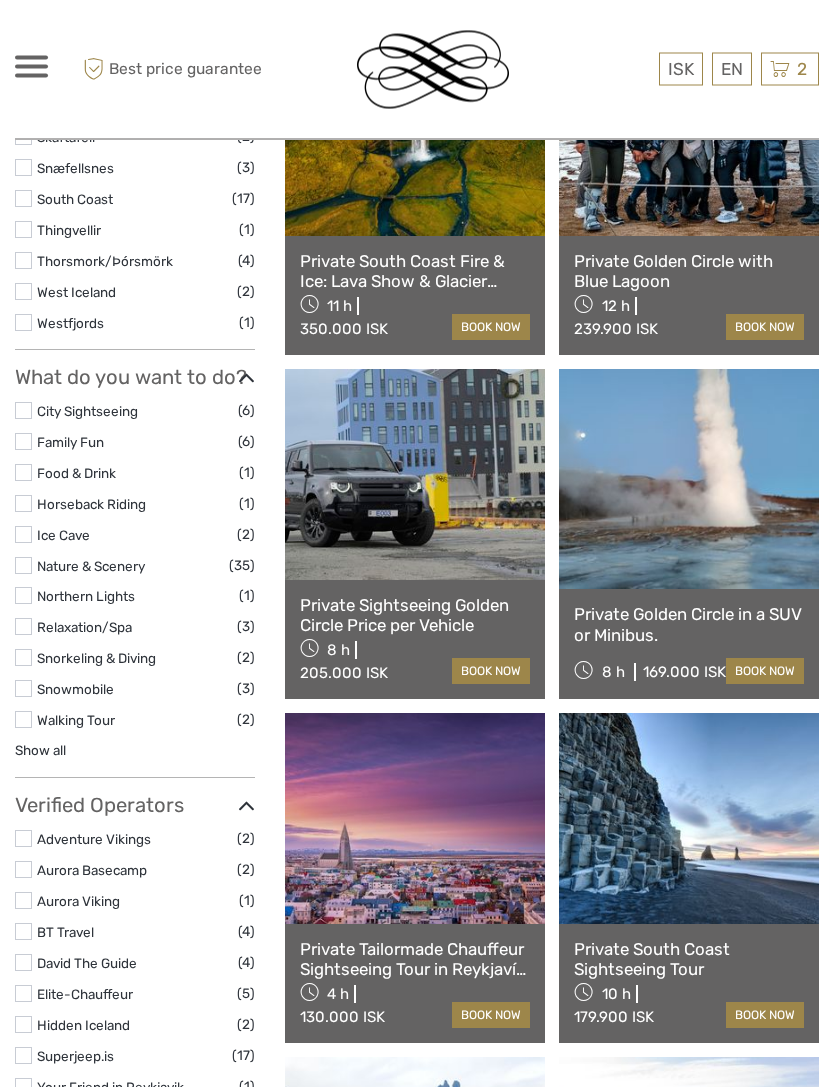 click at bounding box center [23, 535] 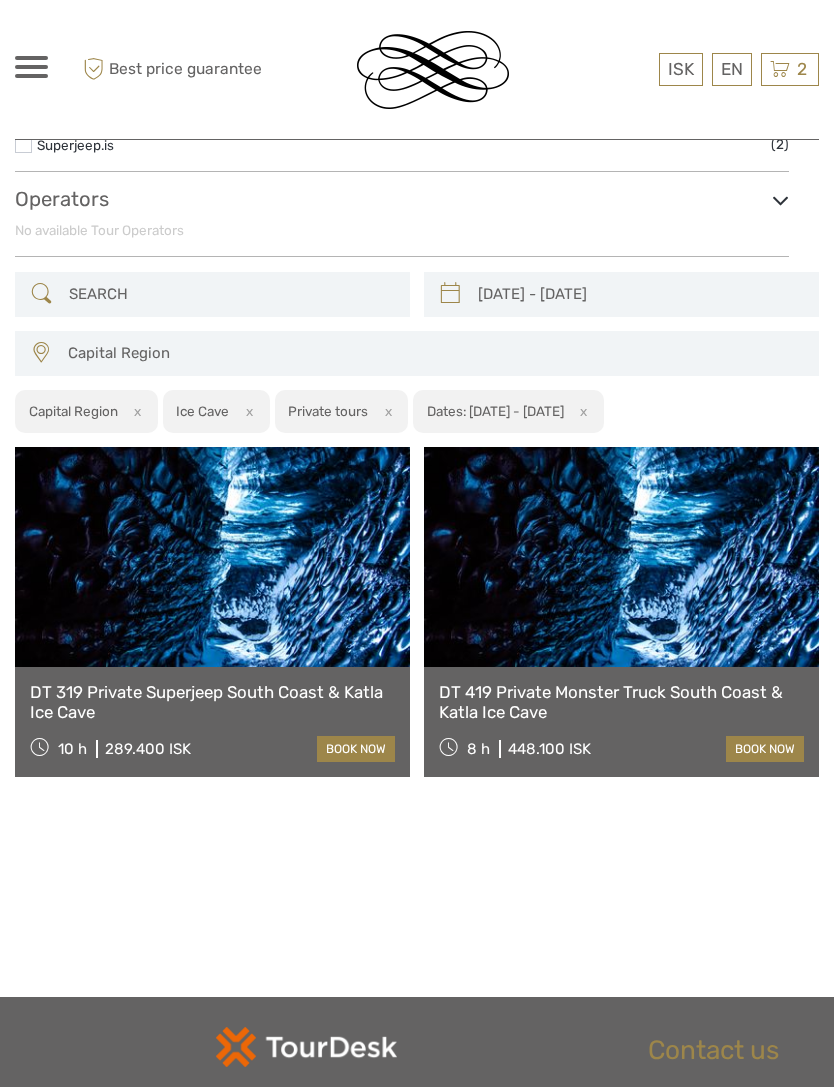 scroll, scrollTop: 889, scrollLeft: 0, axis: vertical 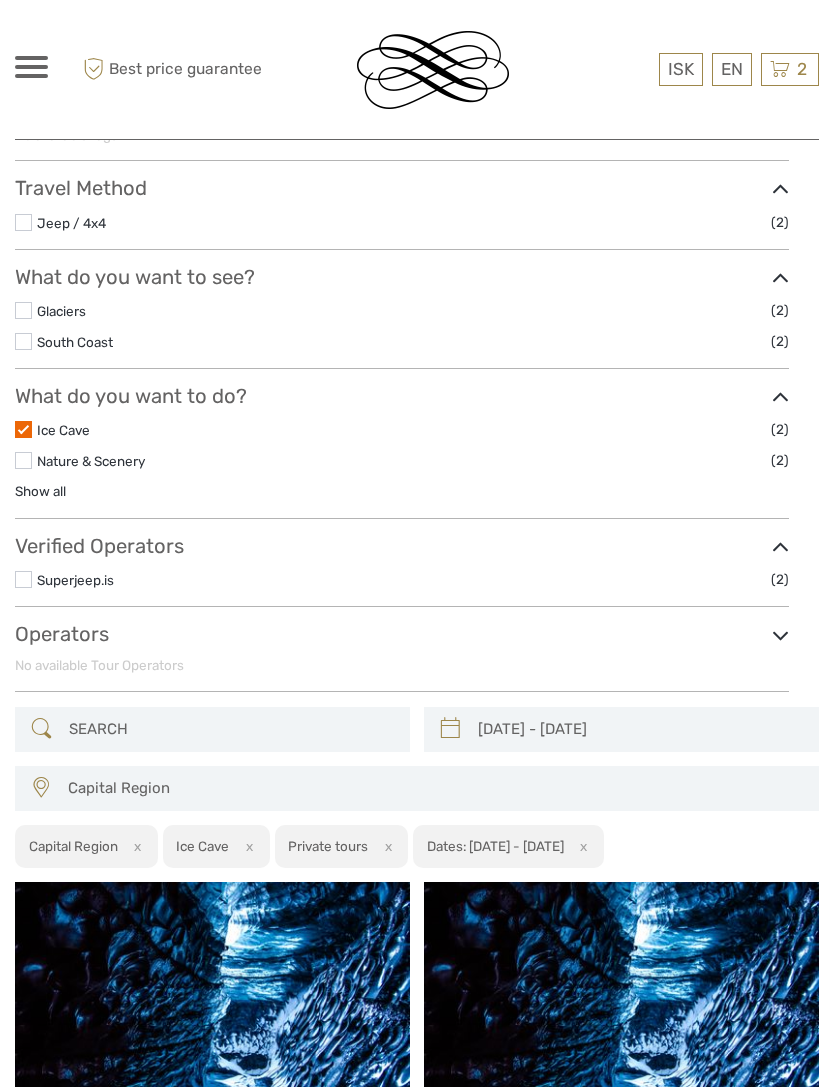 click at bounding box center (23, 429) 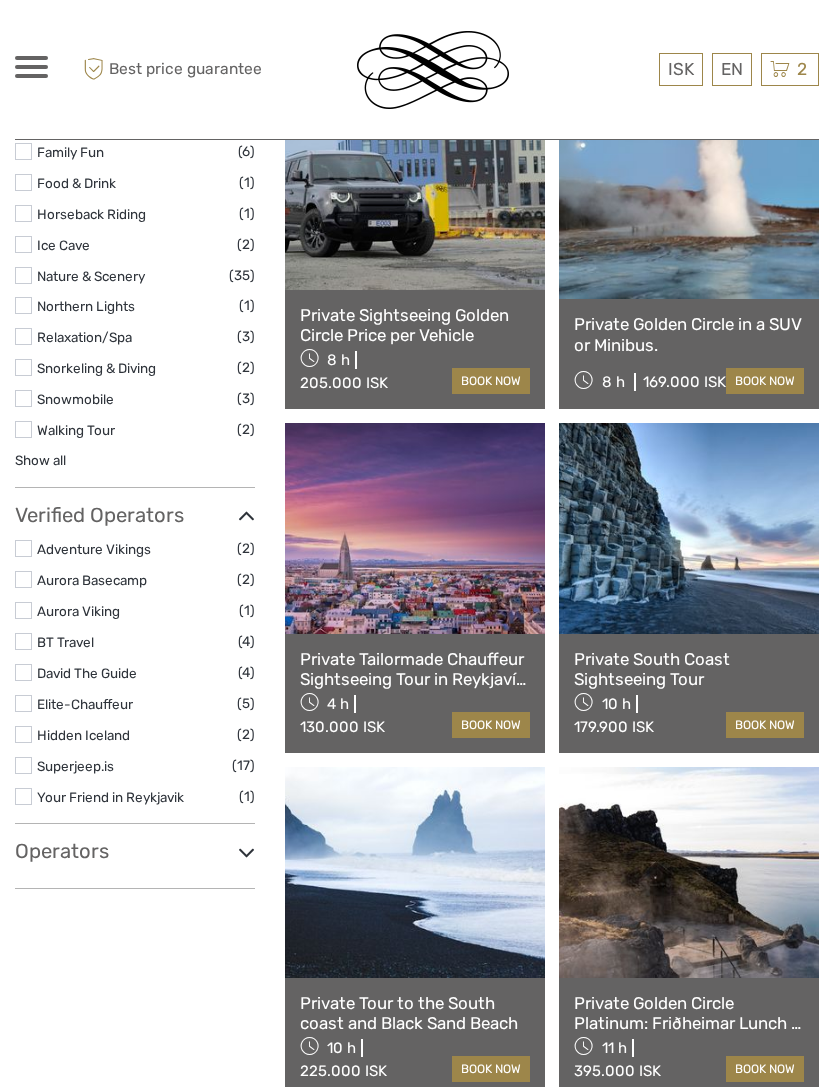 scroll, scrollTop: 1381, scrollLeft: 0, axis: vertical 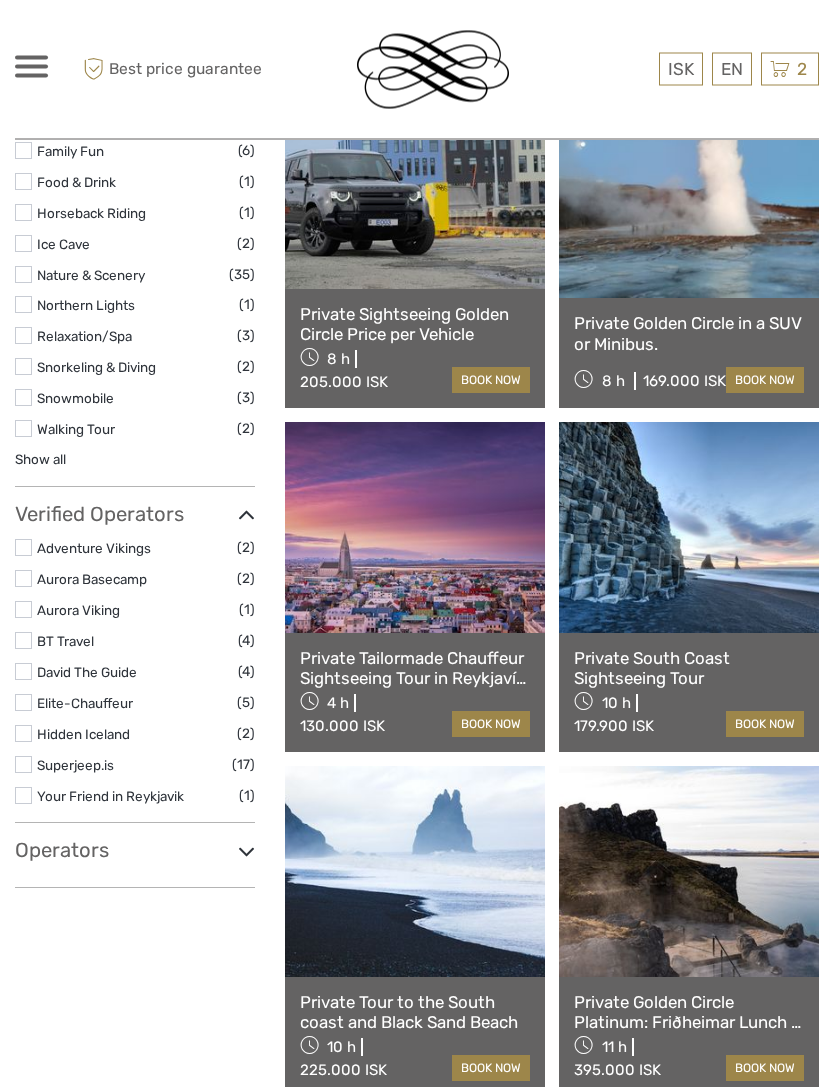 click at bounding box center [23, 765] 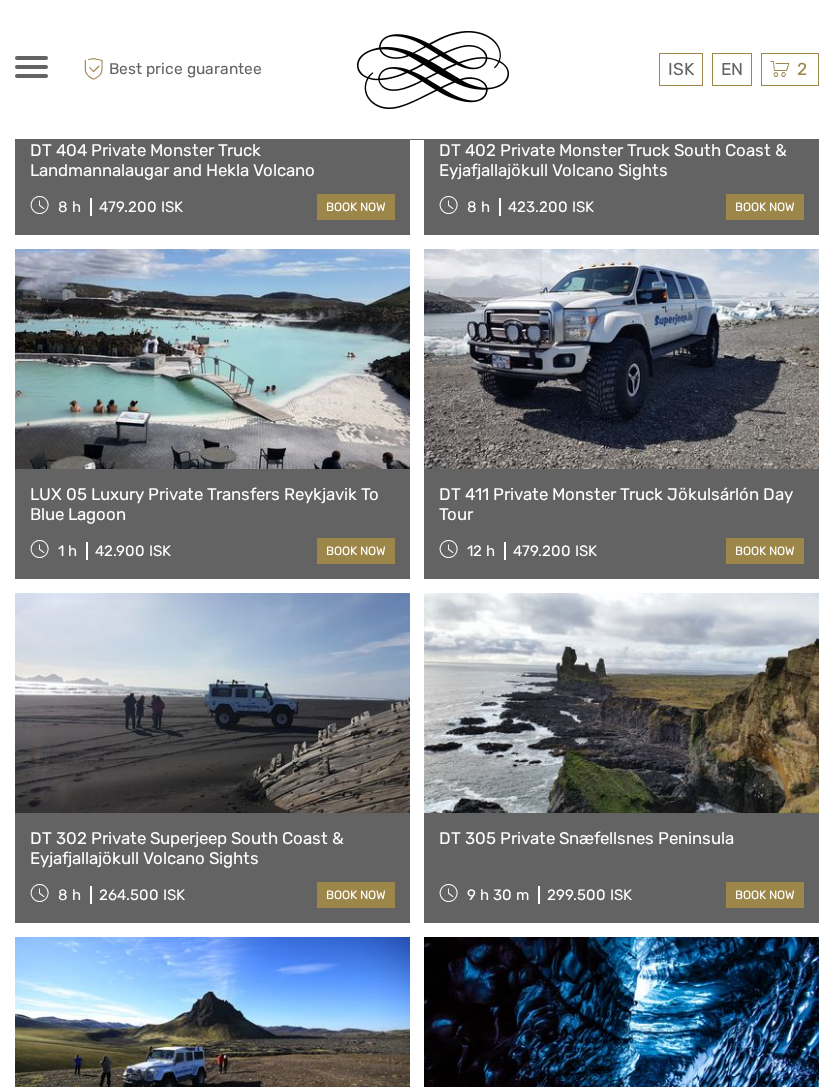 scroll, scrollTop: 3130, scrollLeft: 0, axis: vertical 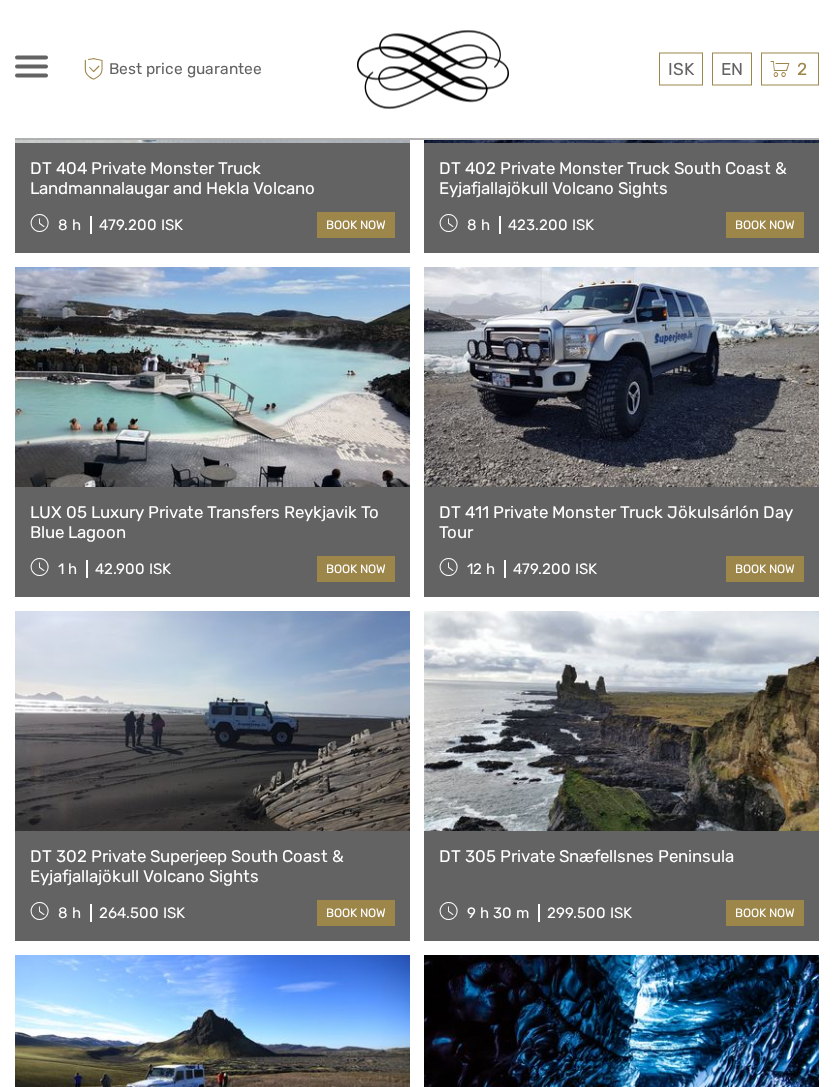 click on "LUX 05 Luxury Private Transfers Reykjavik To Blue Lagoon" at bounding box center [212, 523] 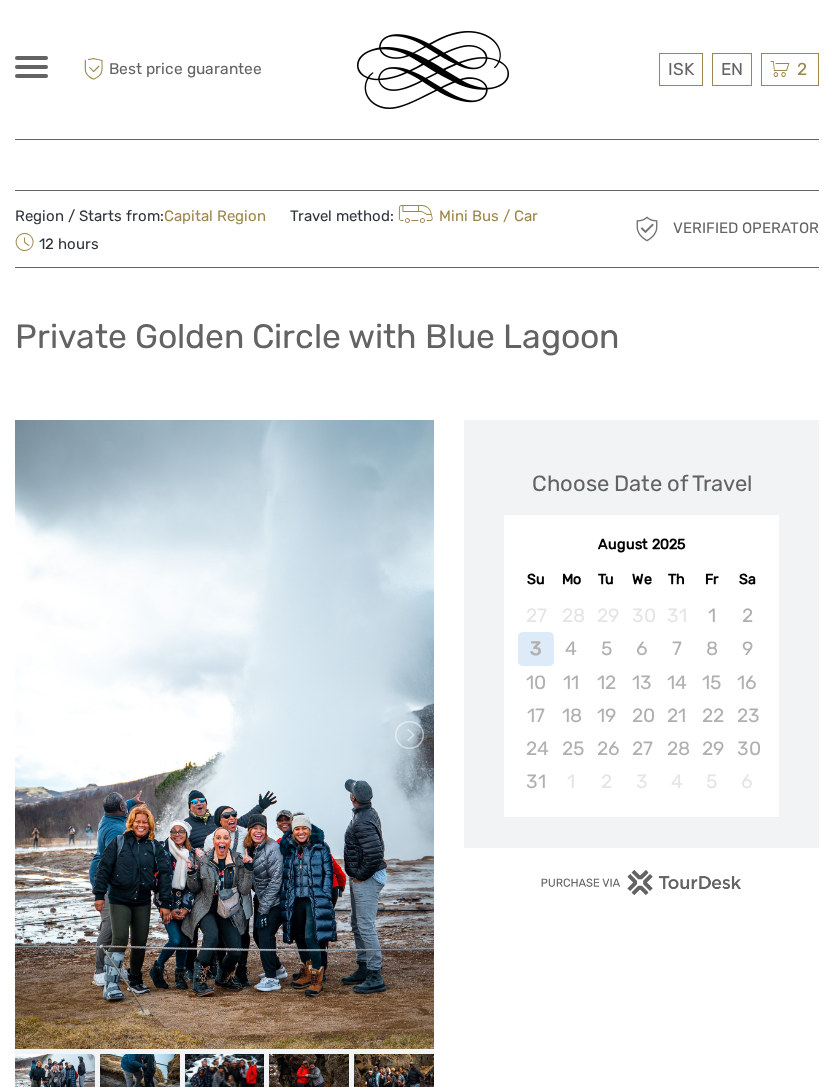 scroll, scrollTop: 0, scrollLeft: 0, axis: both 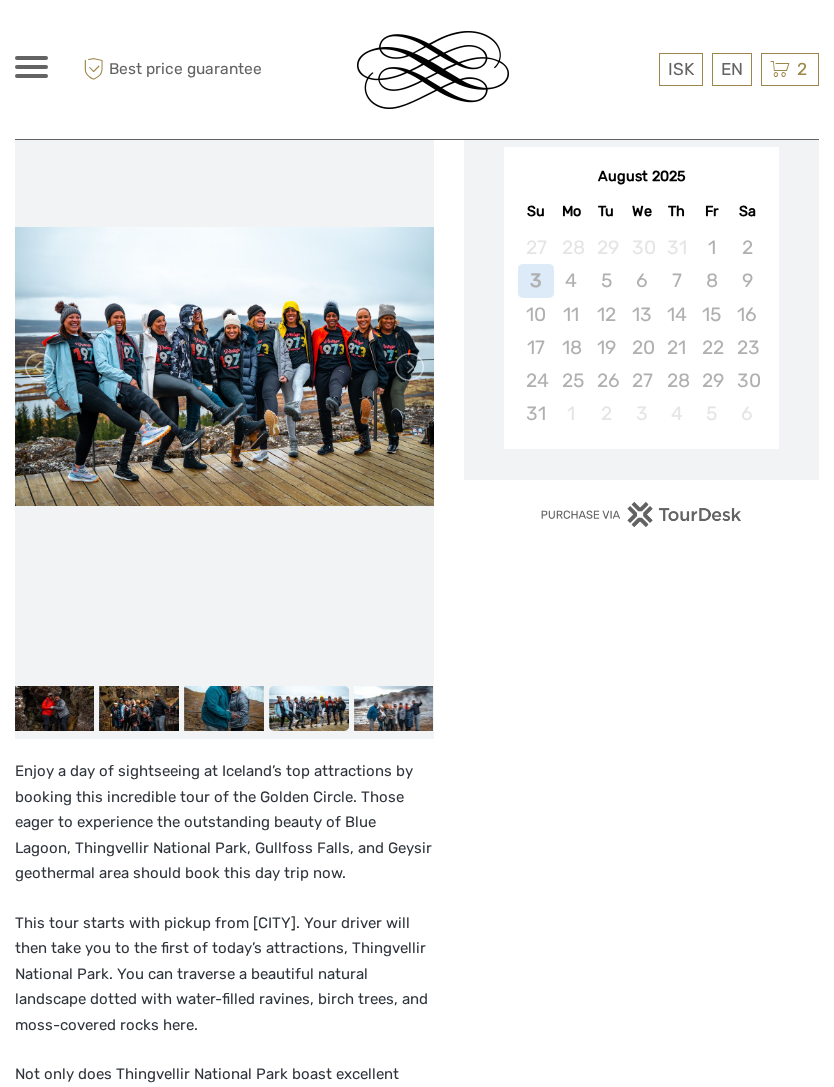click on "Choose Date of Travel August [YEAR] Su Mo Tu We Th Fr Sa 27 28 29 30 31 1 2 3 4 5 6 7 8 9 10 11 12 13 14 15 16 17 18 19 20 21 22 23 24 25 26 27 28 29 30 31 1 2 3 4 5 6" at bounding box center [641, 1457] 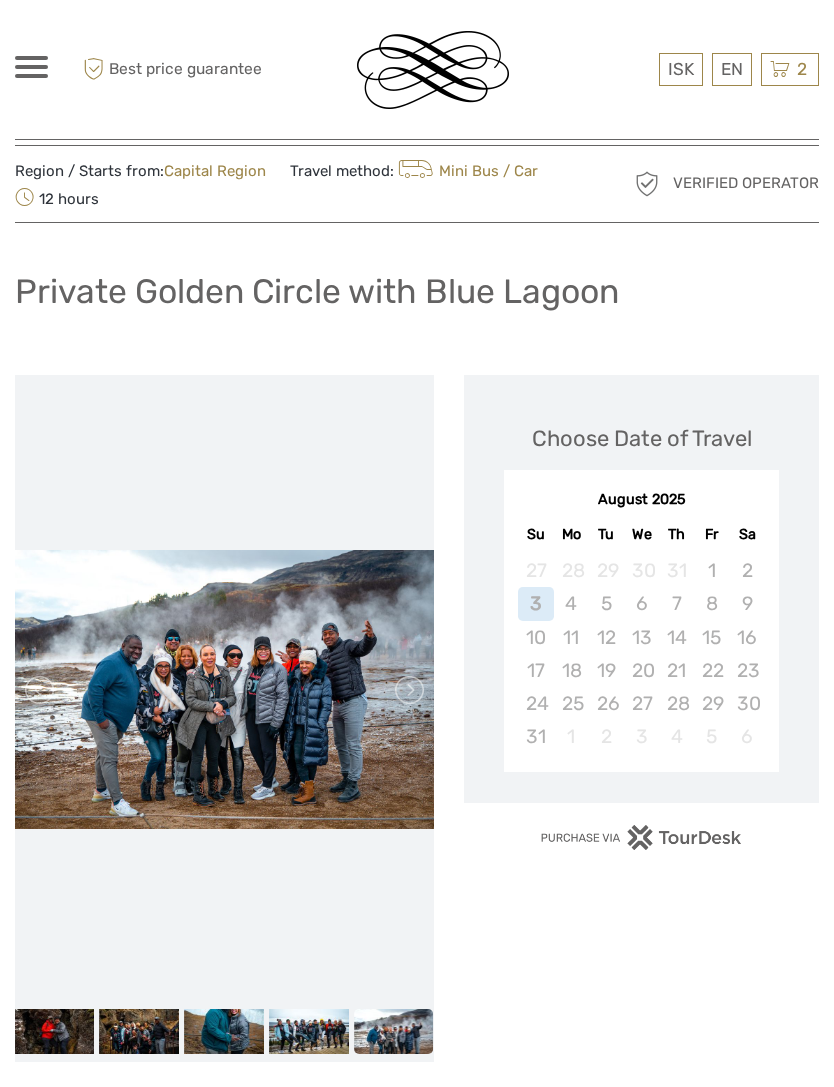 scroll, scrollTop: 0, scrollLeft: 0, axis: both 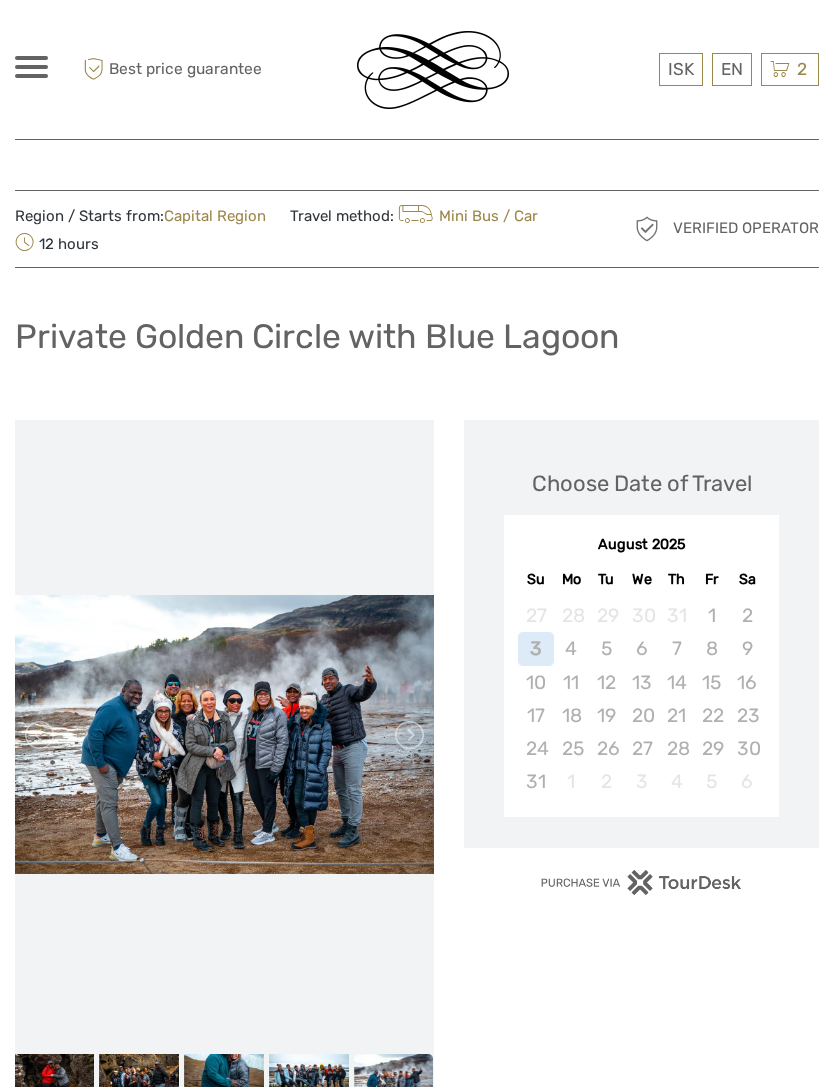 click on "6" at bounding box center [641, 648] 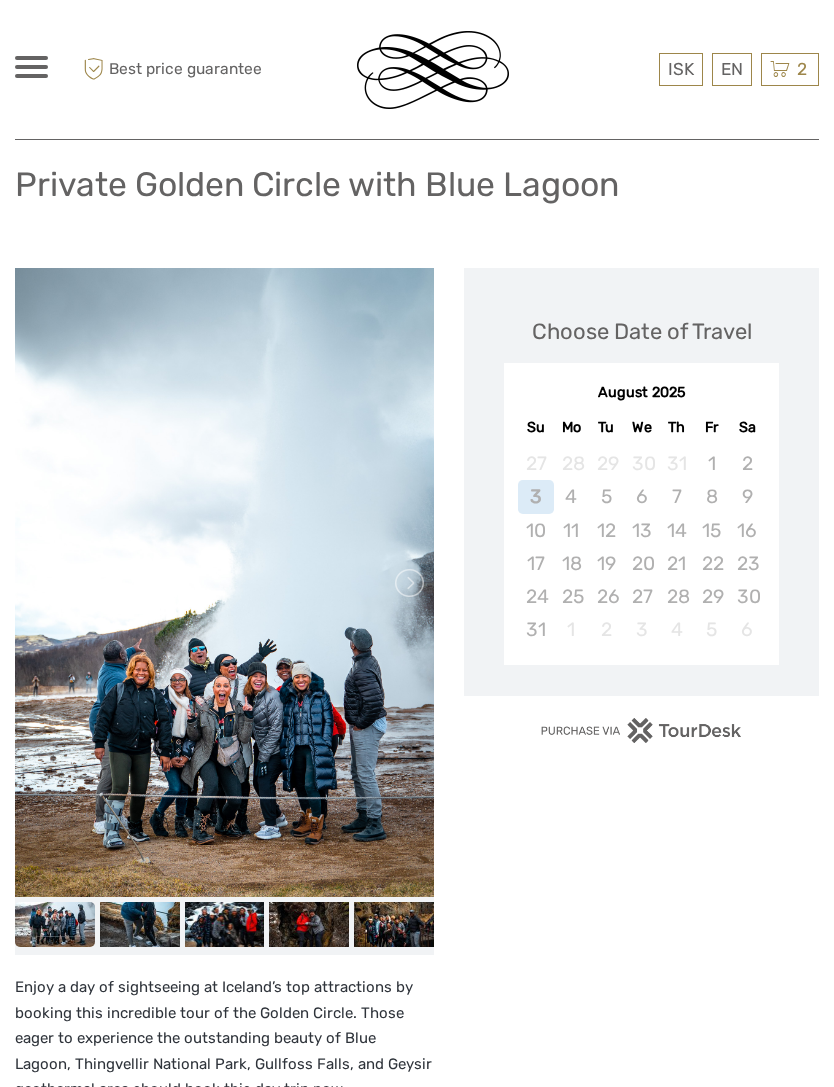 scroll, scrollTop: 0, scrollLeft: 0, axis: both 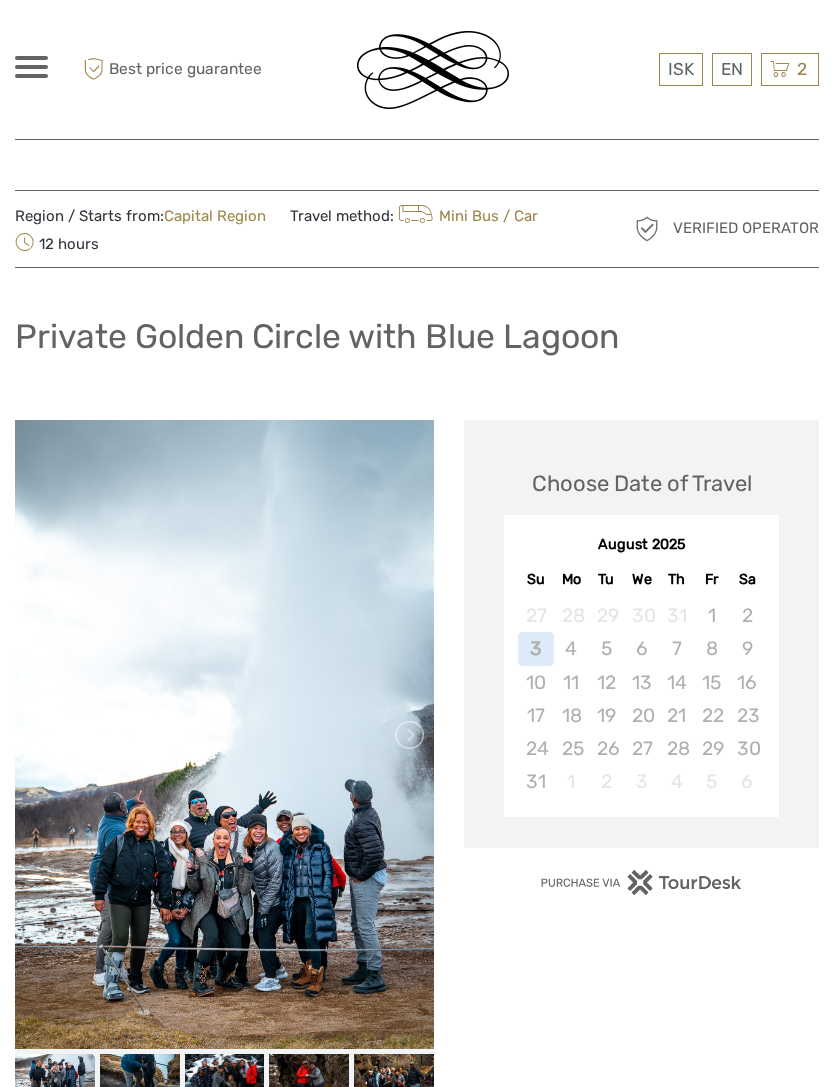 click on "5" at bounding box center (606, 648) 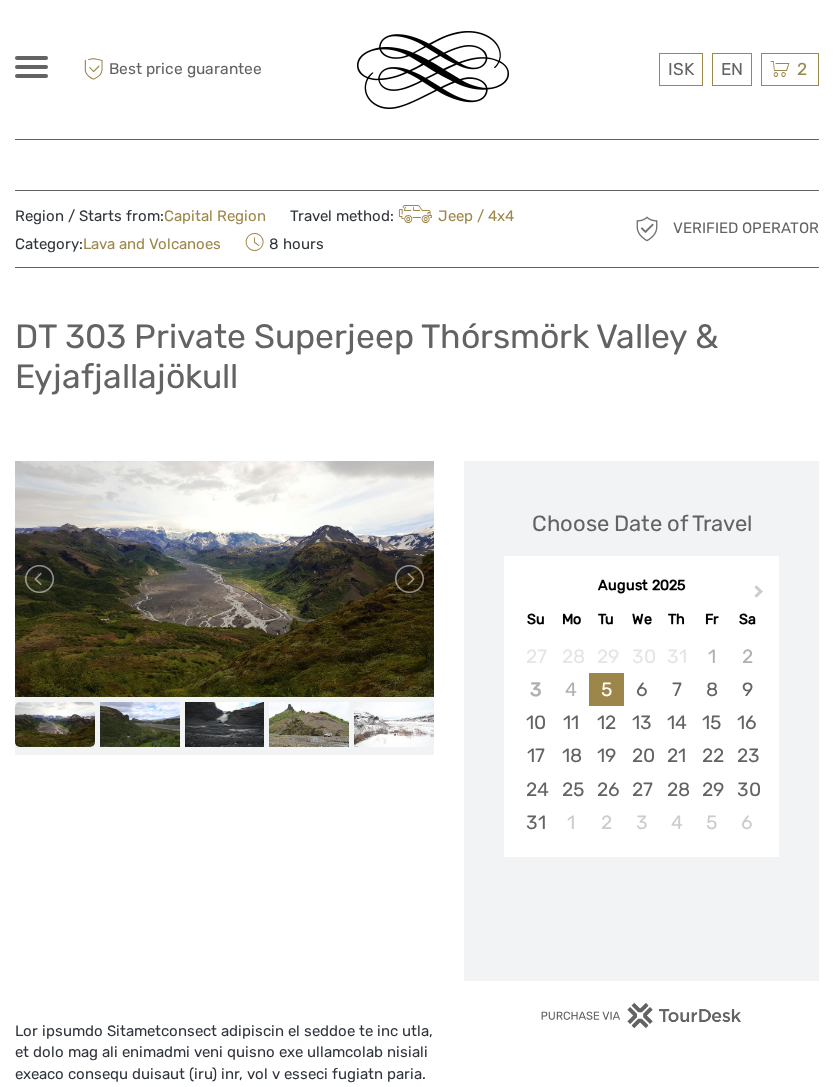 scroll, scrollTop: 0, scrollLeft: 0, axis: both 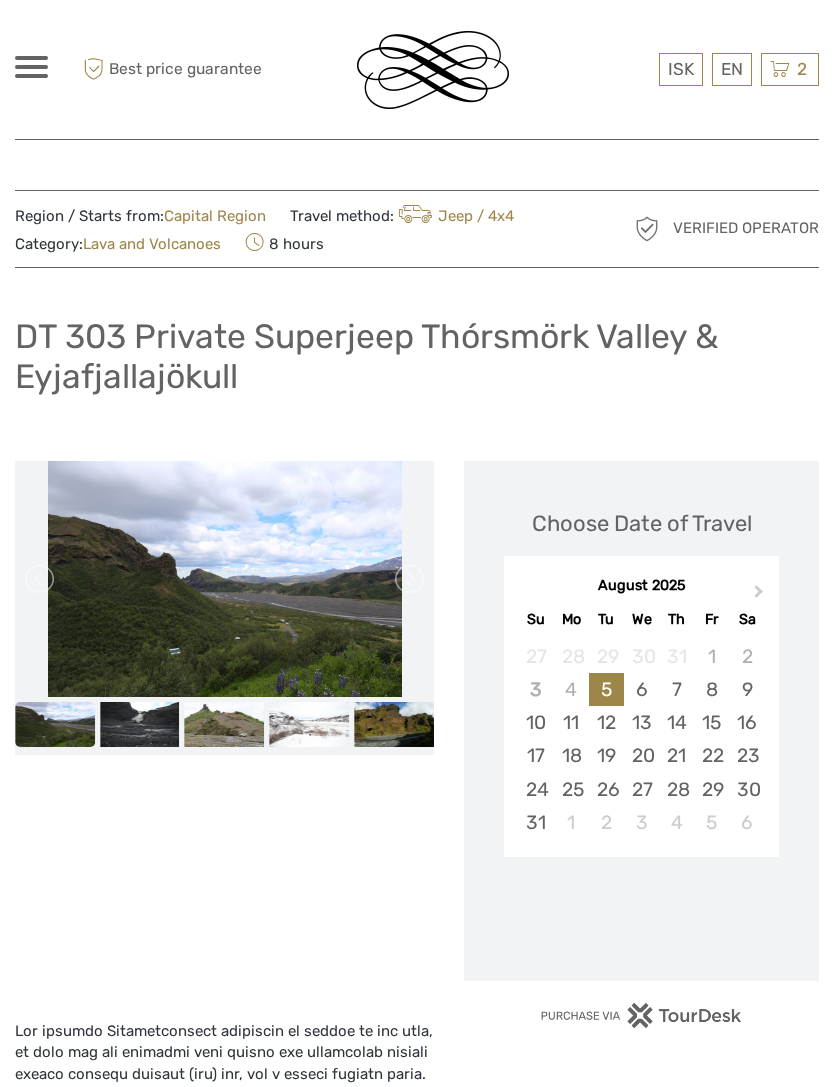 click at bounding box center [140, 724] 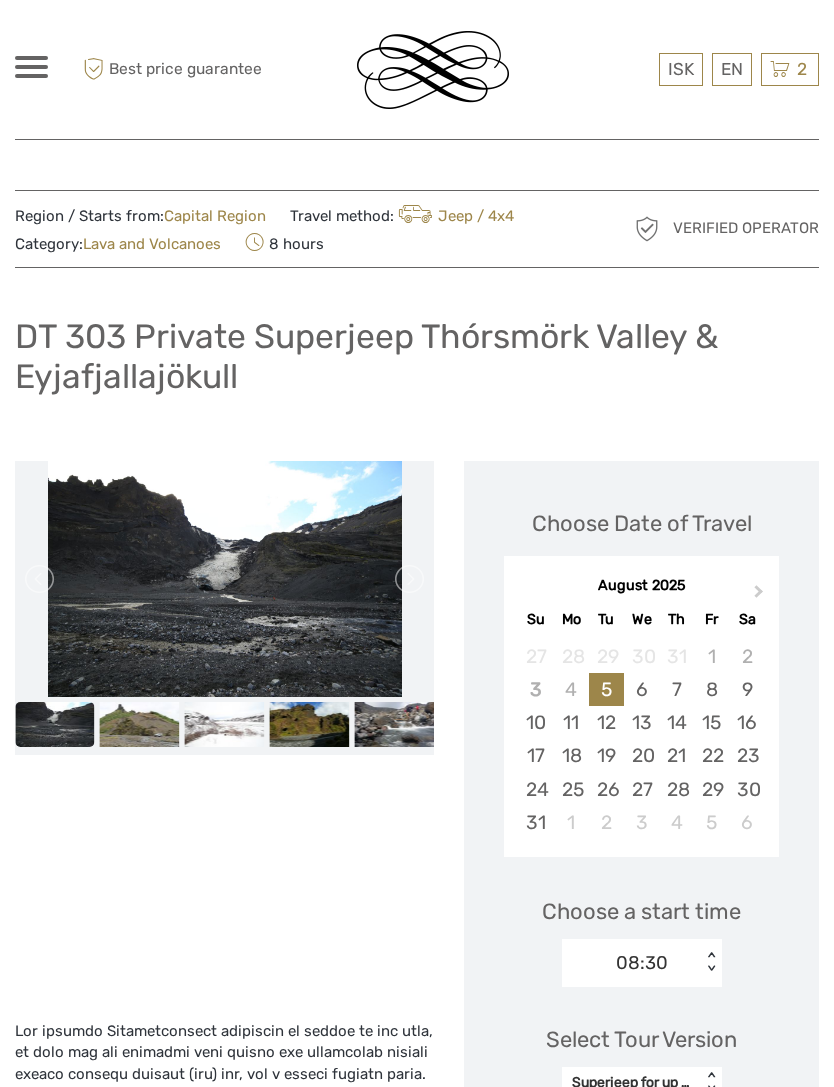 click at bounding box center (225, 724) 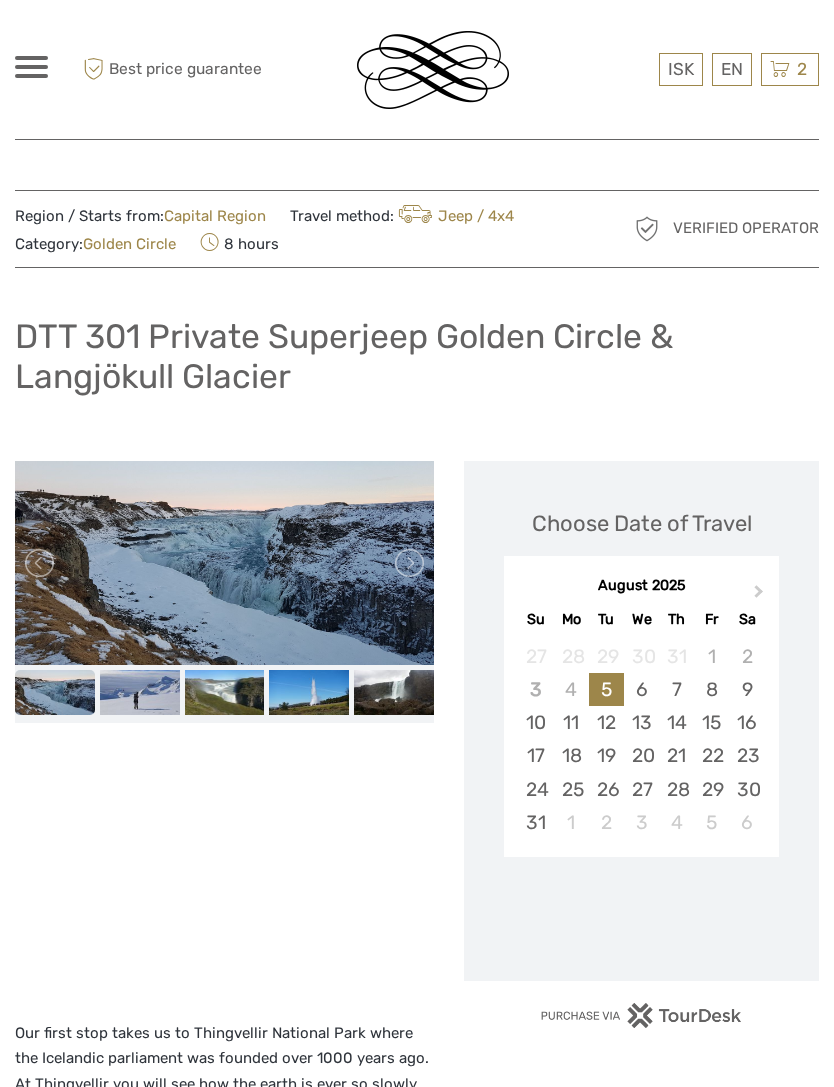 scroll, scrollTop: 0, scrollLeft: 0, axis: both 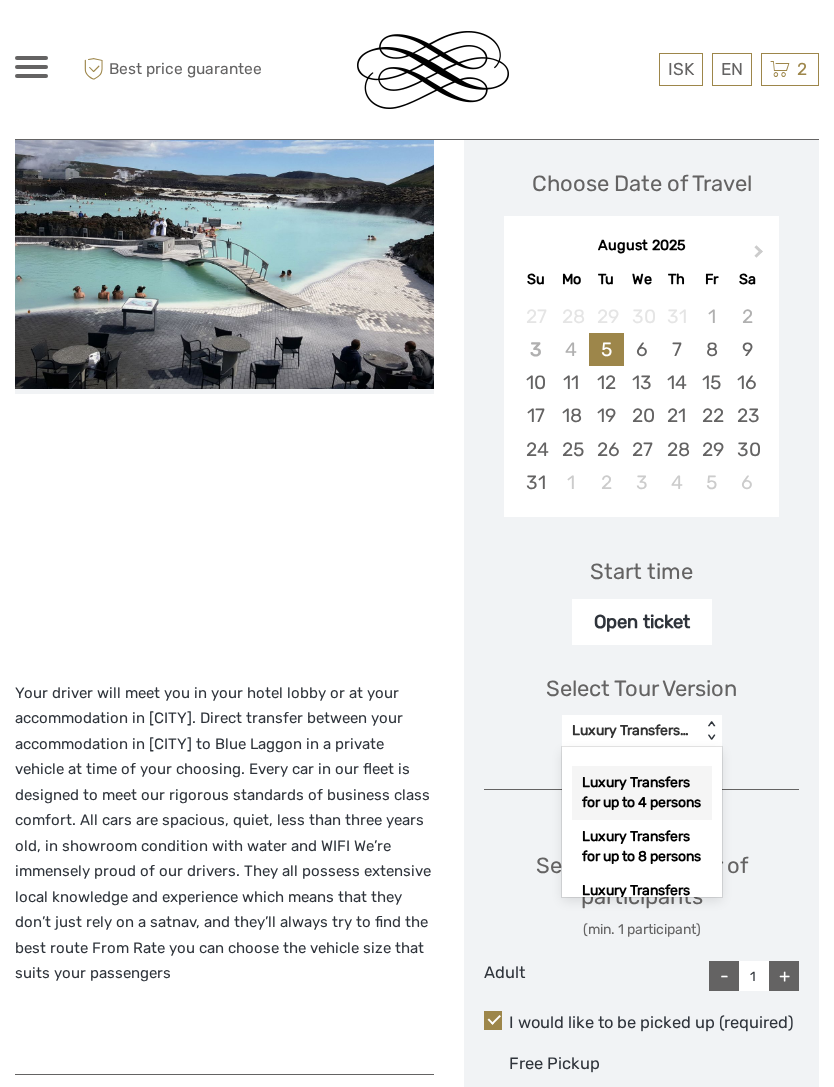 click on "Select Tour Version option Luxury Transfers for up to 4 persons selected, 1 of 3. 3 results available. Use Up and Down to choose options, press Enter to select the currently focused option, press Escape to exit the menu, press Tab to select the option and exit the menu. Luxury Transfers for up to 4 persons < > Luxury Transfers for up to 4 persons Luxury Transfers for up to 8 persons Luxury Transfers for up to 10 persons" at bounding box center [641, 701] 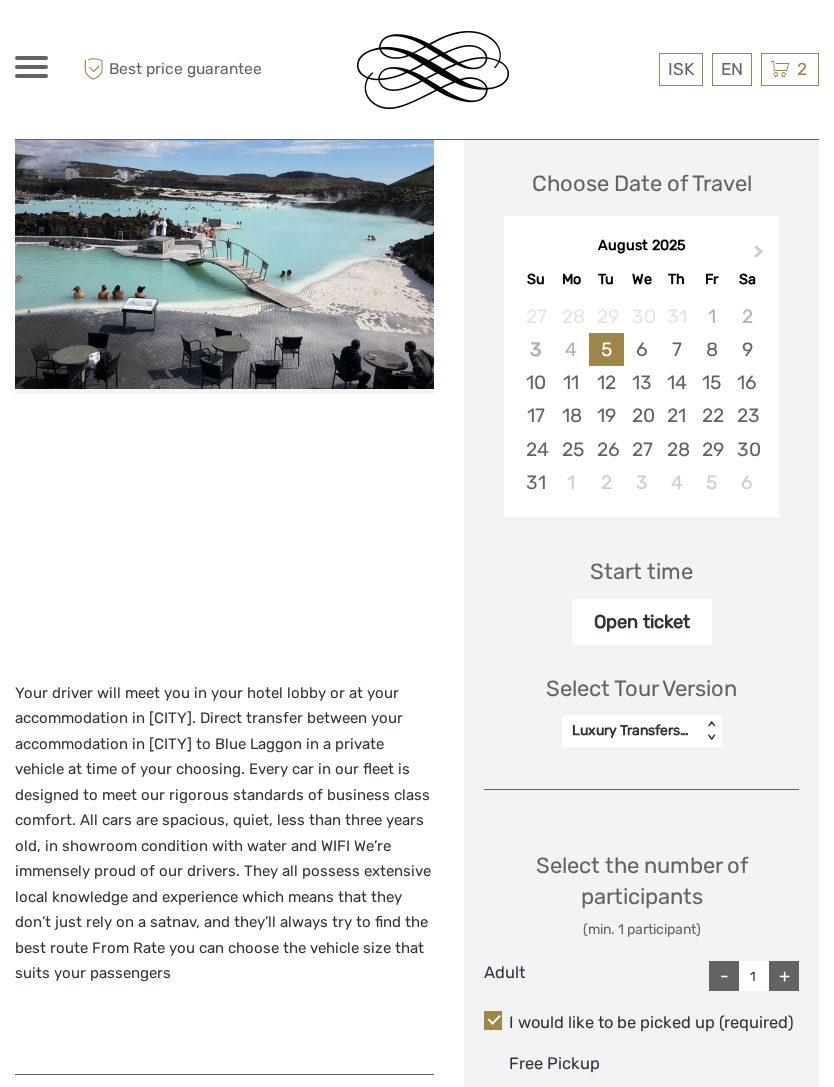 click on "6" at bounding box center (641, 349) 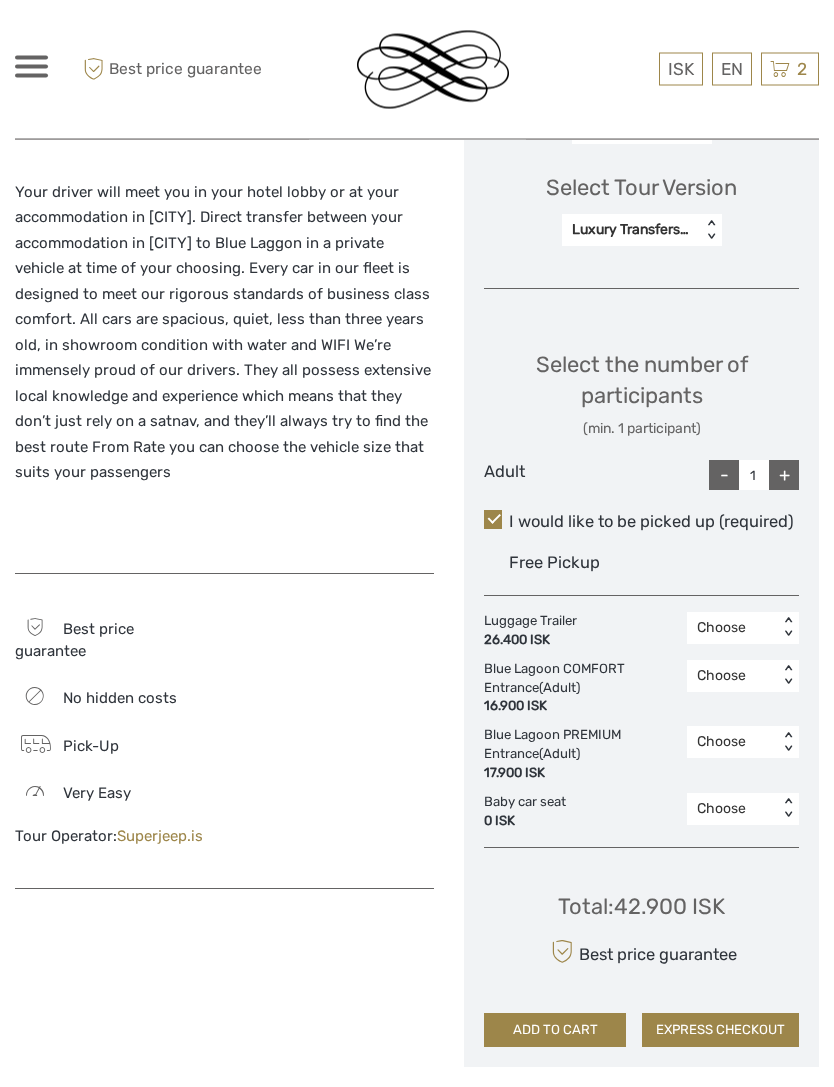 scroll, scrollTop: 841, scrollLeft: 0, axis: vertical 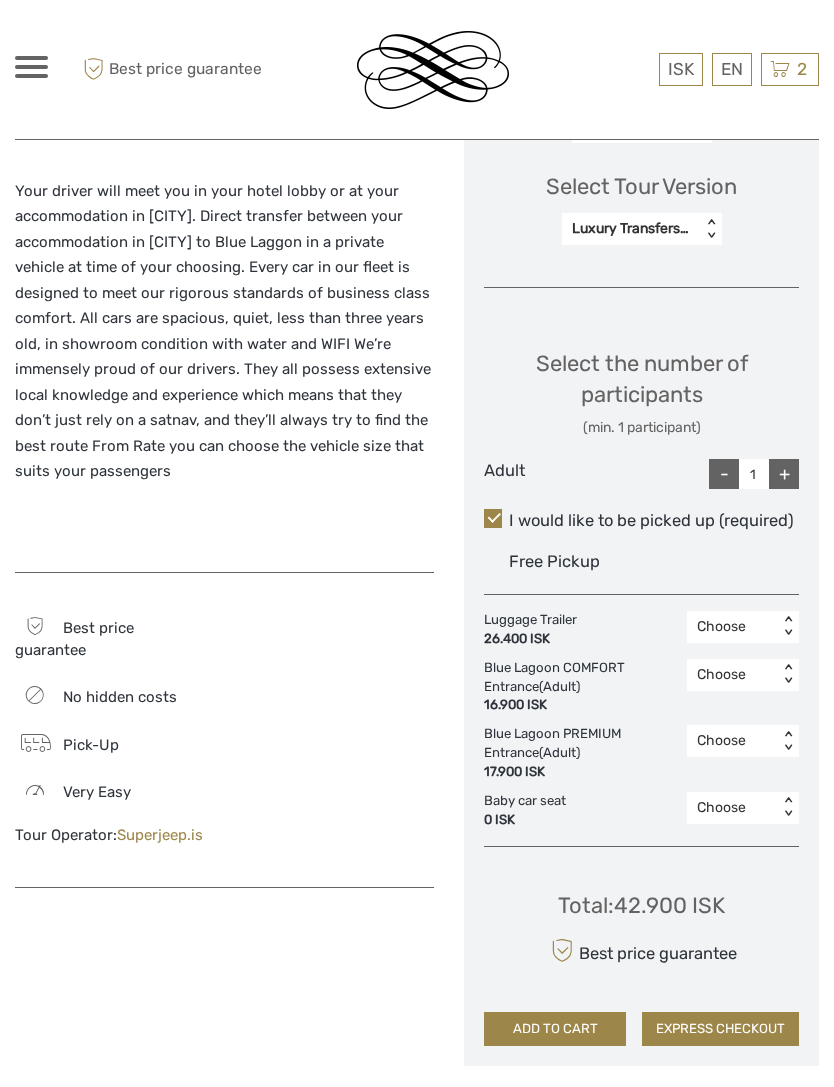 click on "+" at bounding box center (784, 474) 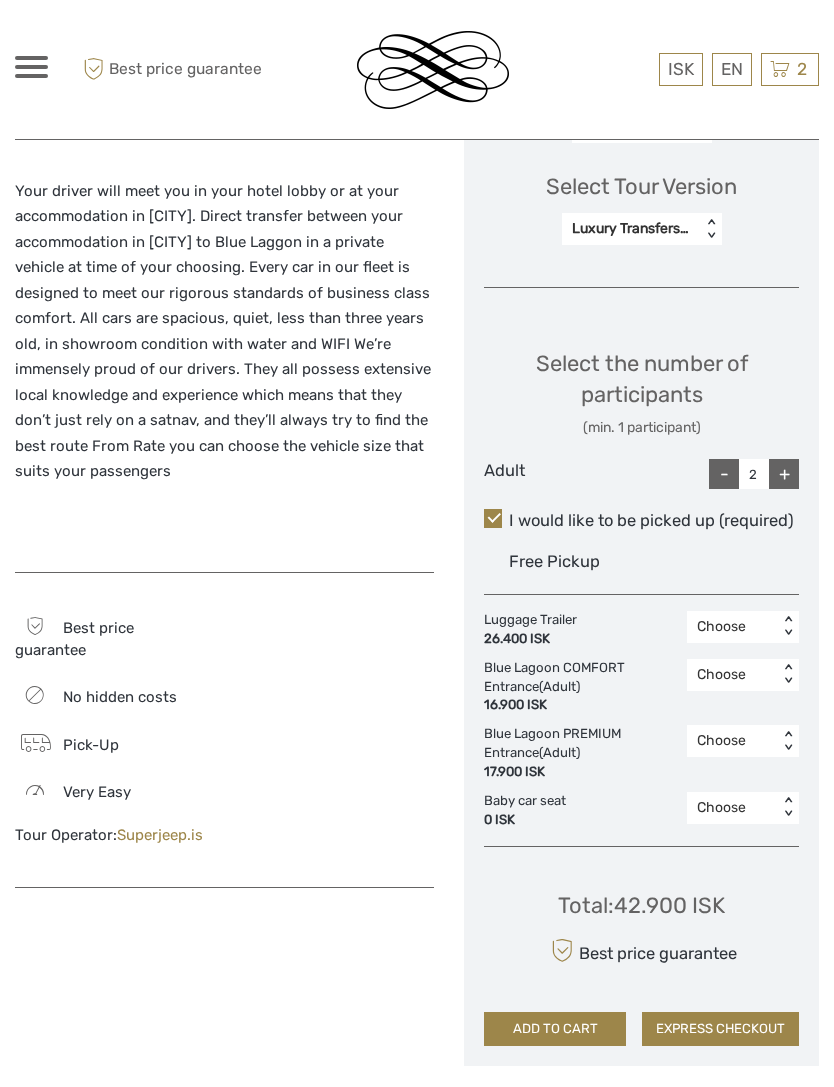 click on "+" at bounding box center [784, 474] 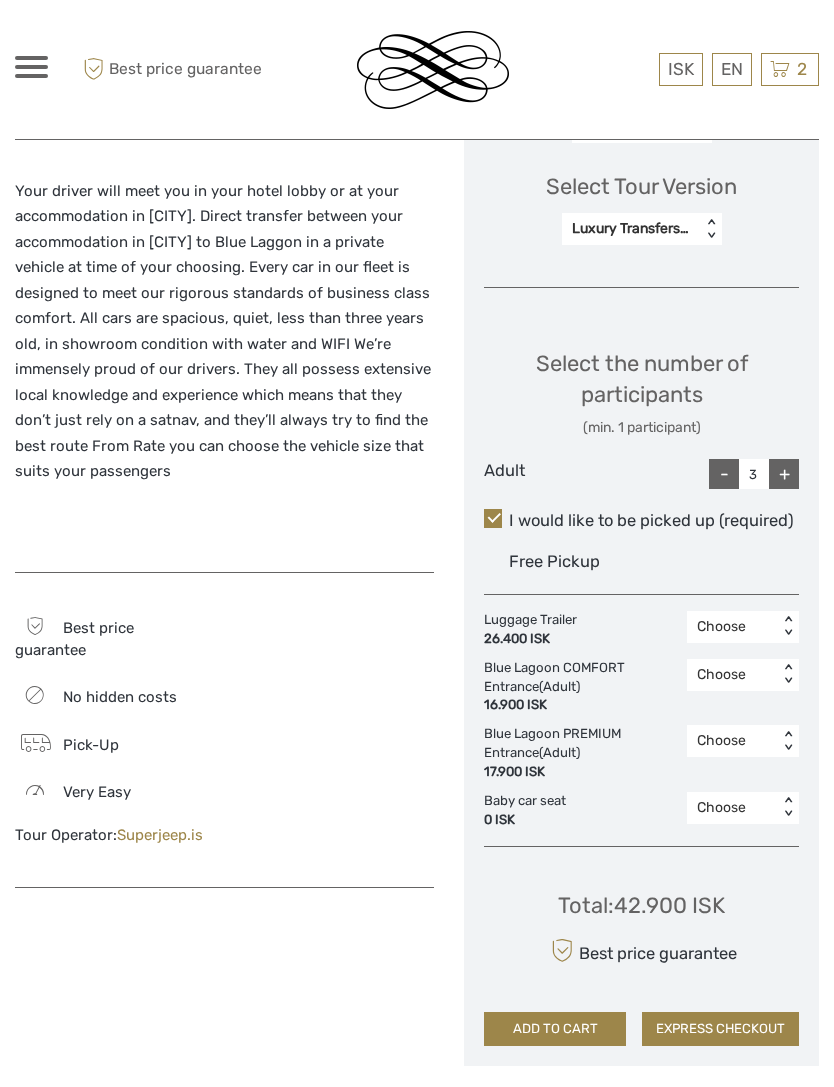 click on "3" at bounding box center [754, 474] 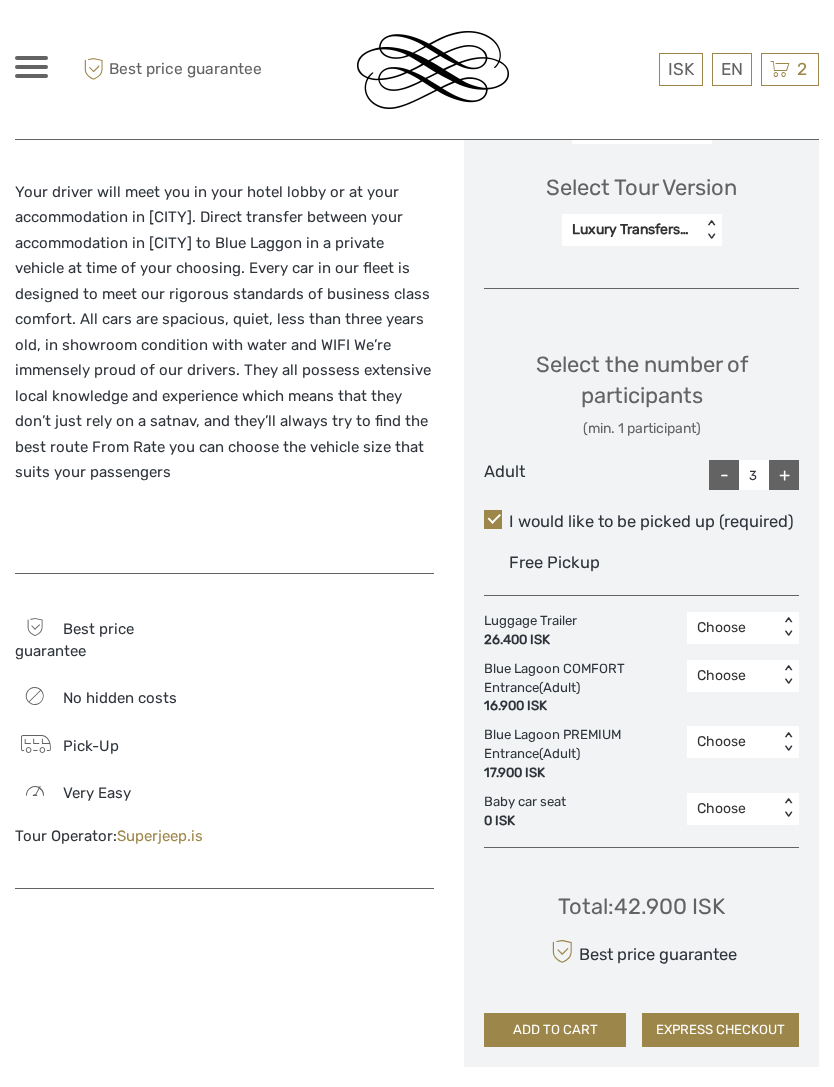 click on "Select the number of participants (min. 1 participant) Adult - 3 +" at bounding box center [641, 410] 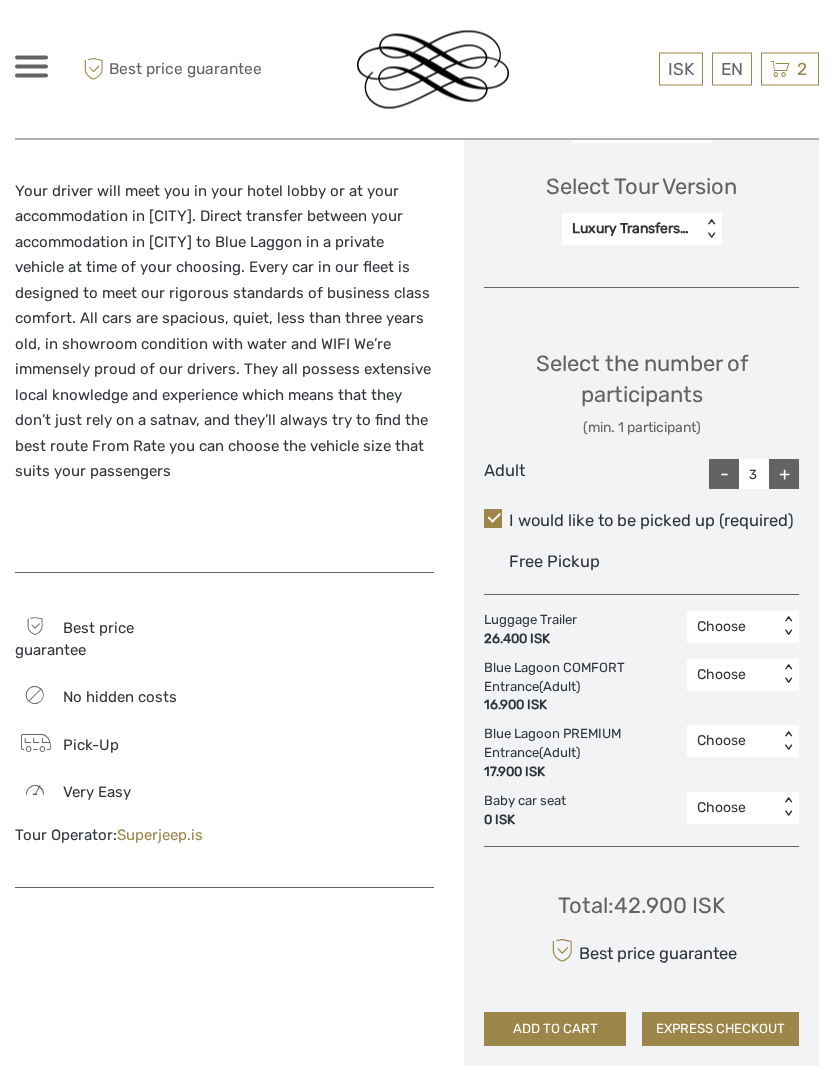 click on "+" at bounding box center [784, 475] 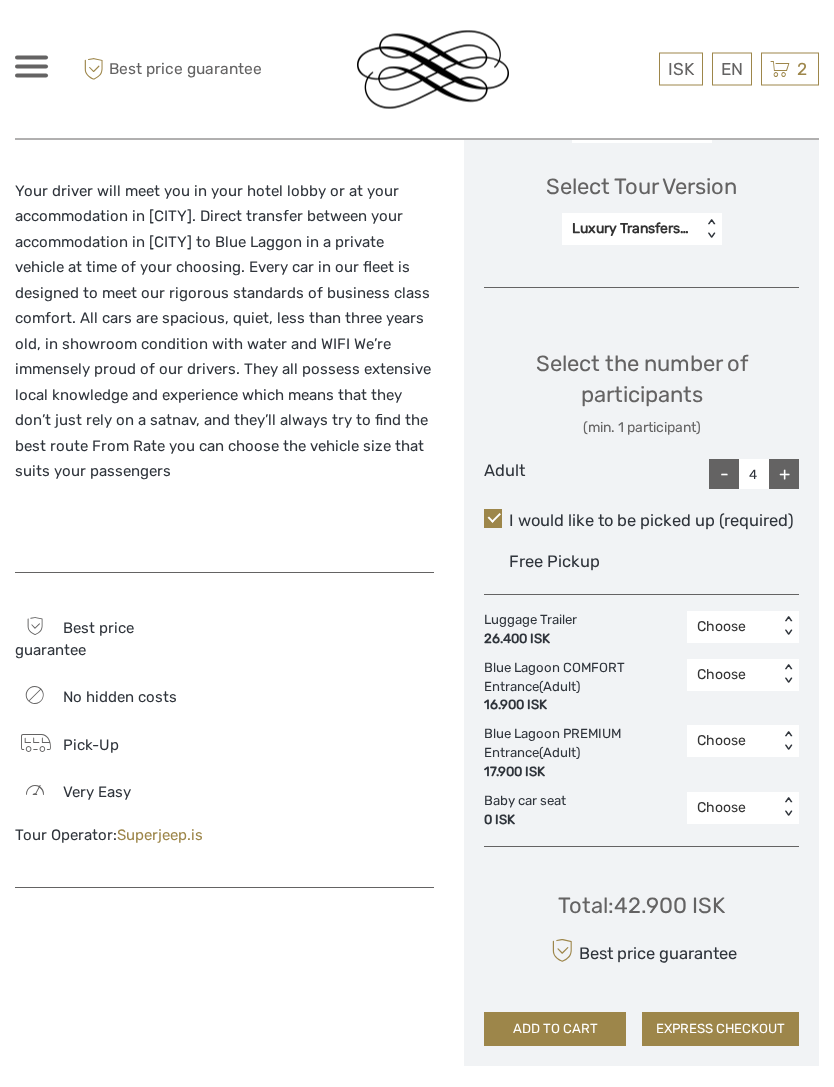 scroll, scrollTop: 842, scrollLeft: 0, axis: vertical 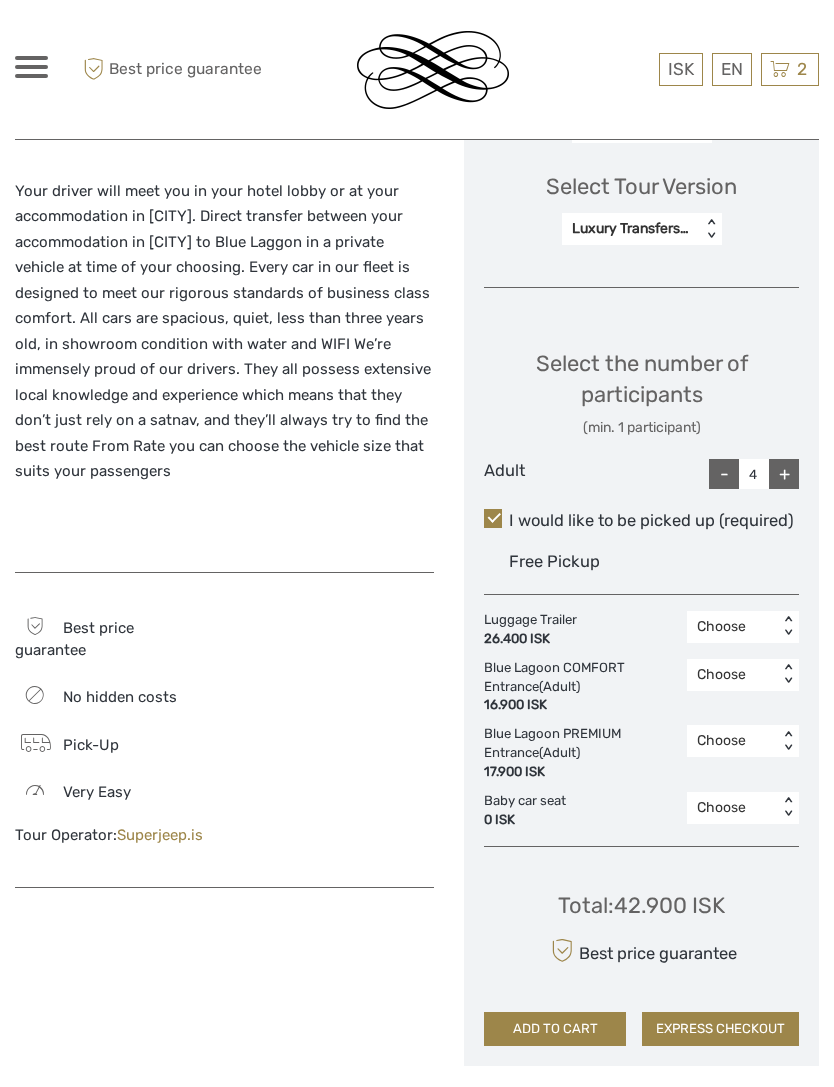 click on "+" at bounding box center [784, 474] 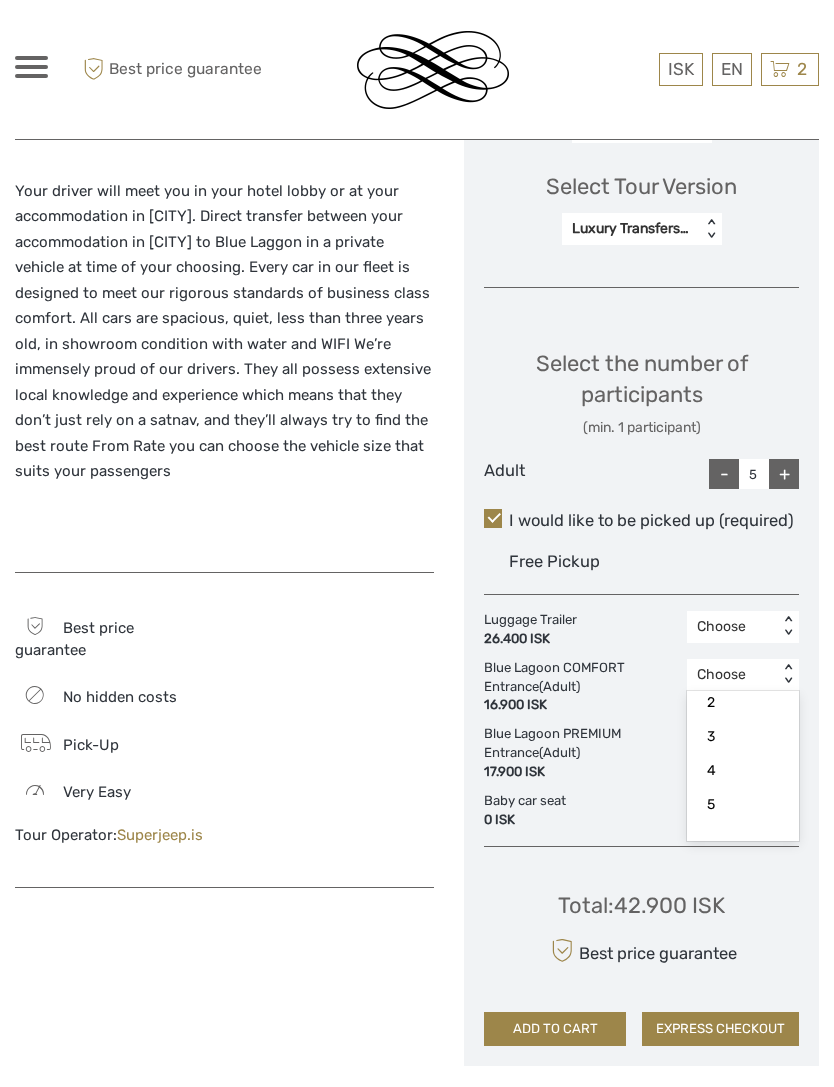 scroll, scrollTop: 92, scrollLeft: 0, axis: vertical 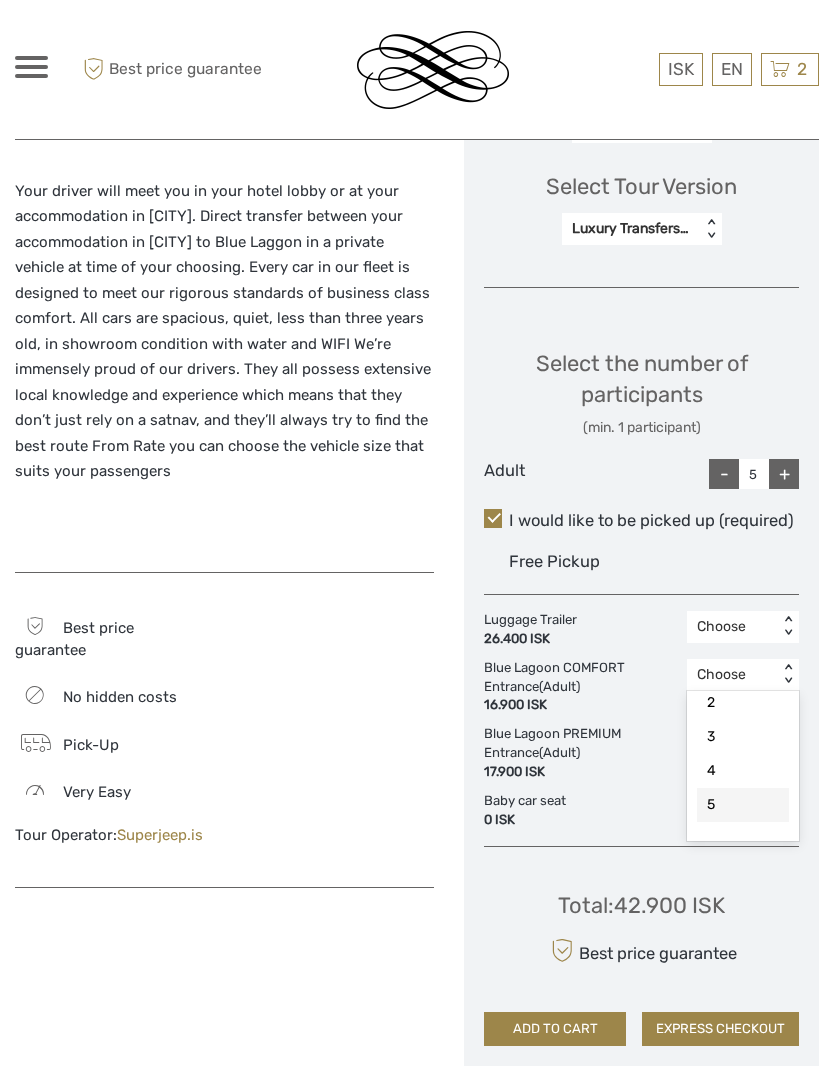 click on "5" at bounding box center (743, 805) 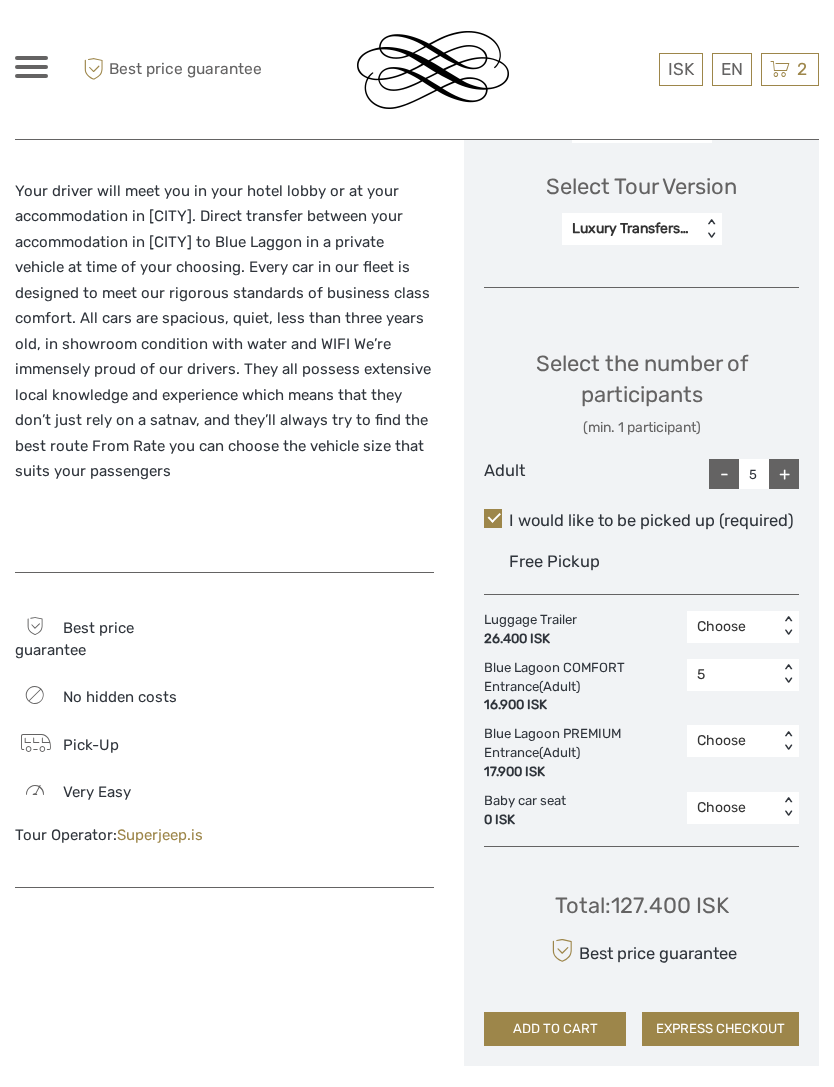 scroll, scrollTop: 958, scrollLeft: 0, axis: vertical 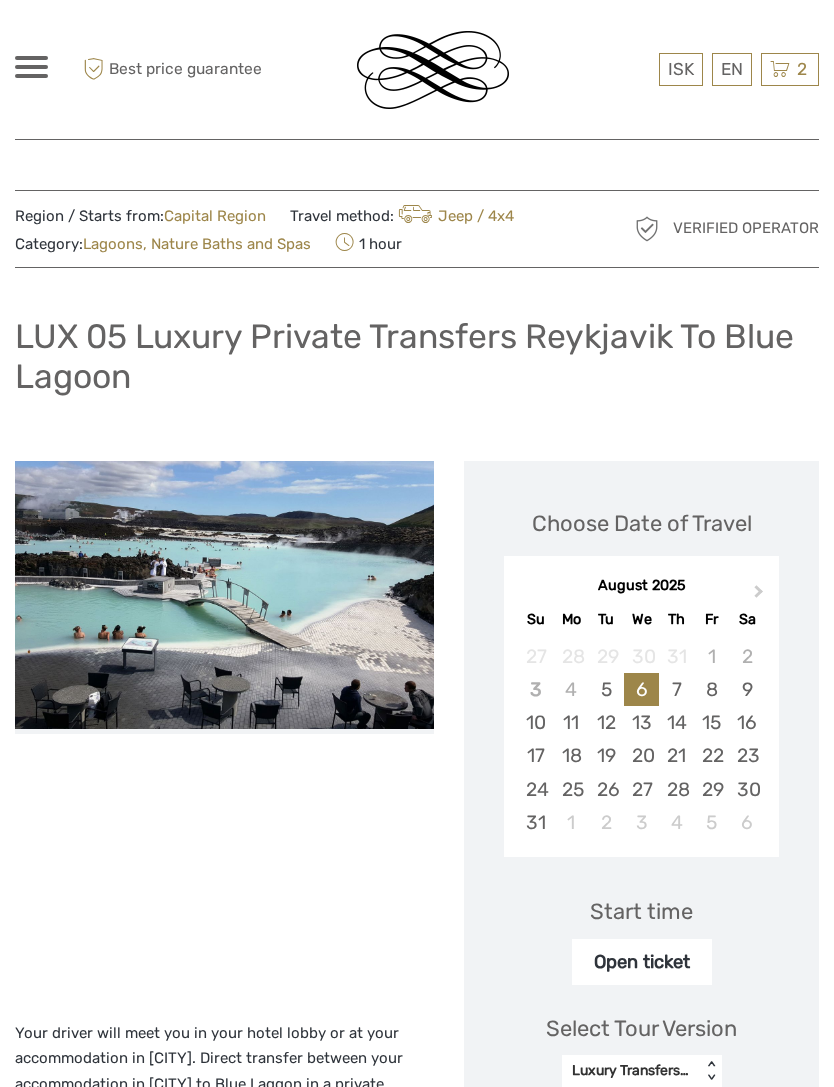 click on "2
Items
DTT 301 Private Superjeep Golden Circle & Langjökull Glacier
4x Adult, 1x Child
Thursday, 07 August 2025 - 08:30 AM
229.500 ISK
Reykjavík - Blue Lagoon Comfort including admission
3x BL Adults, 2x Children (2-13)
Wednesday, 06 August 2025 - 01:00 PM
63.597 ISK
Total
293.097 ISK
Checkout" at bounding box center [790, 69] 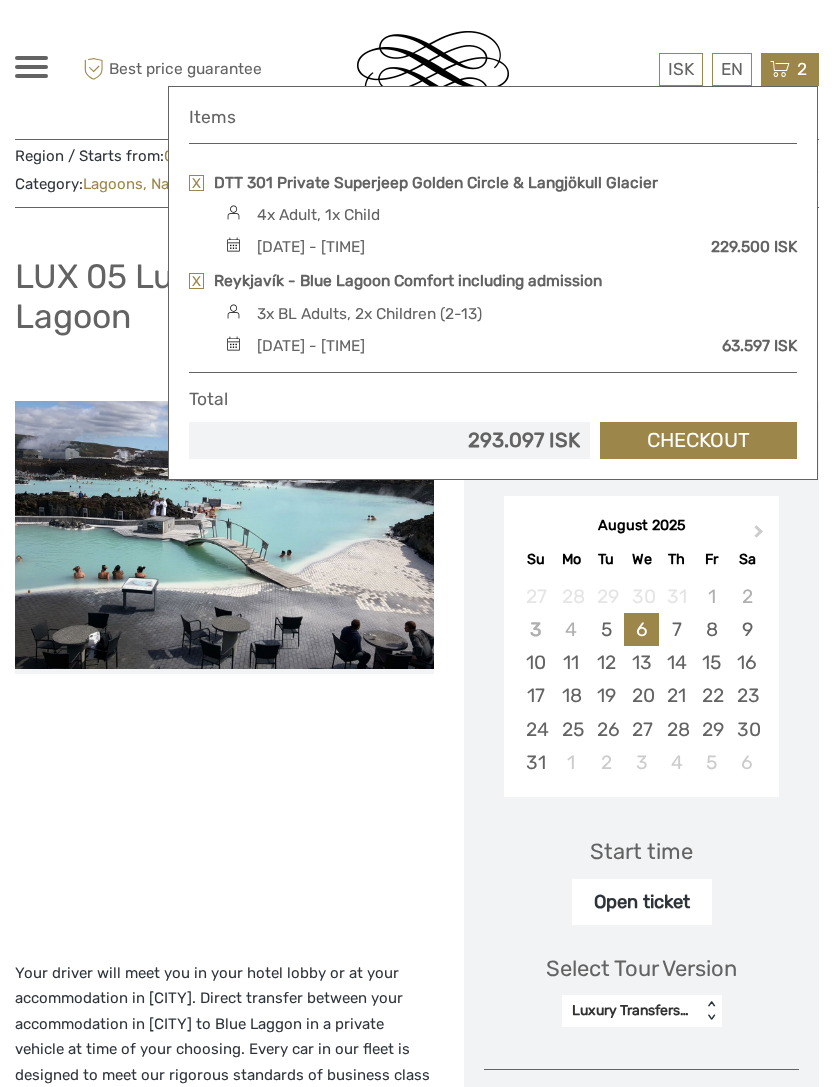 scroll, scrollTop: 0, scrollLeft: 0, axis: both 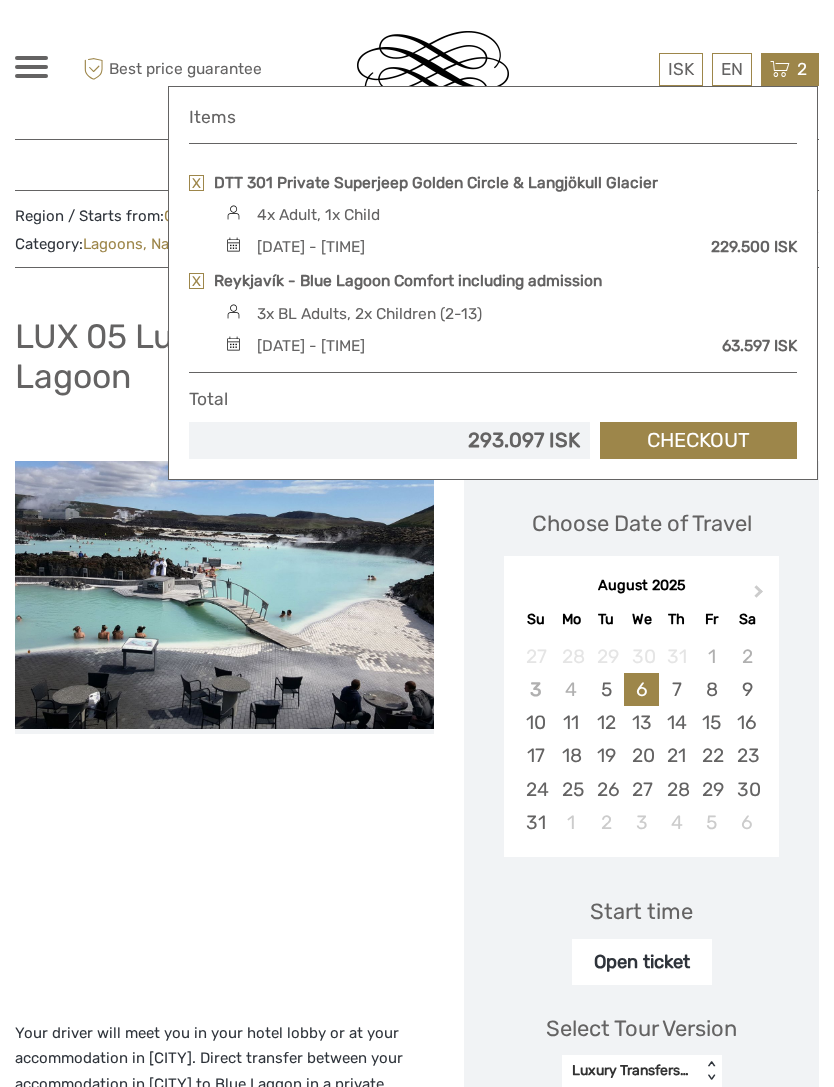 click on "Region / Starts from:
Capital Region
Travel method:
Jeep / 4x4
Category:  Lagoons, Nature Baths and Spas
1 hour
Verified Operator
LUX 05 Luxury Private Transfers Reykjavik To Blue Lagoon
Best price guarantee
No hidden costs
Pick-Up
Very easy
Tour Operator:
Superjeep.is
Choose Date of Travel Next Month 1" at bounding box center (417, 1340) 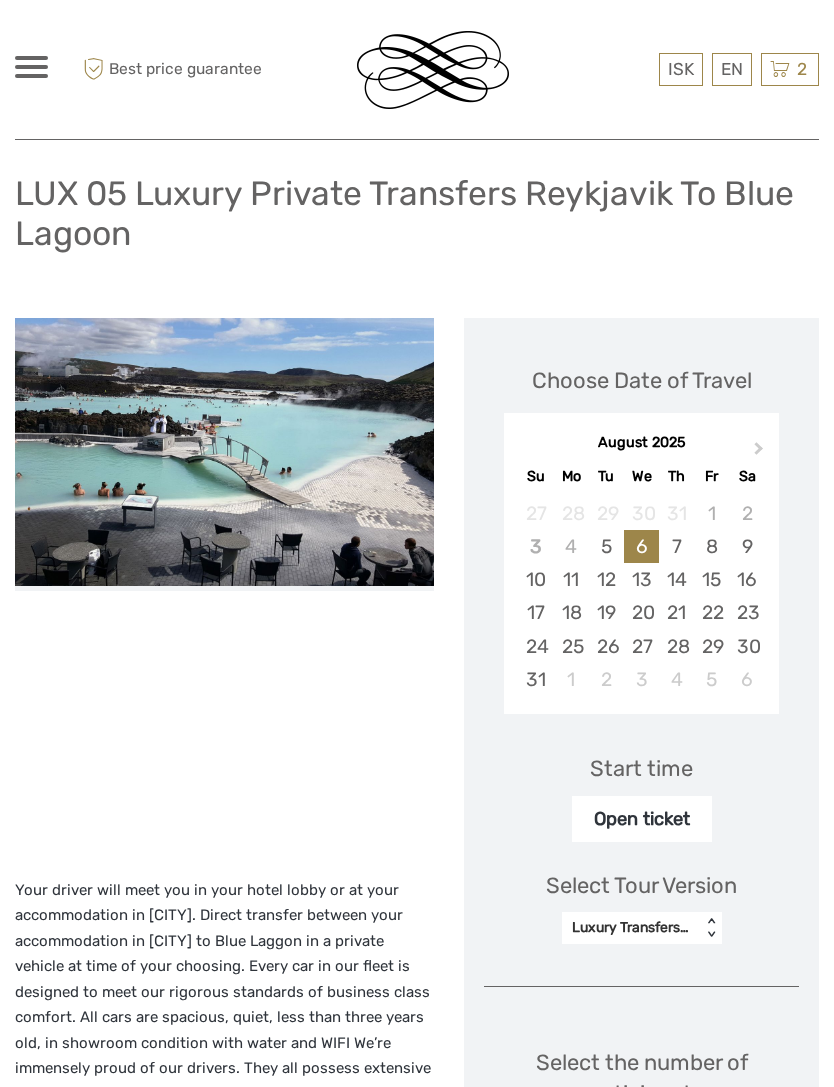scroll, scrollTop: 0, scrollLeft: 0, axis: both 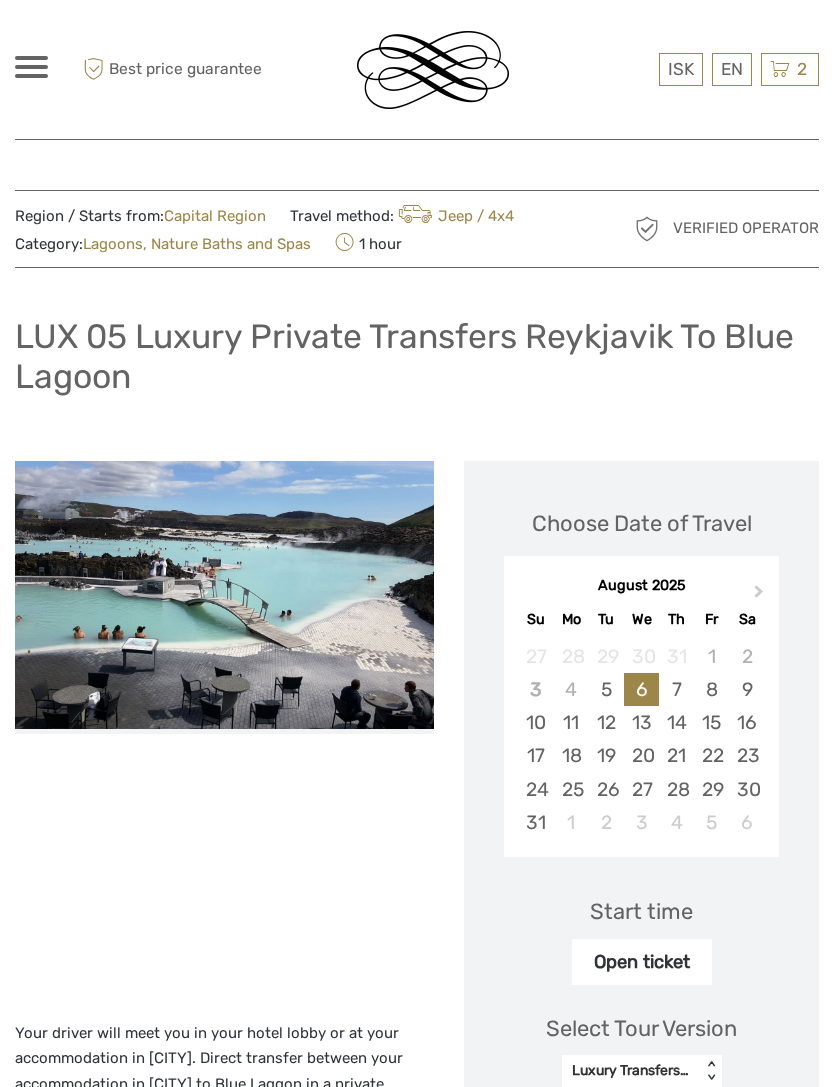 click at bounding box center [31, 67] 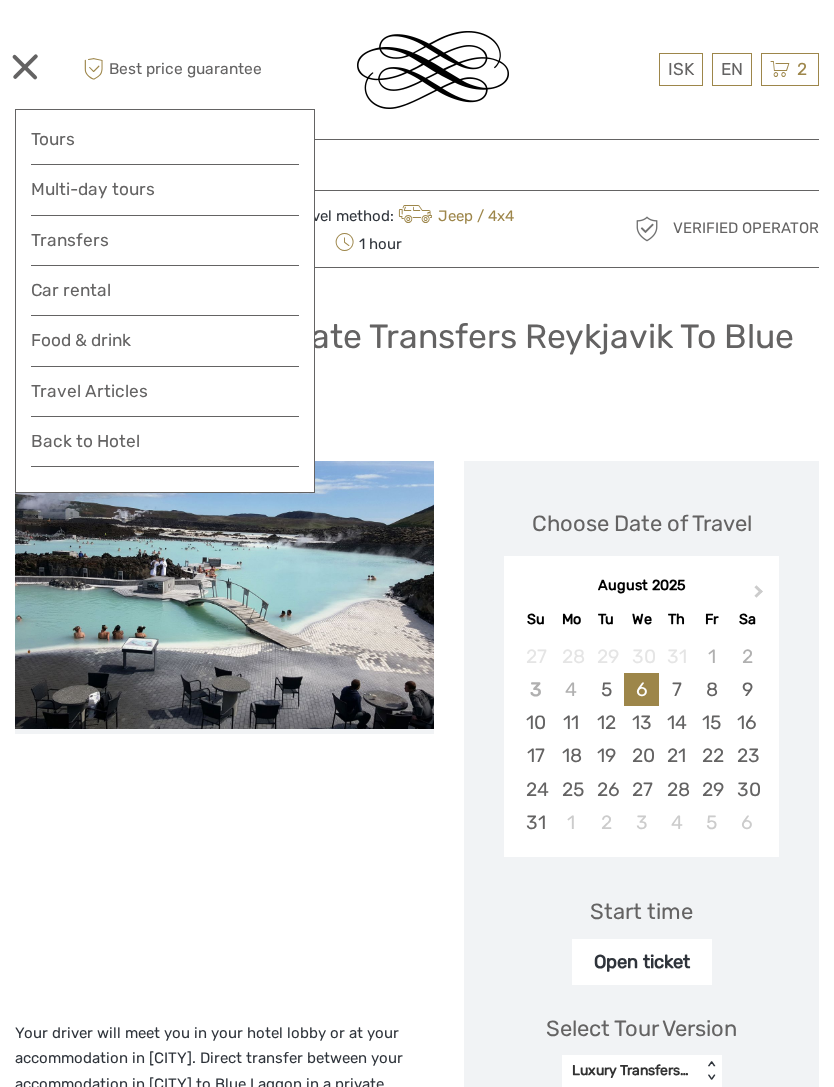 click on "Tours" at bounding box center [165, 139] 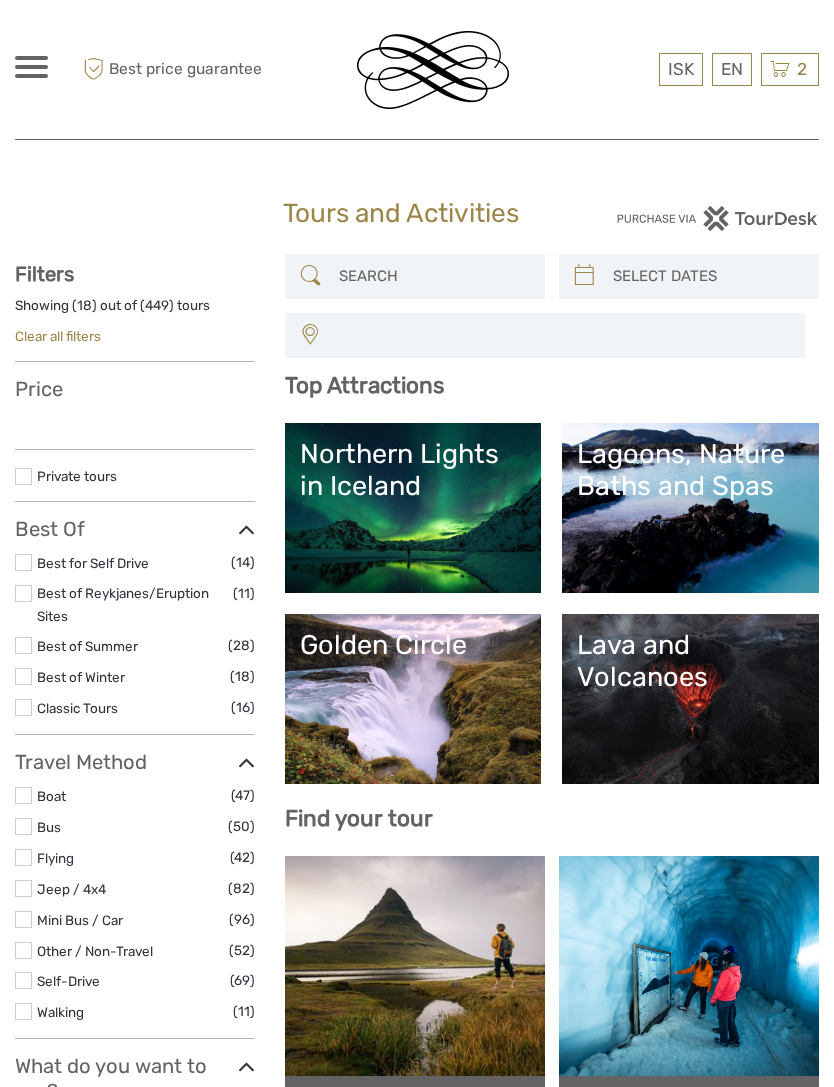 select 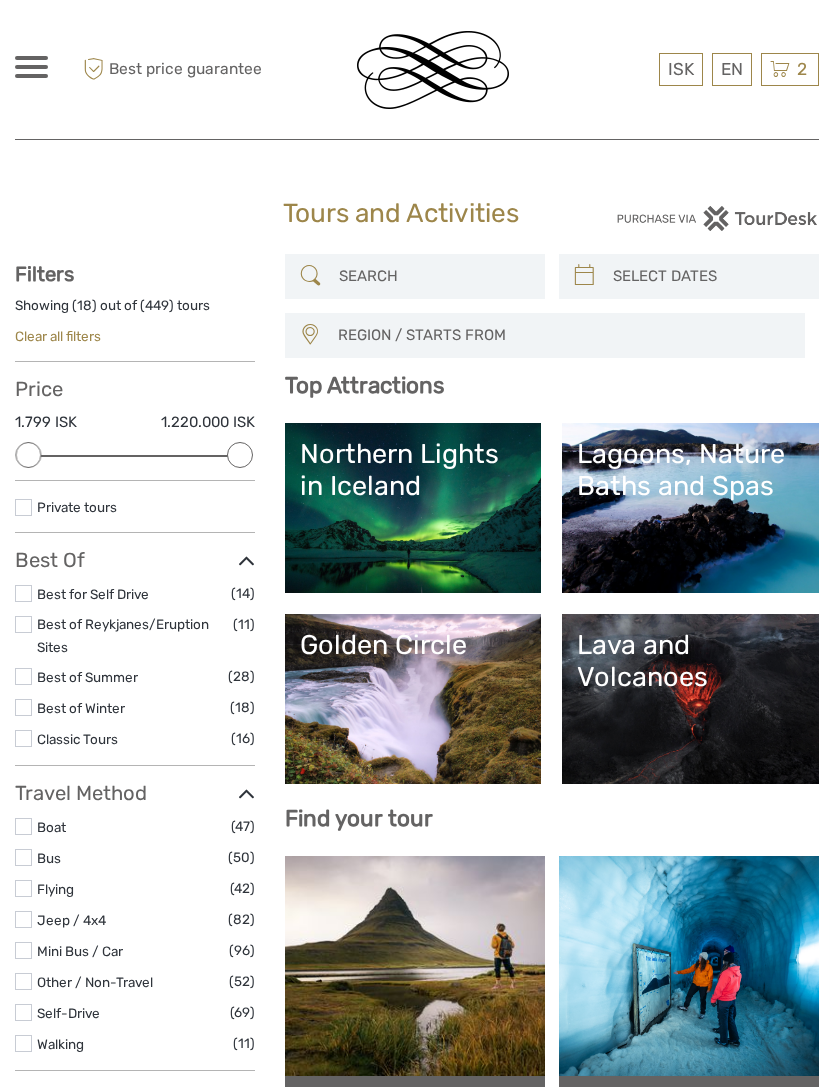 scroll, scrollTop: 0, scrollLeft: 0, axis: both 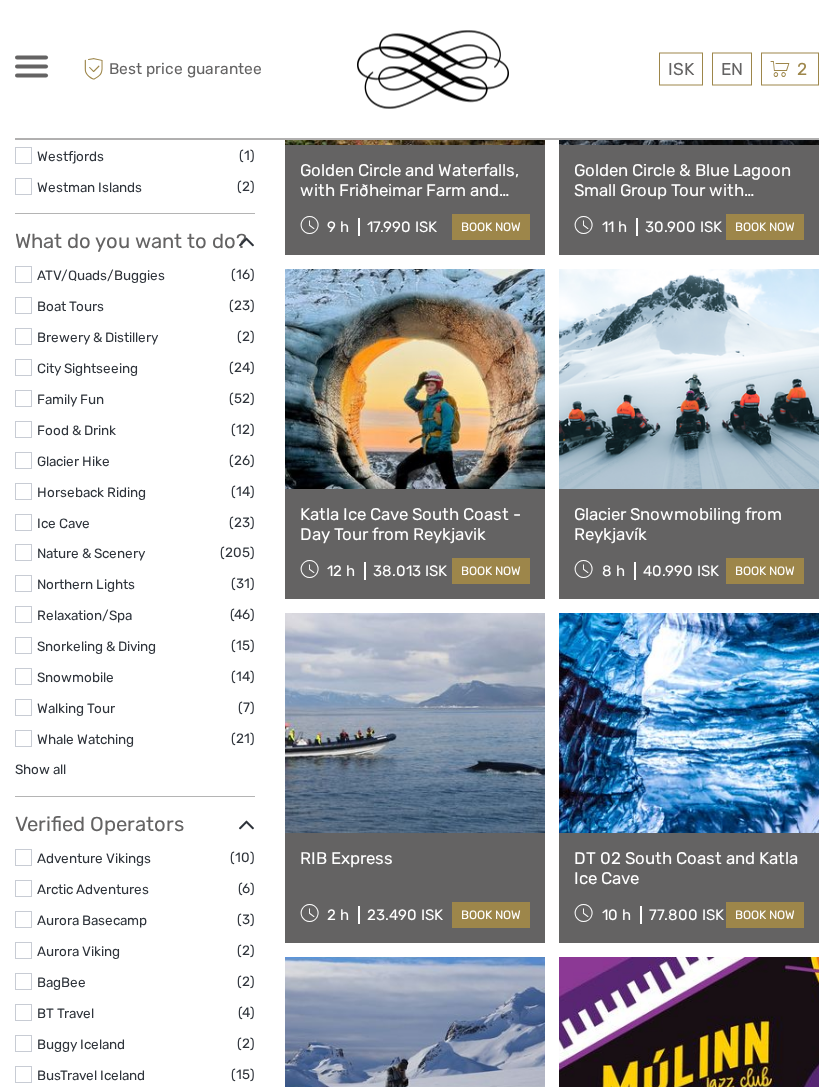 click on "Show all" at bounding box center (40, 770) 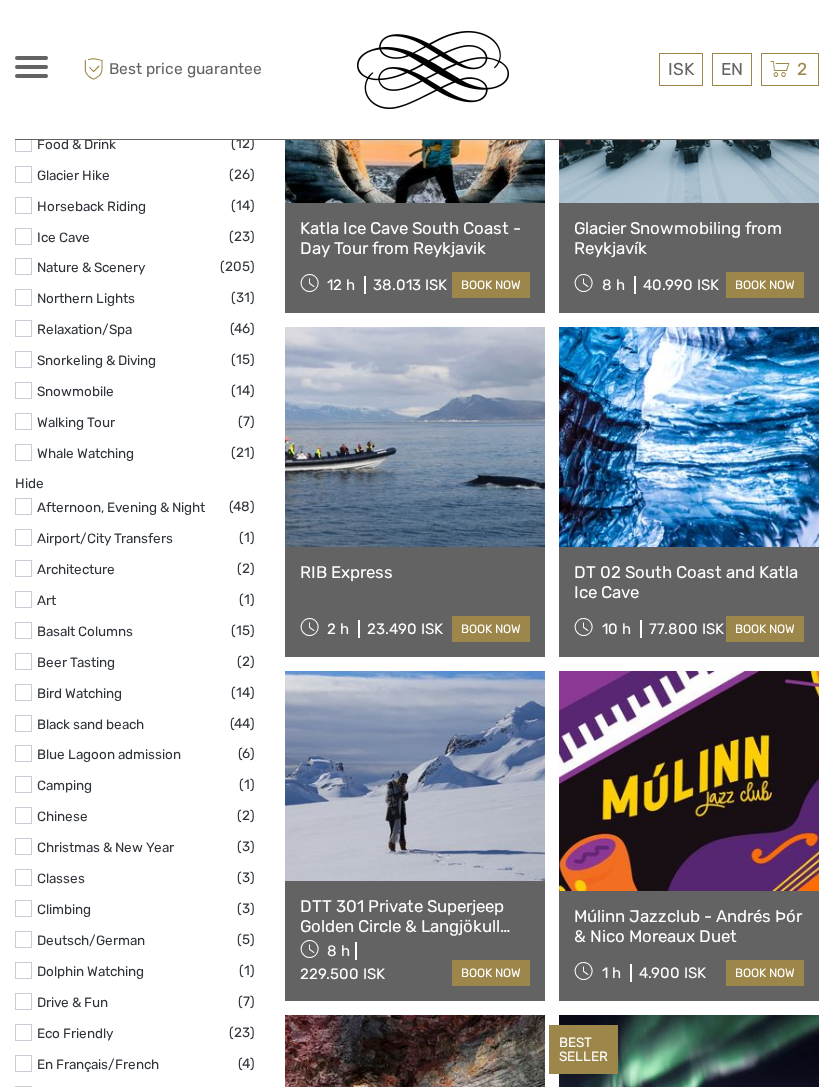 click at bounding box center (23, 753) 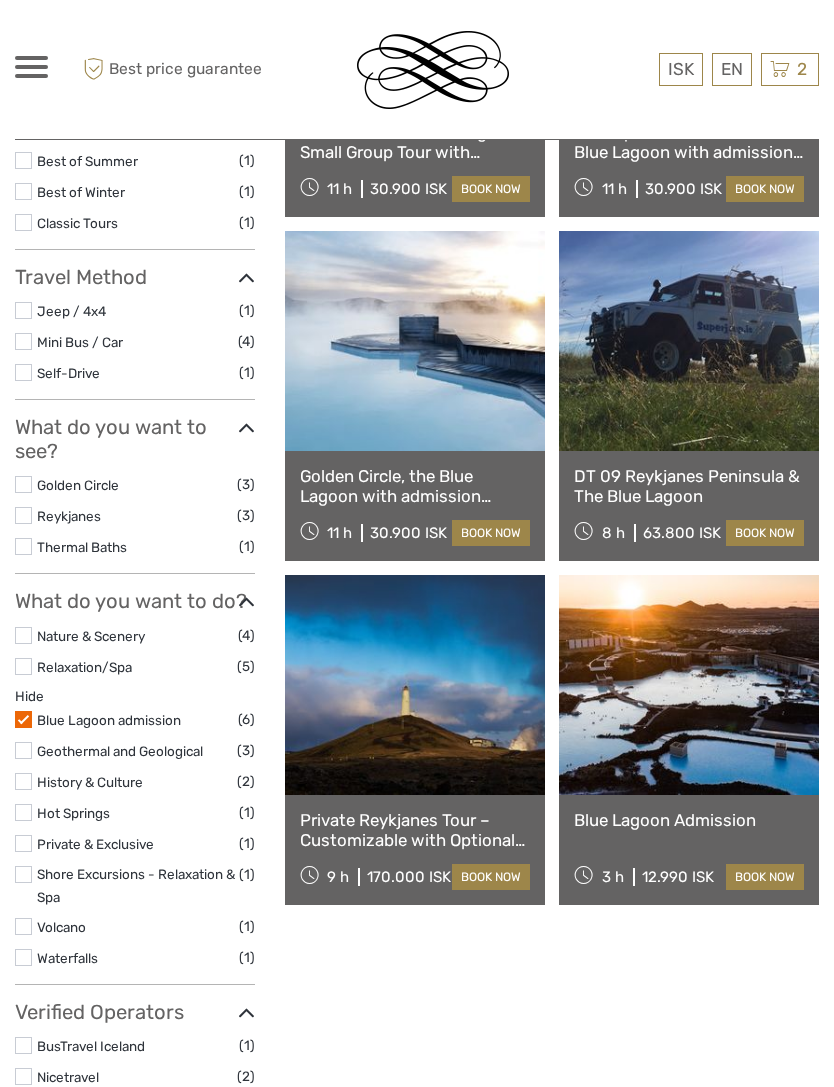 scroll, scrollTop: 484, scrollLeft: 0, axis: vertical 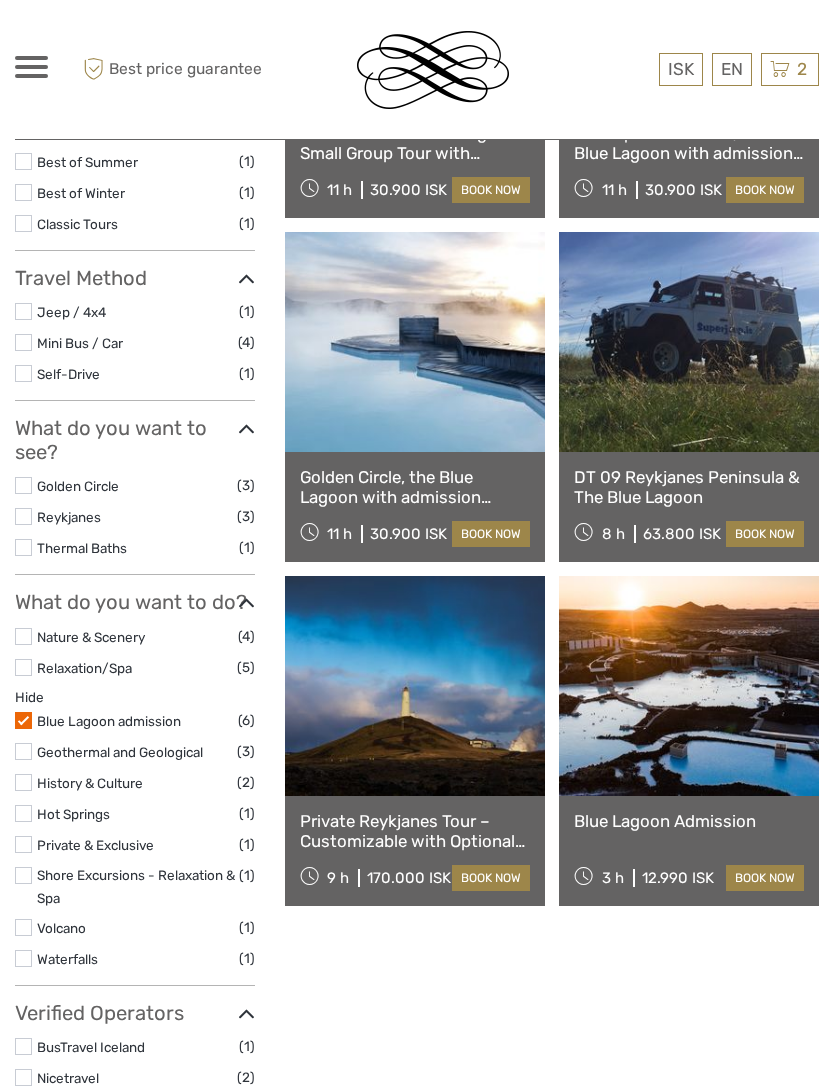 click at bounding box center (689, 342) 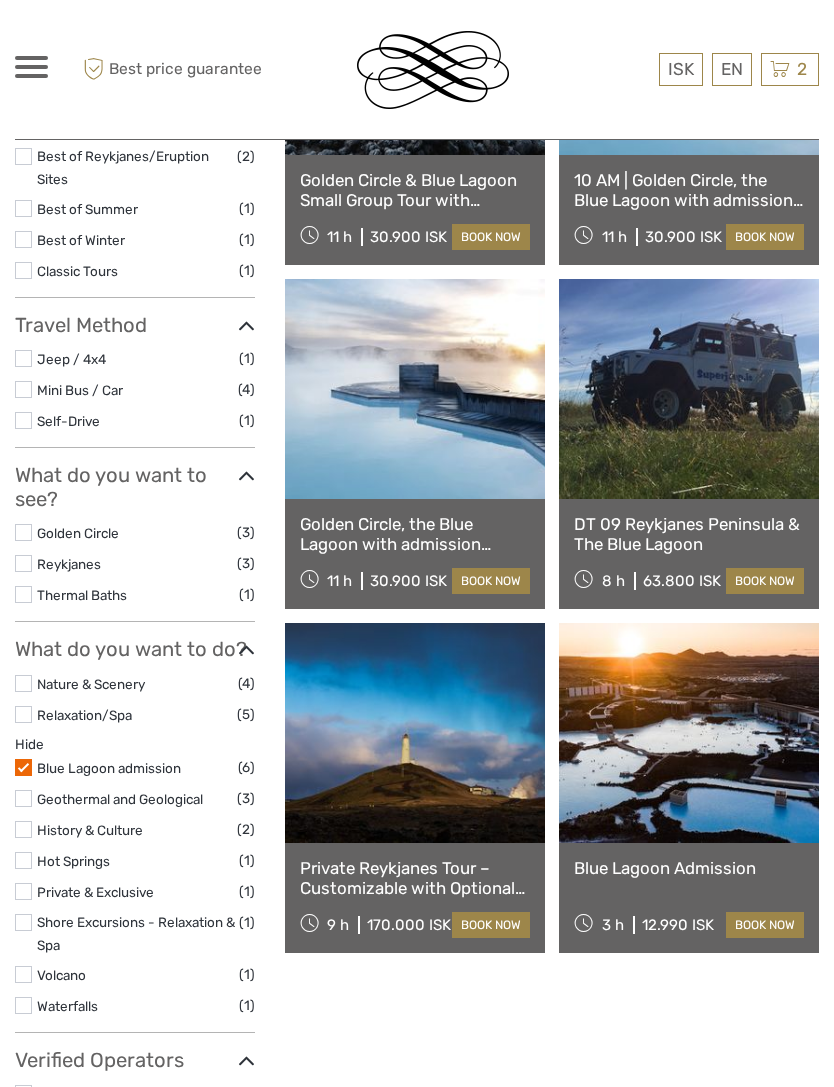 scroll, scrollTop: 438, scrollLeft: 0, axis: vertical 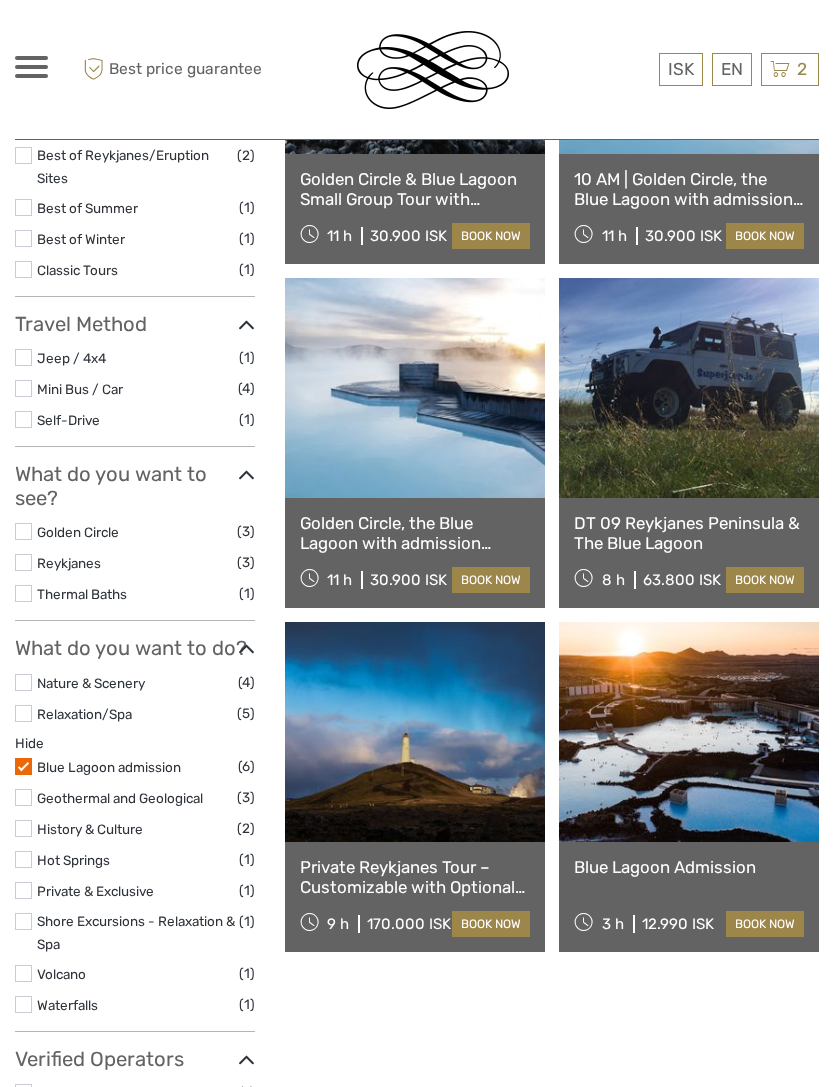 click at bounding box center (415, 732) 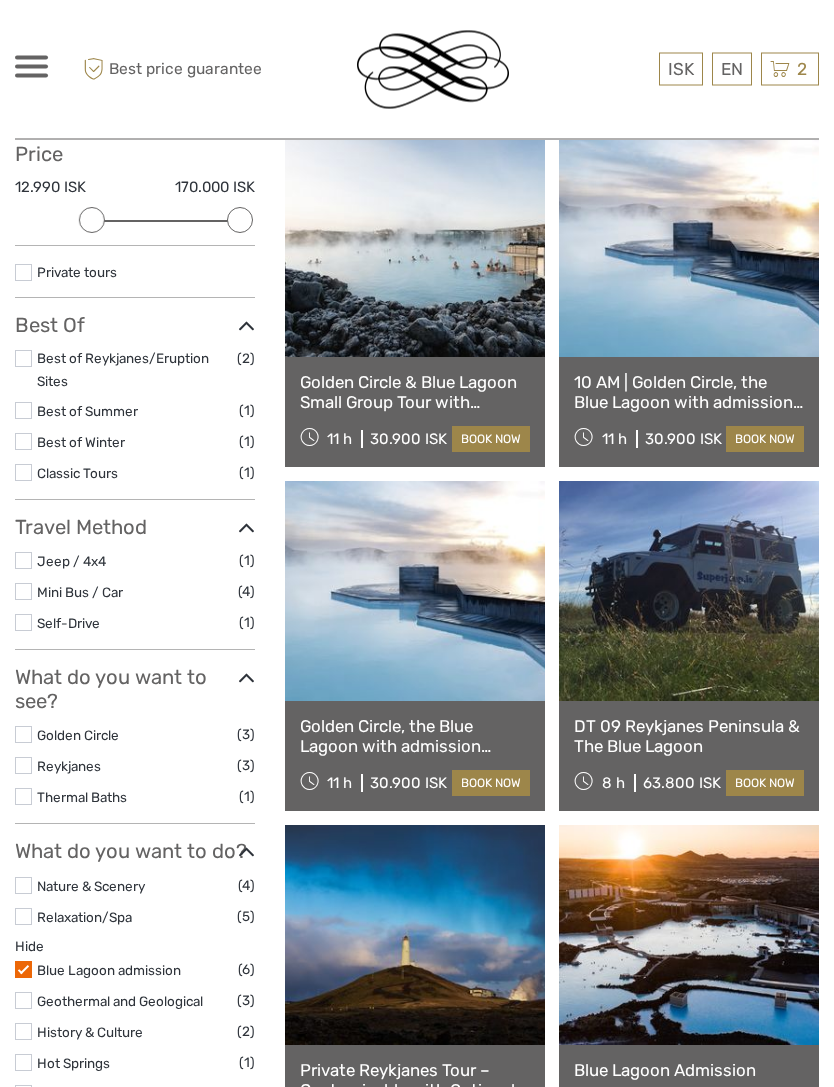 scroll, scrollTop: 235, scrollLeft: 0, axis: vertical 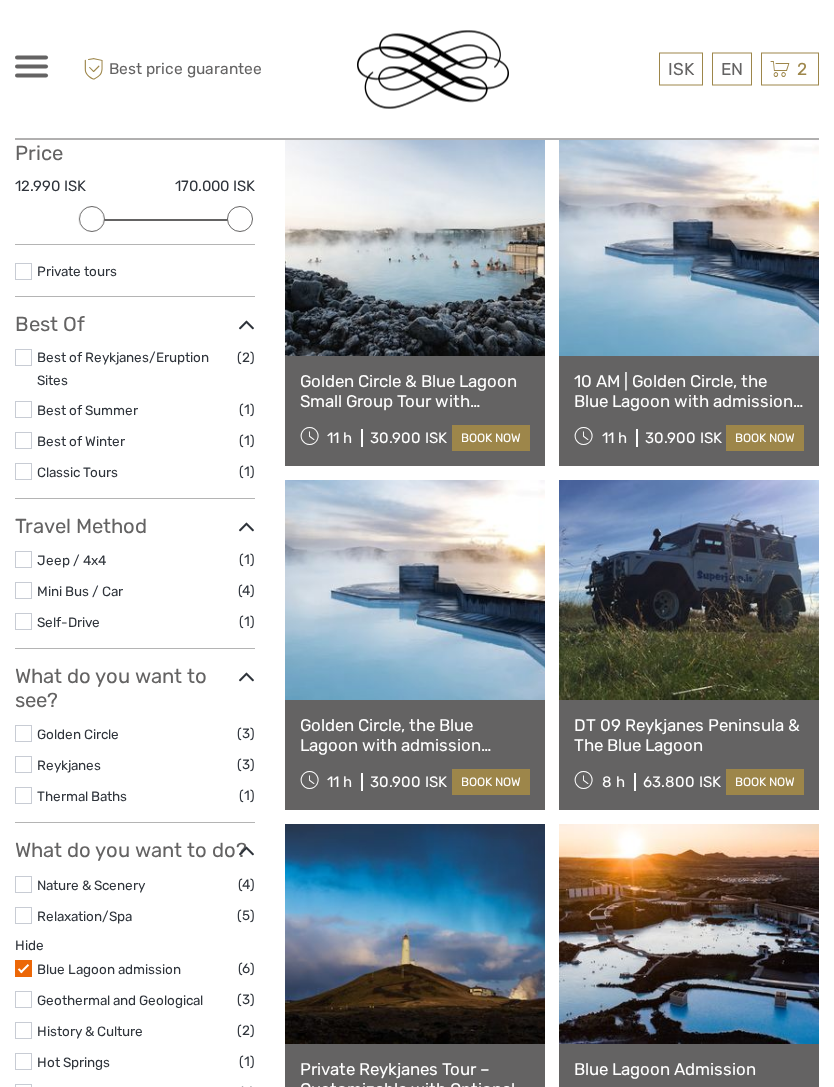 click on "DT 09 Reykjanes Peninsula & The Blue Lagoon" at bounding box center [689, 736] 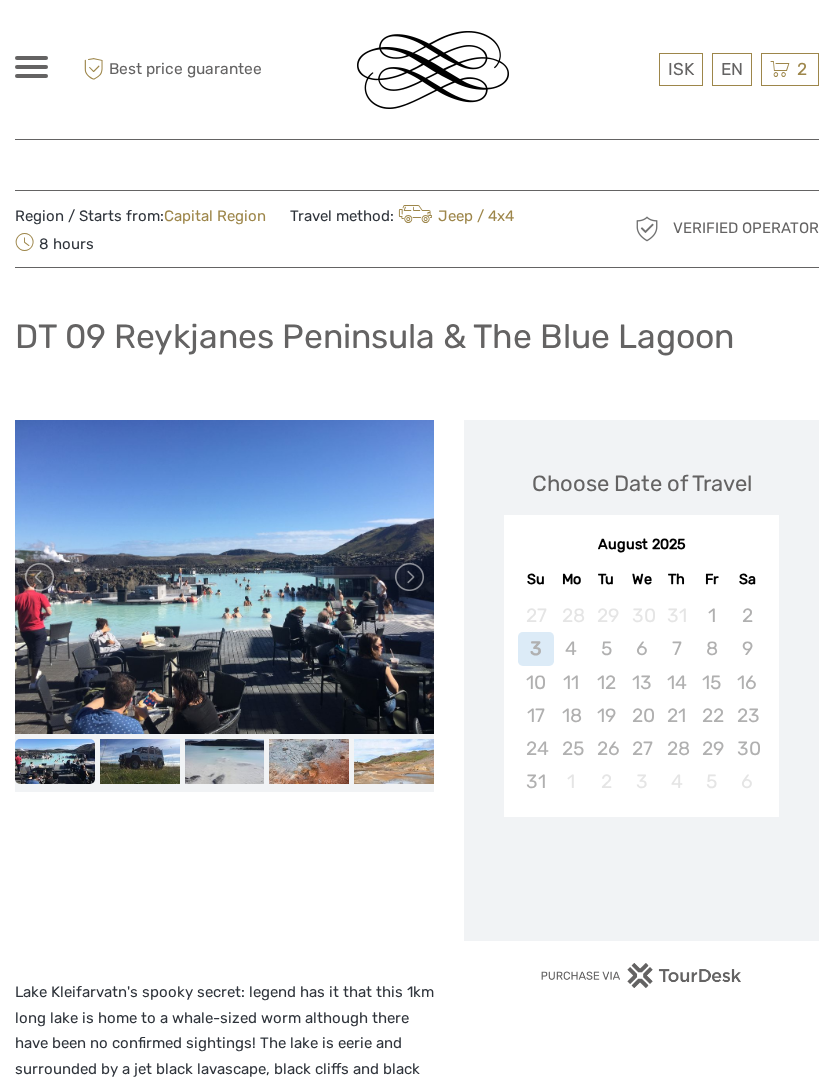 scroll, scrollTop: 0, scrollLeft: 0, axis: both 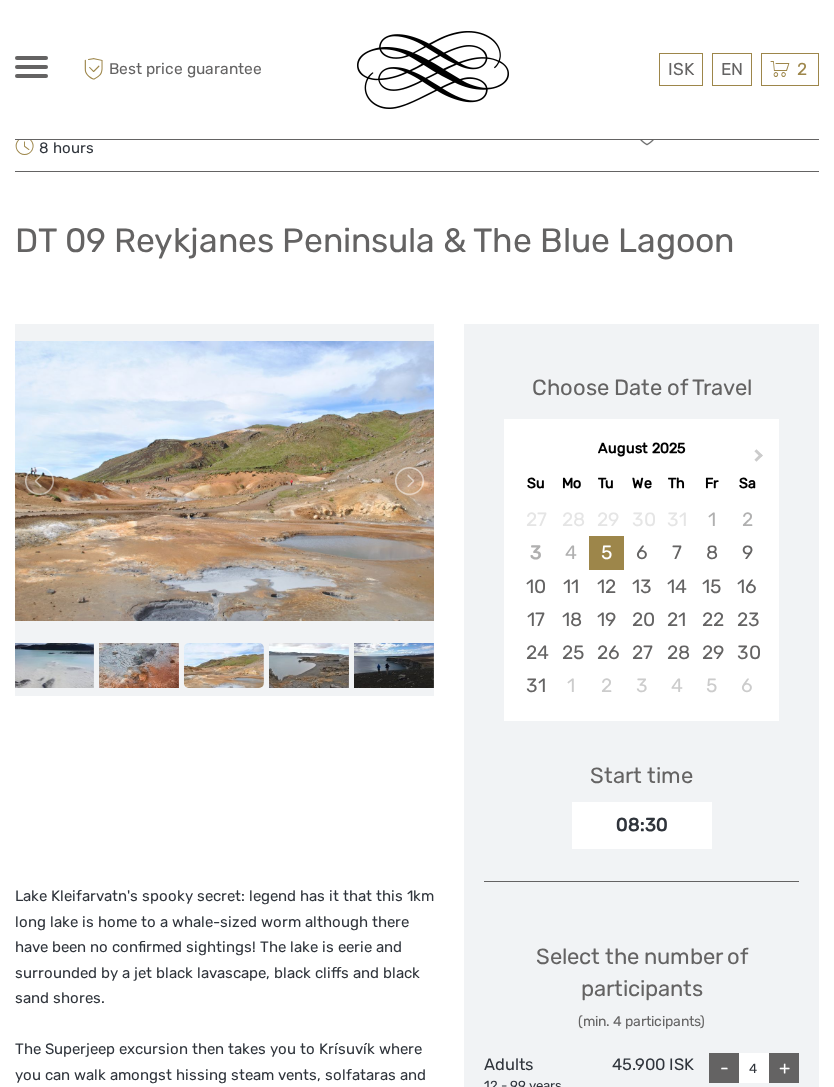 click on "6" at bounding box center [641, 552] 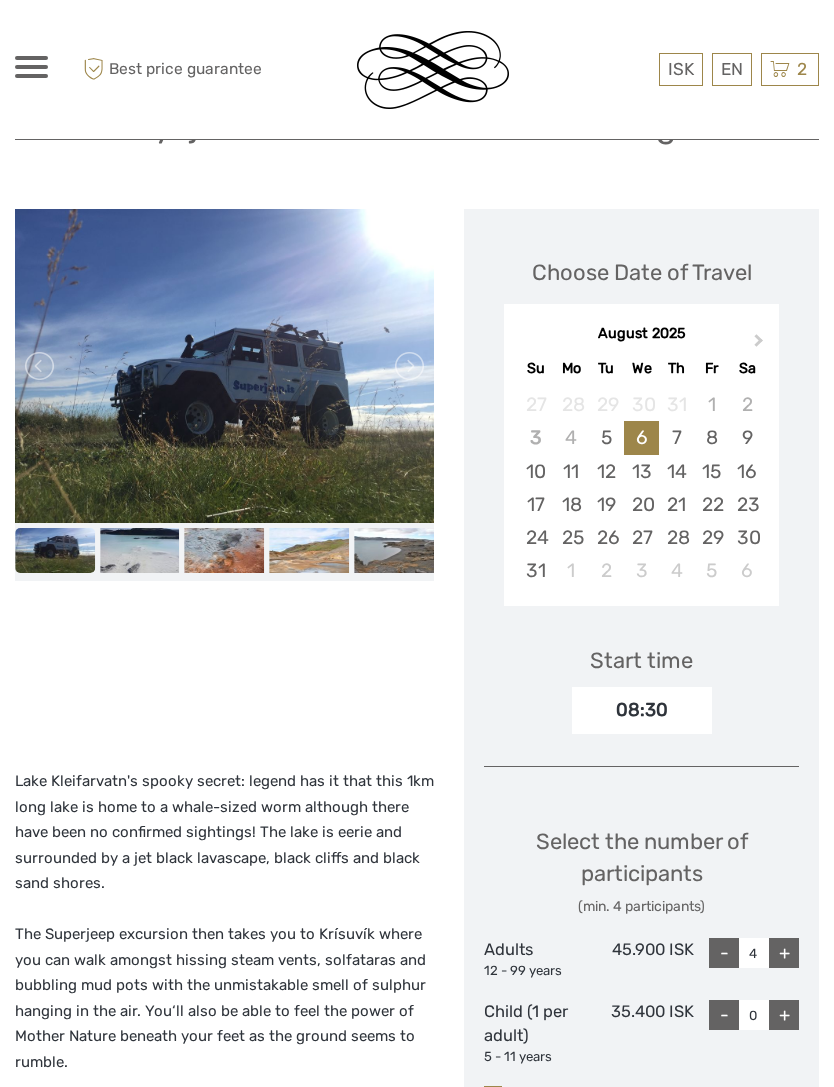 scroll, scrollTop: 210, scrollLeft: 0, axis: vertical 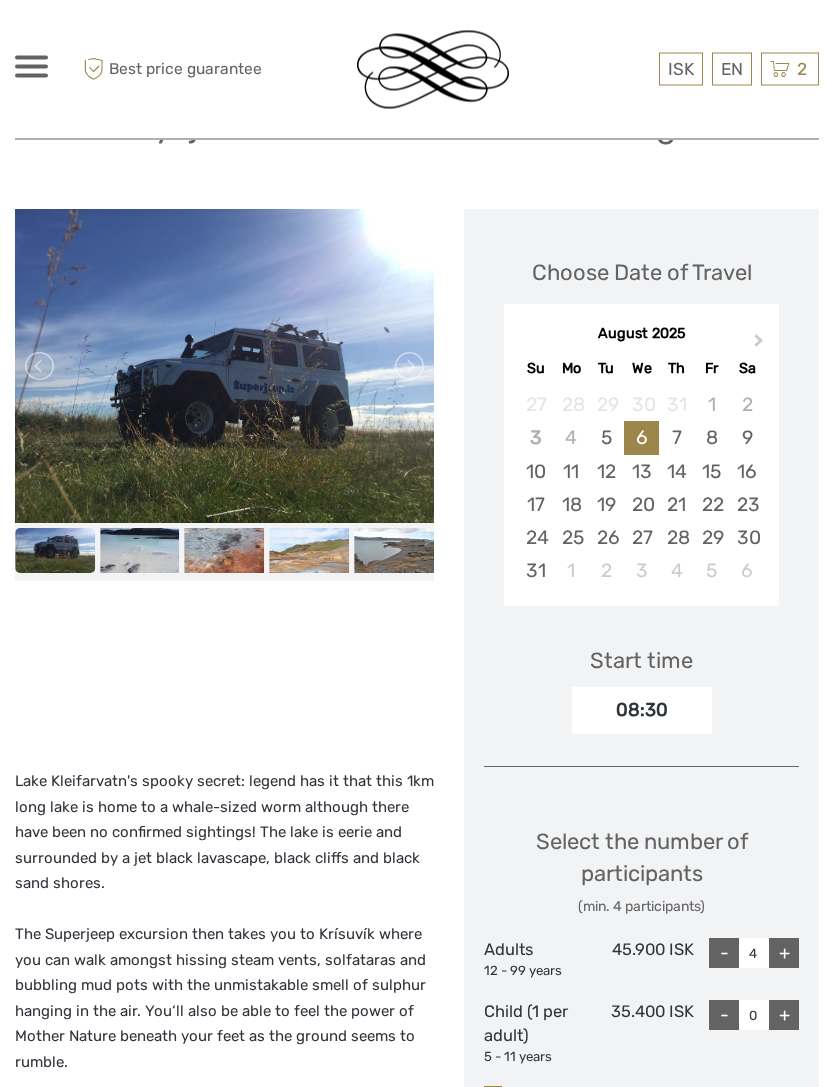 click at bounding box center [140, 551] 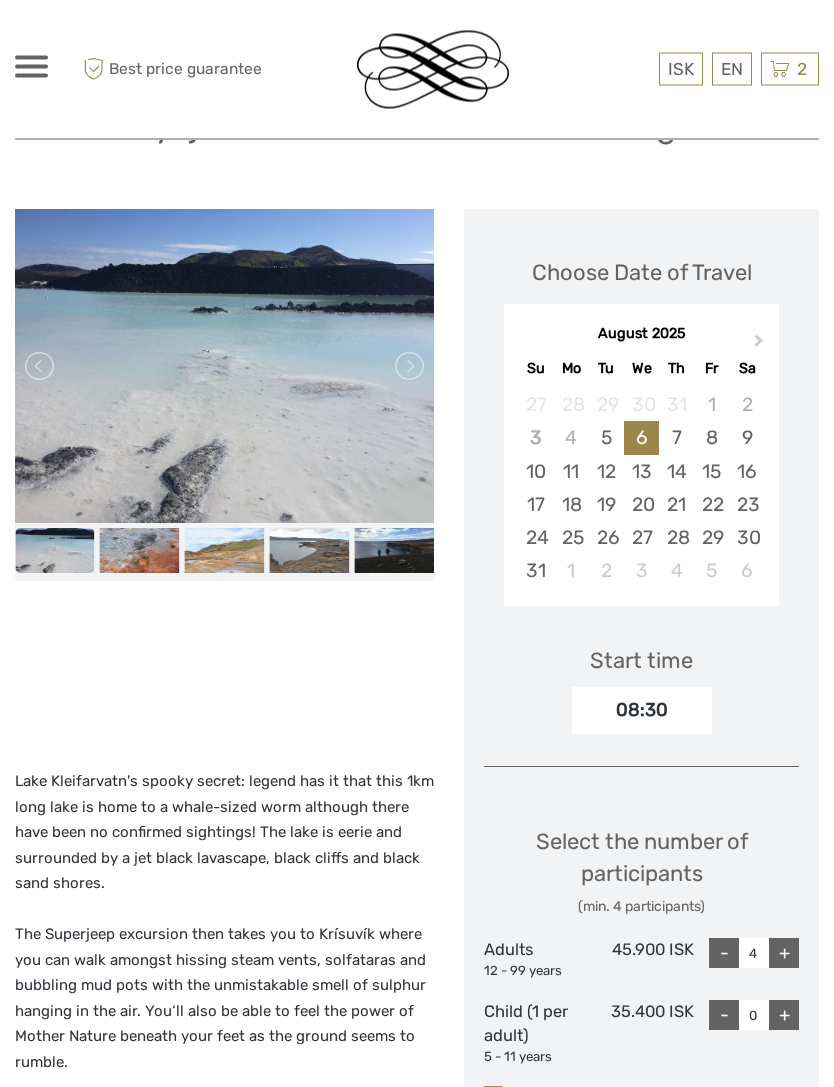 click at bounding box center [140, 551] 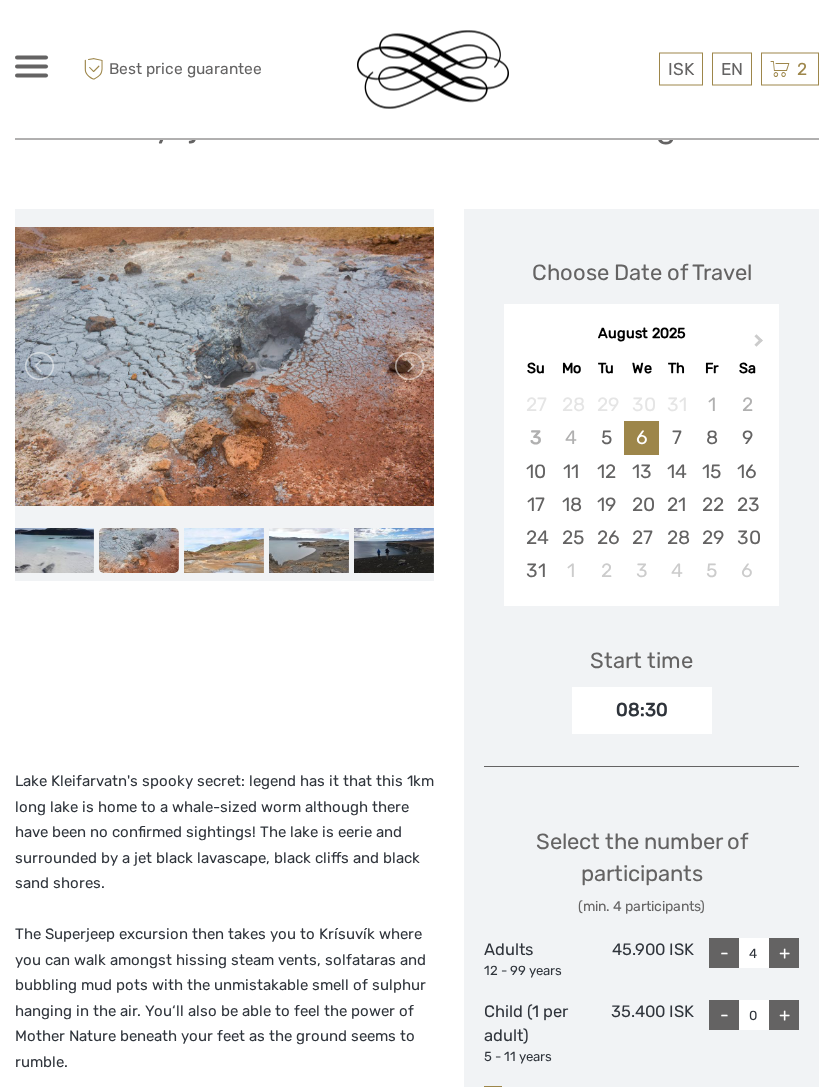 click at bounding box center [224, 367] 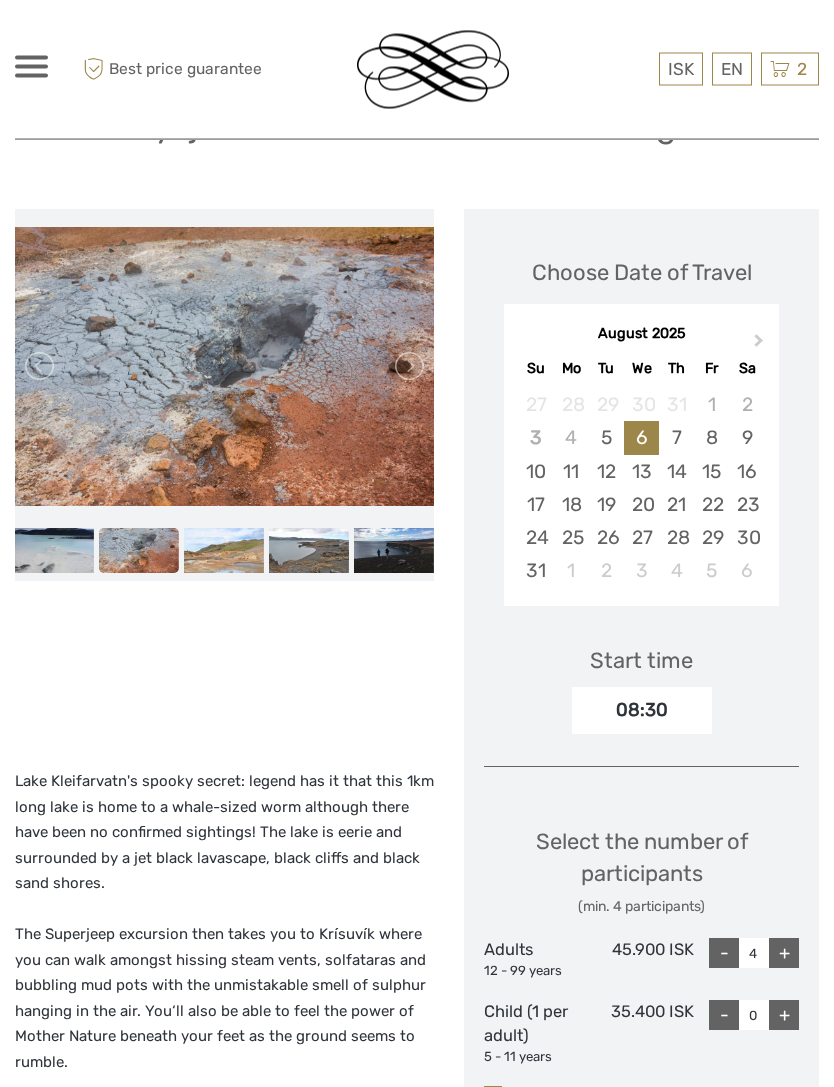 click at bounding box center [224, 551] 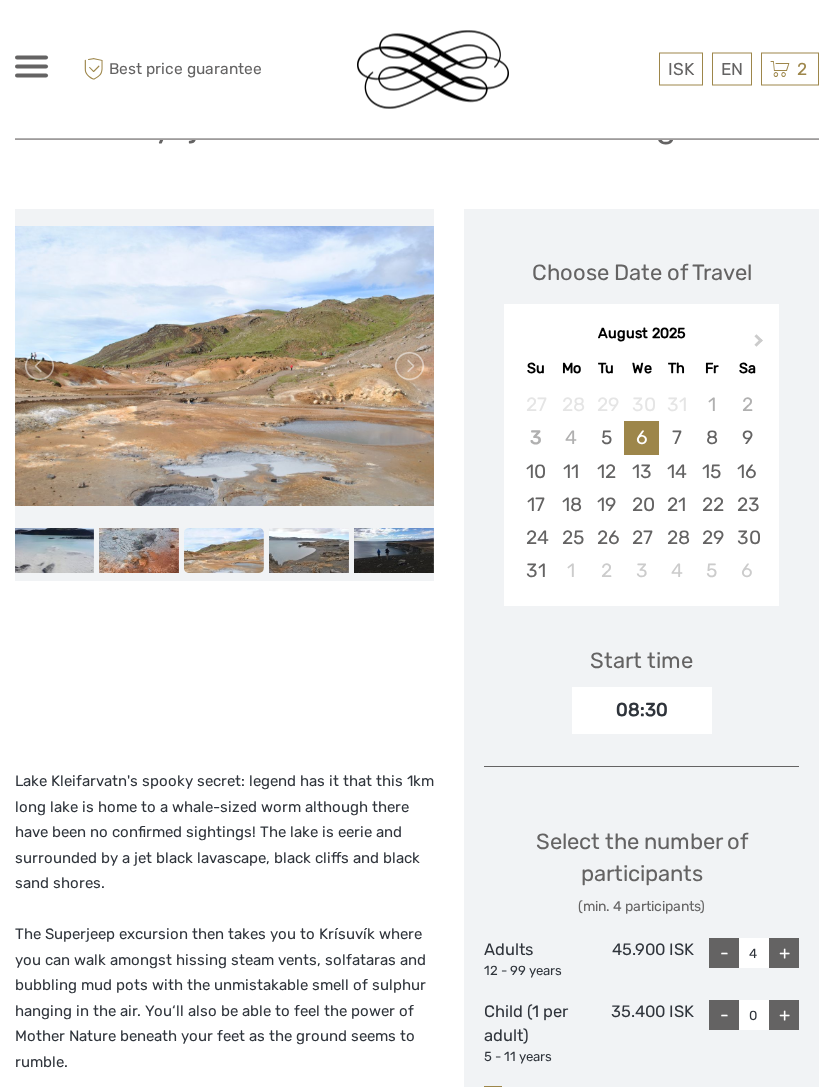 click at bounding box center (224, 480) 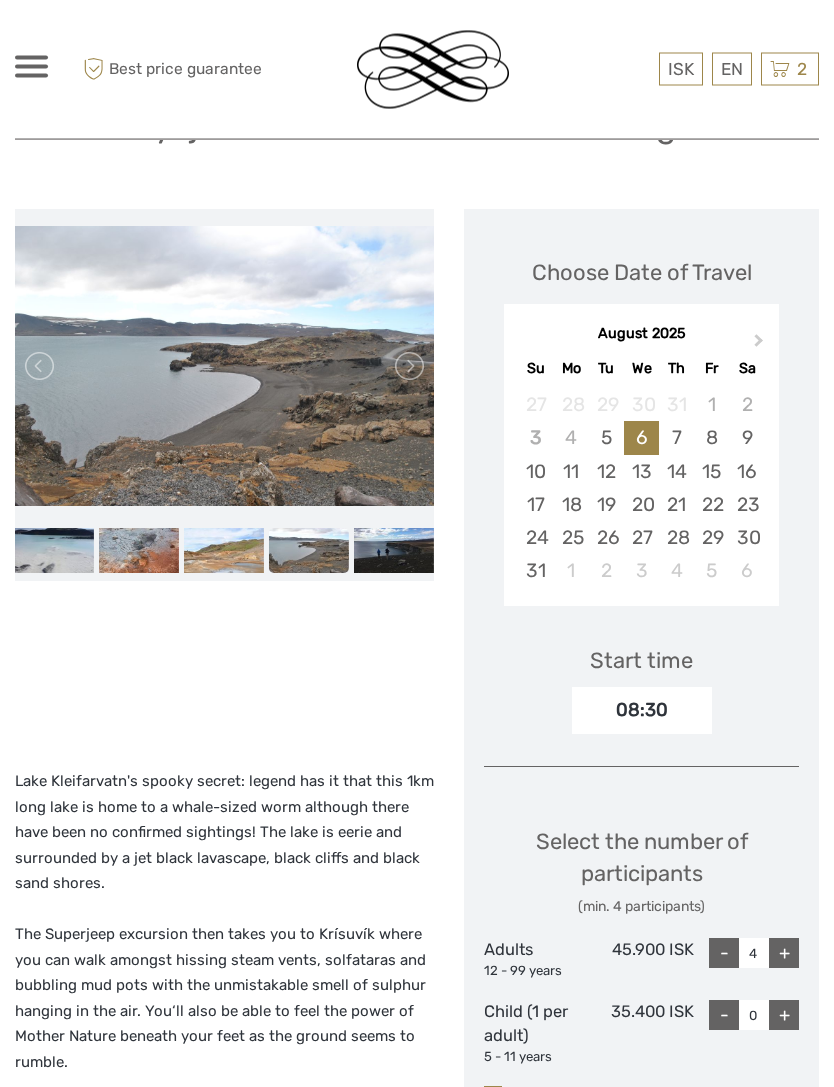 click at bounding box center (394, 551) 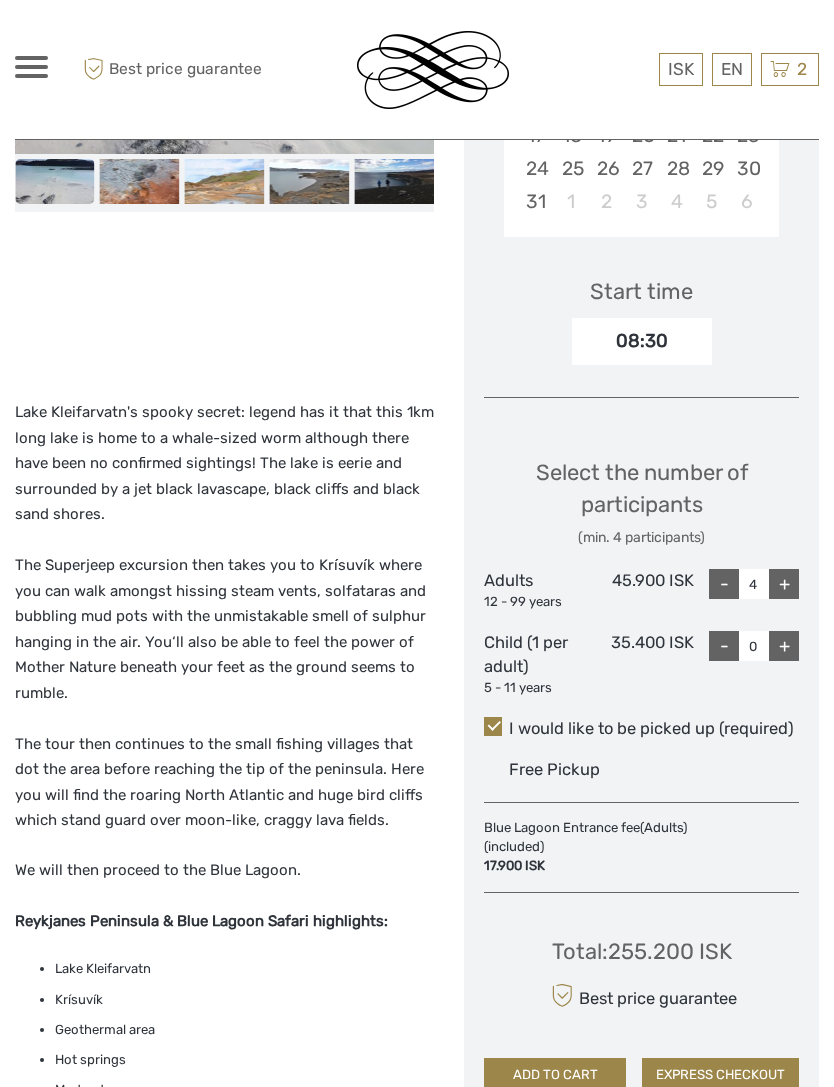 scroll, scrollTop: 579, scrollLeft: 0, axis: vertical 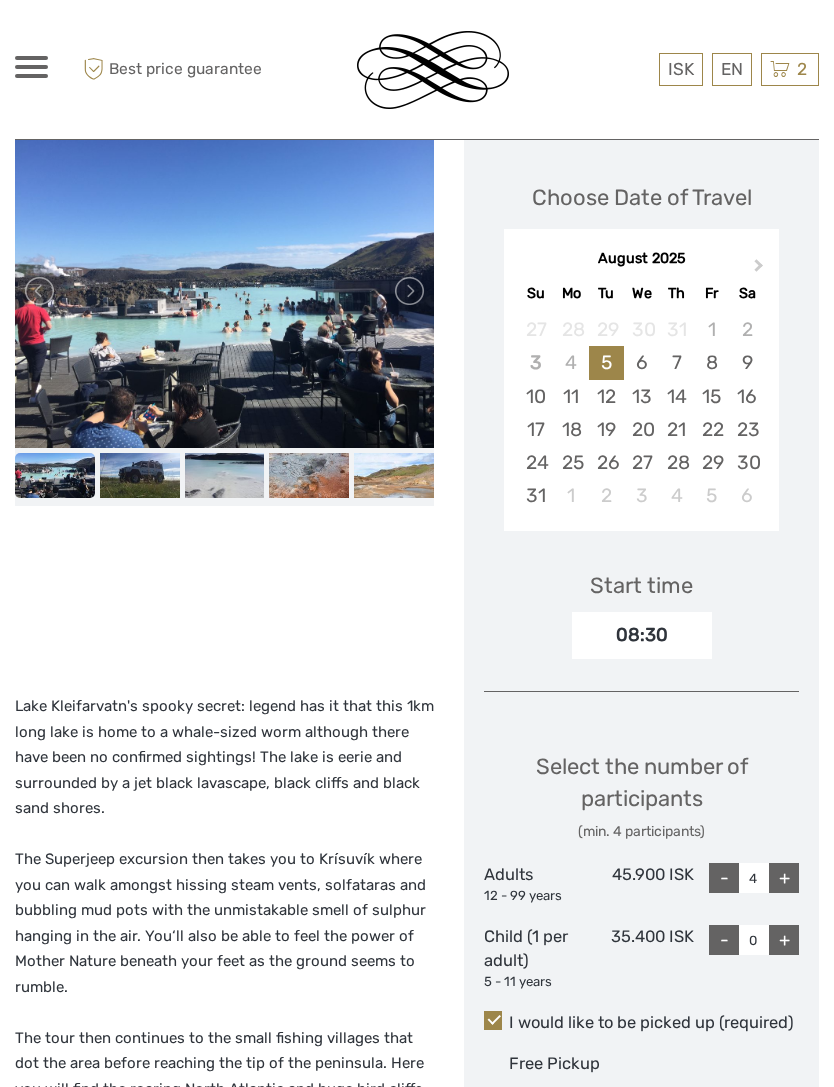 click on "08:30" at bounding box center (642, 635) 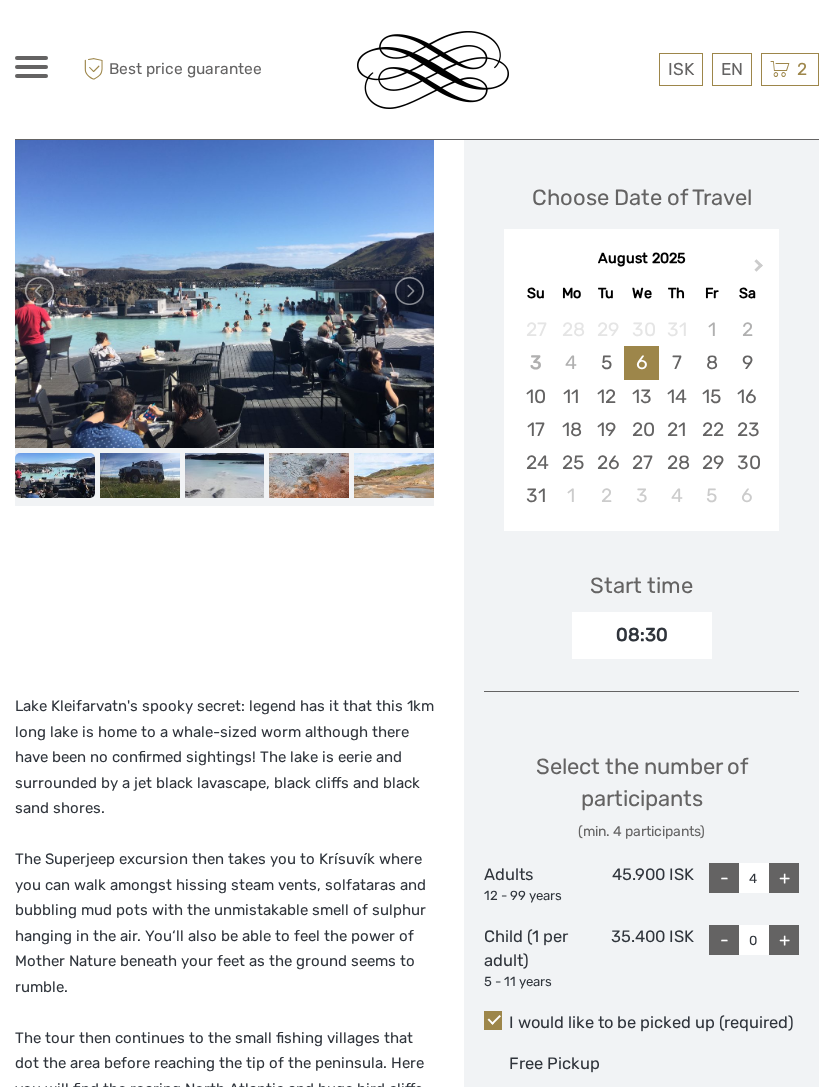 click on "Choose Date of Travel Next Month August 2025 Su Mo Tu We Th Fr Sa 27 28 29 30 31 1 2 3 4 5 6 7 8 9 10 11 12 13 14 15 16 17 18 19 20 21 22 23 24 25 26 27 28 29 30 31 1 2 3 4 5 6 Start time 08:30 Select the number of participants (min. 4 participants) Adults 12 - 99 years 45.900 ISK - 4 + Child (1 per adult) 5 - 11 years 35.400 ISK - 0 + I would like to be picked up (required) Free Pickup Blue Lagoon Entrance fee  (Adults)  (included) 17.900 ISK Total :  255.200 ISK Best price guarantee ADD TO CART EXPRESS CHECKOUT" at bounding box center (641, 769) 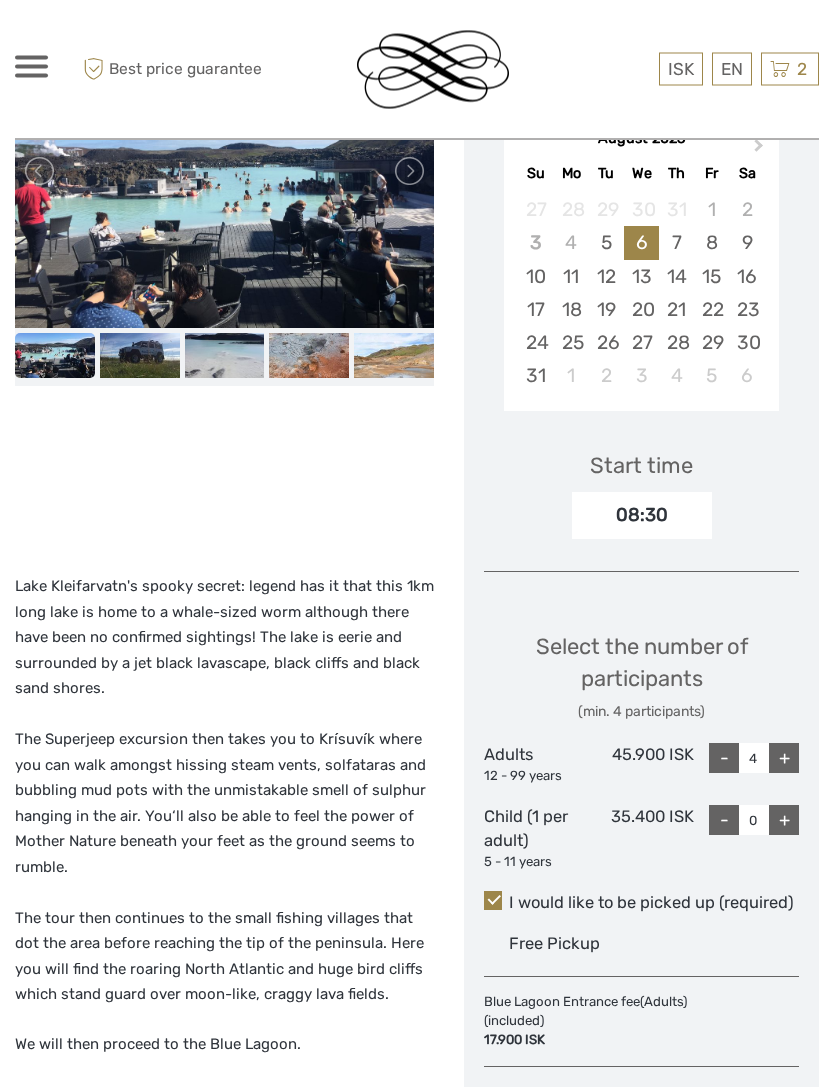 scroll, scrollTop: 406, scrollLeft: 0, axis: vertical 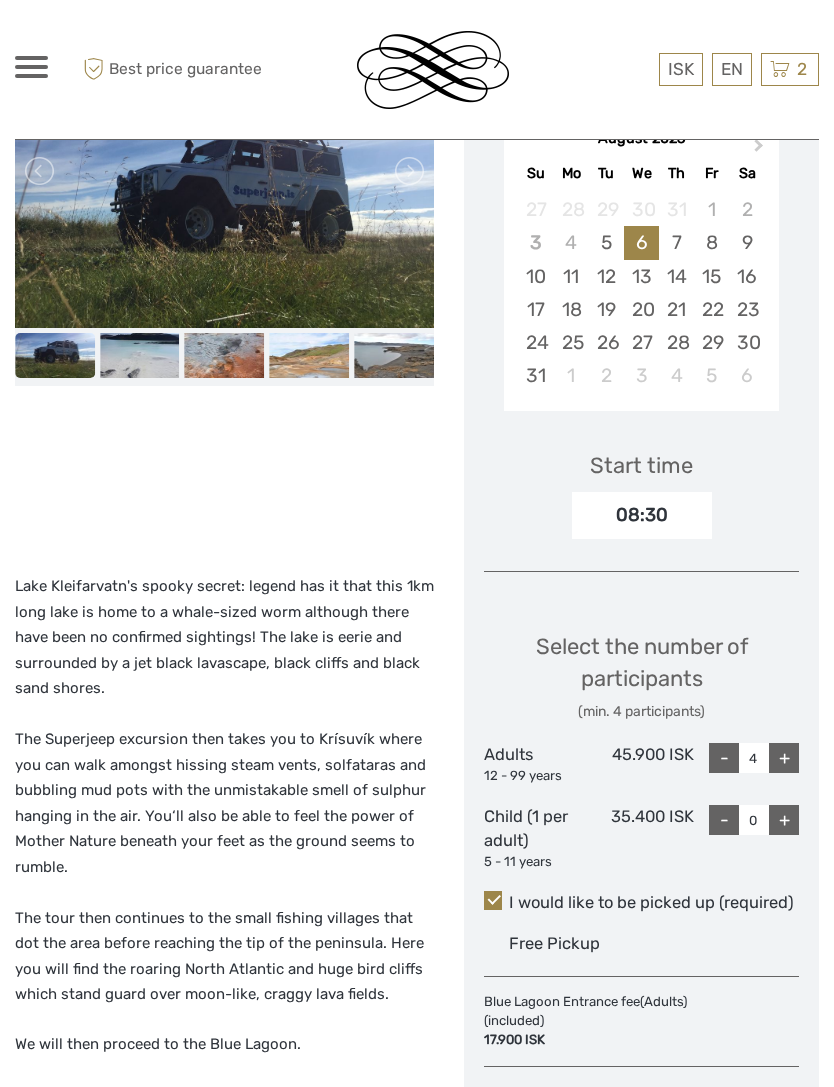 click on "+" at bounding box center [784, 820] 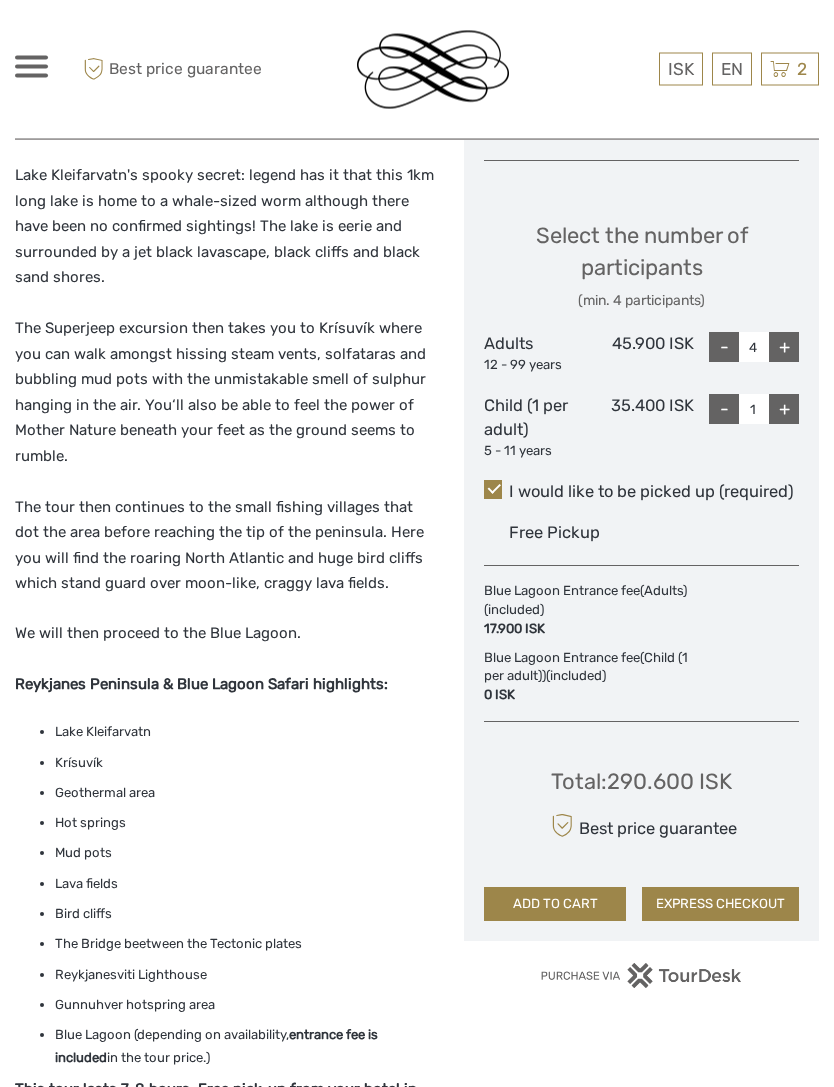 scroll, scrollTop: 815, scrollLeft: 0, axis: vertical 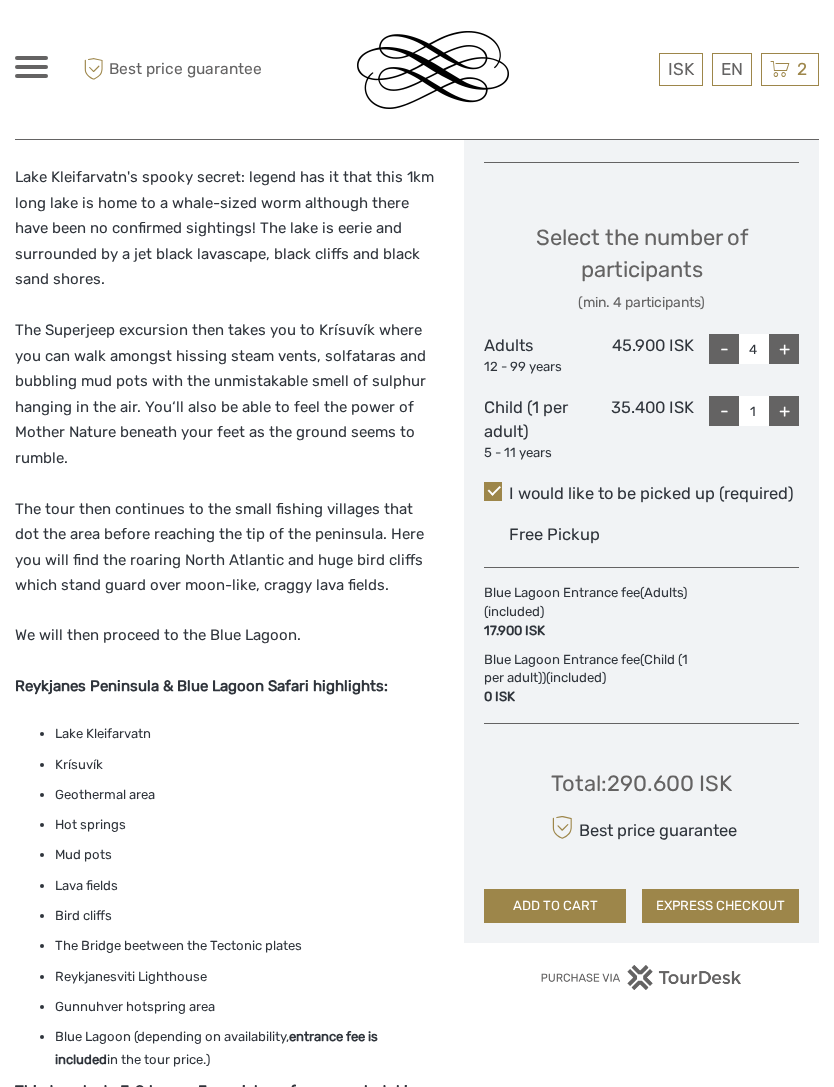 click on "Lake Kleifarvatn Krísuvík Geothermal area Hot springs Mud pots Lava fields Bird cliffs The Bridge beetween the Tectonic plates Reykjanesviti Lighthouse Gunnuhver hotspring area Blue Lagoon (depending on availability,  entrance fee is included  in the tour price.)" at bounding box center [224, 897] 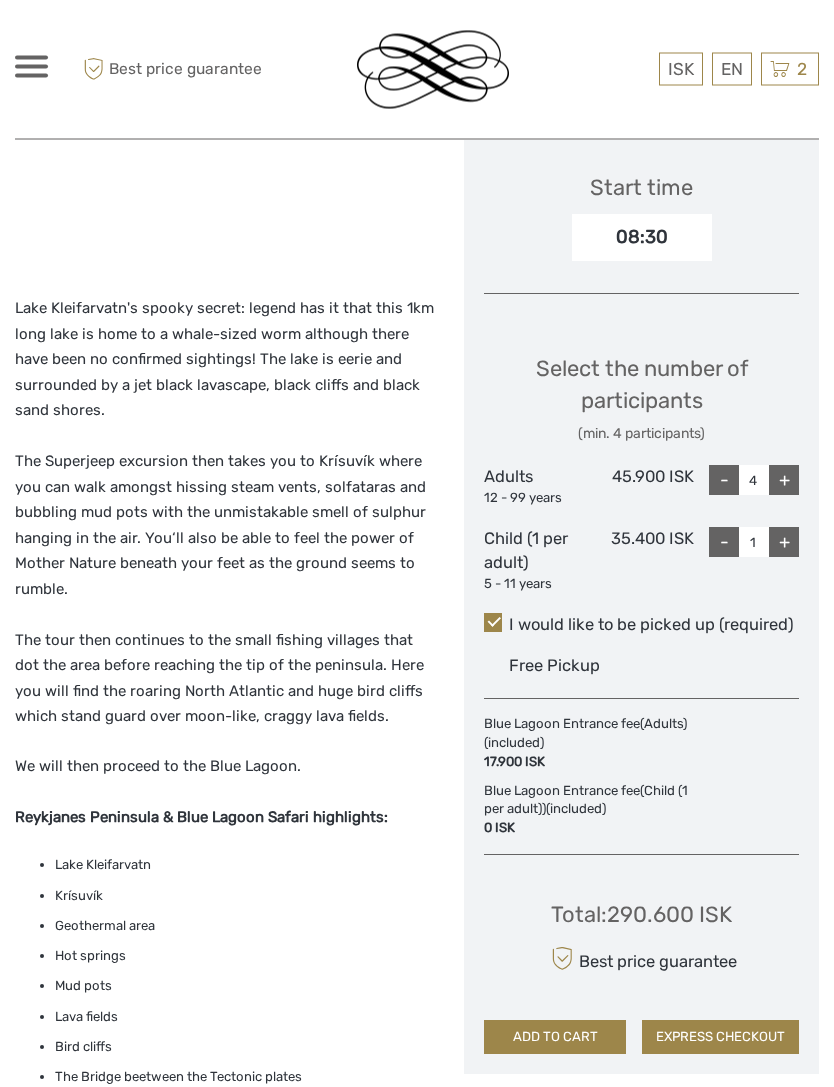 scroll, scrollTop: 896, scrollLeft: 0, axis: vertical 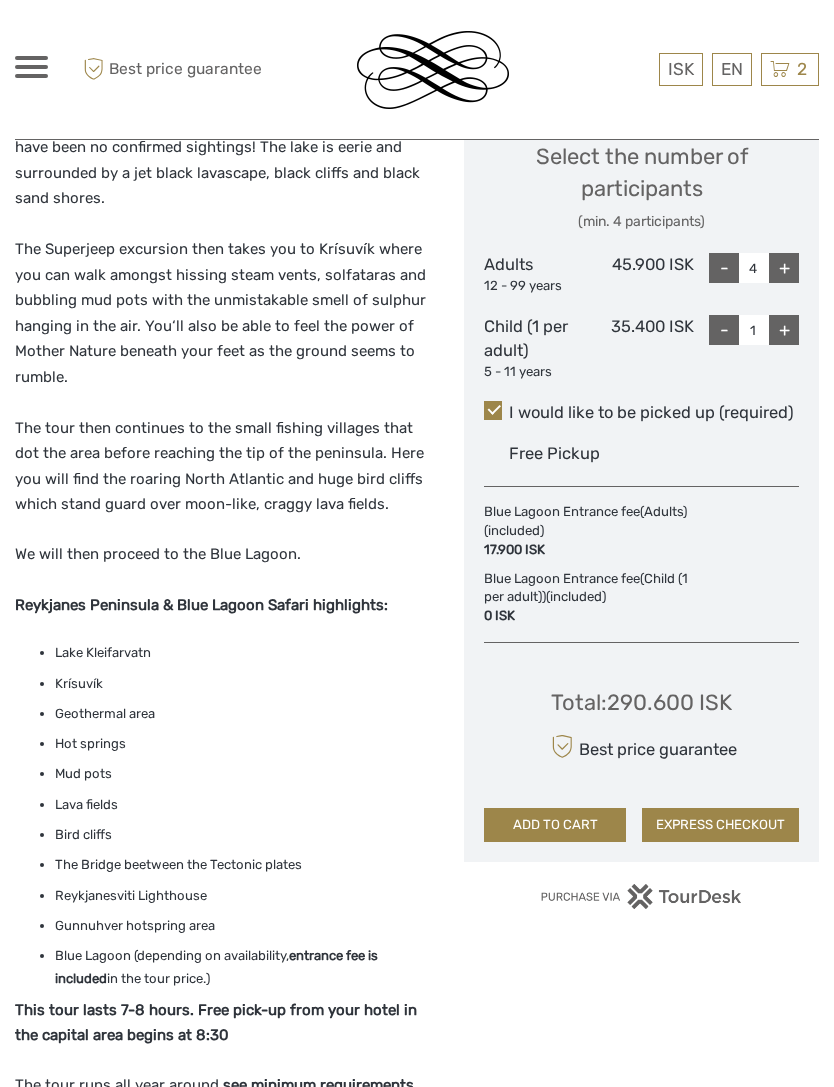 click on "ADD TO CART" at bounding box center [555, 825] 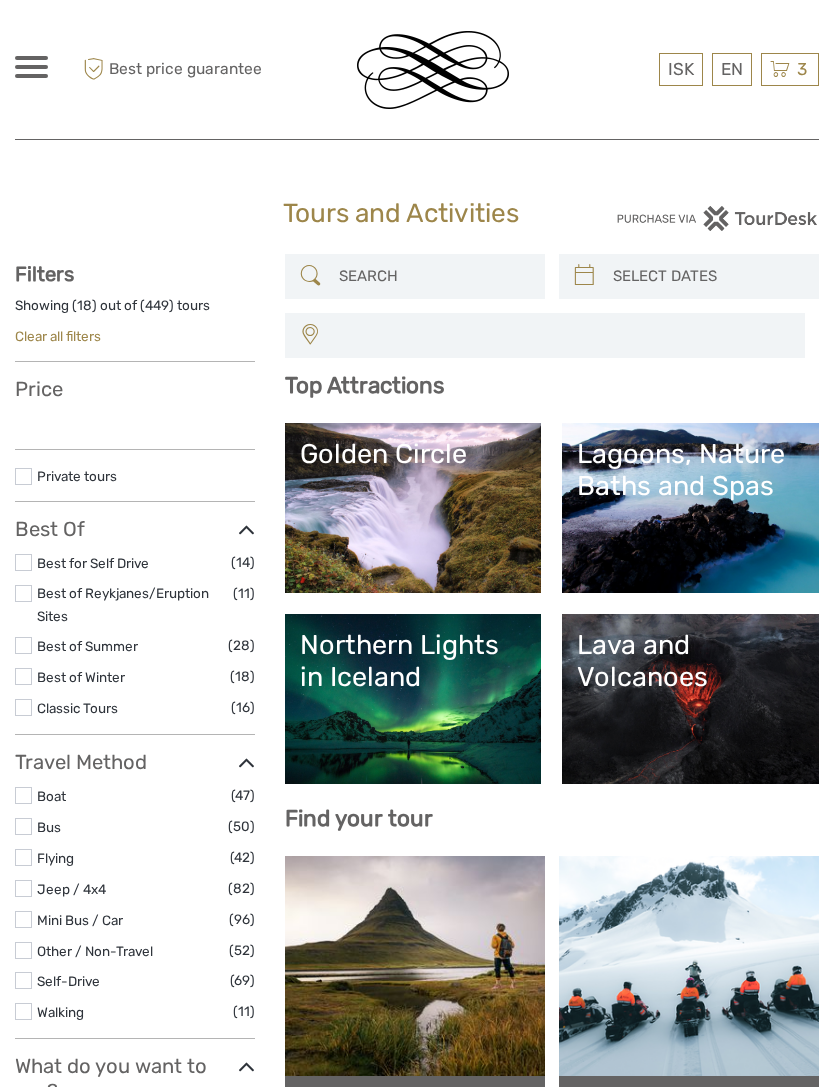 select 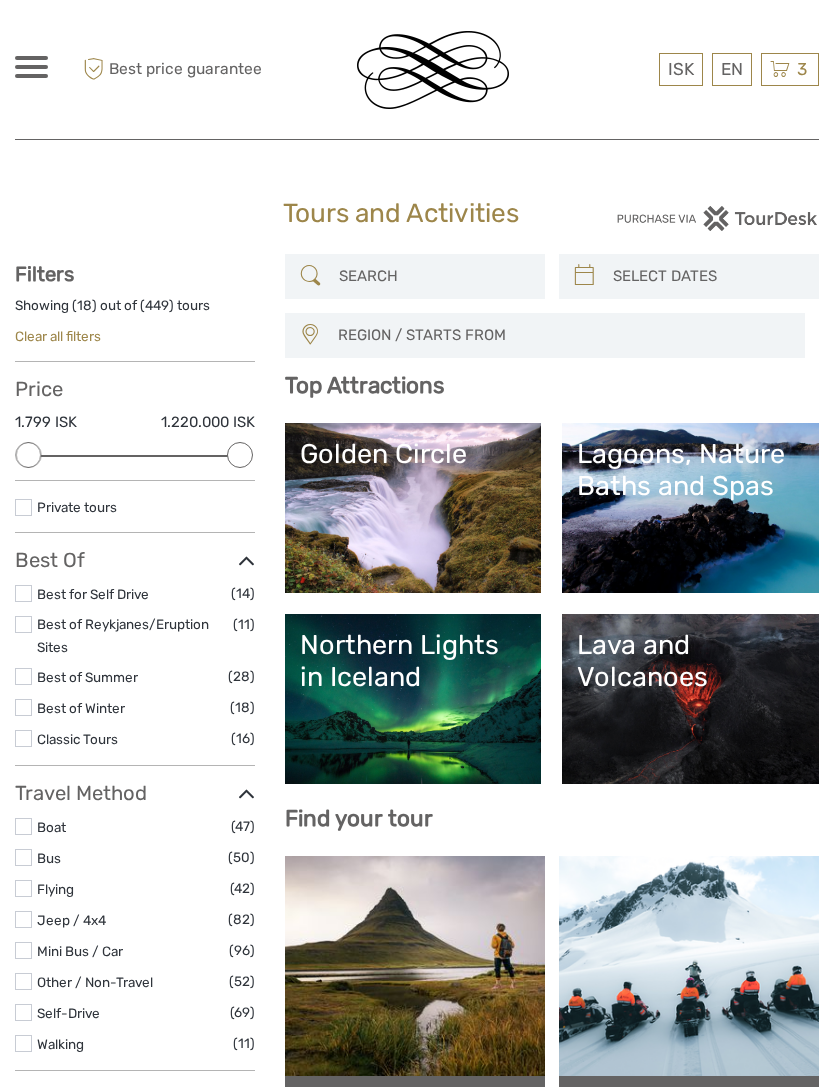 scroll, scrollTop: 0, scrollLeft: 0, axis: both 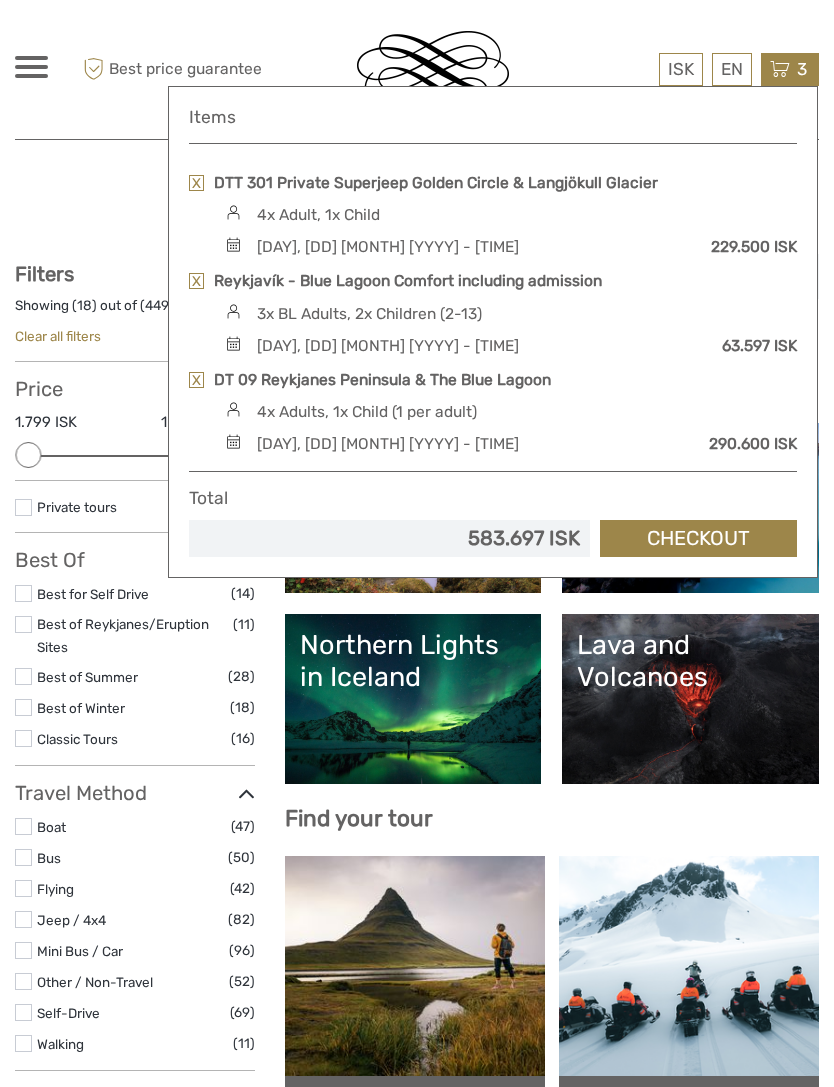 click at bounding box center (196, 281) 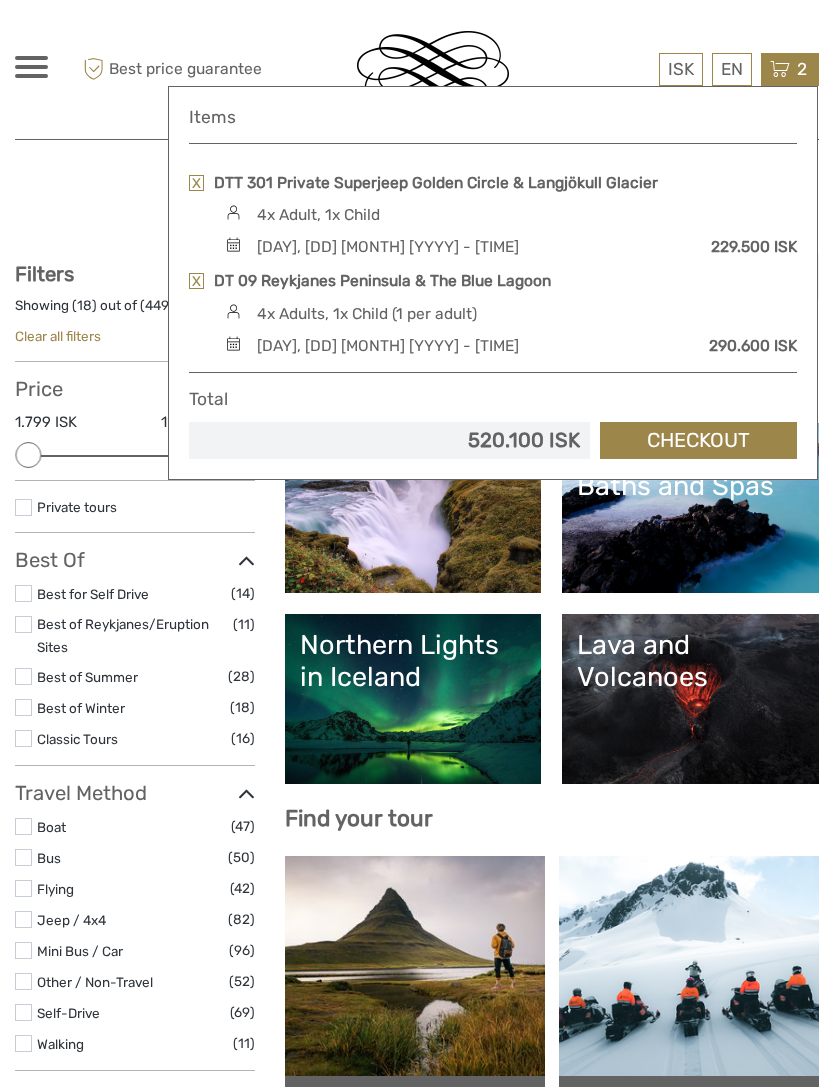 click on "Checkout" at bounding box center [698, 440] 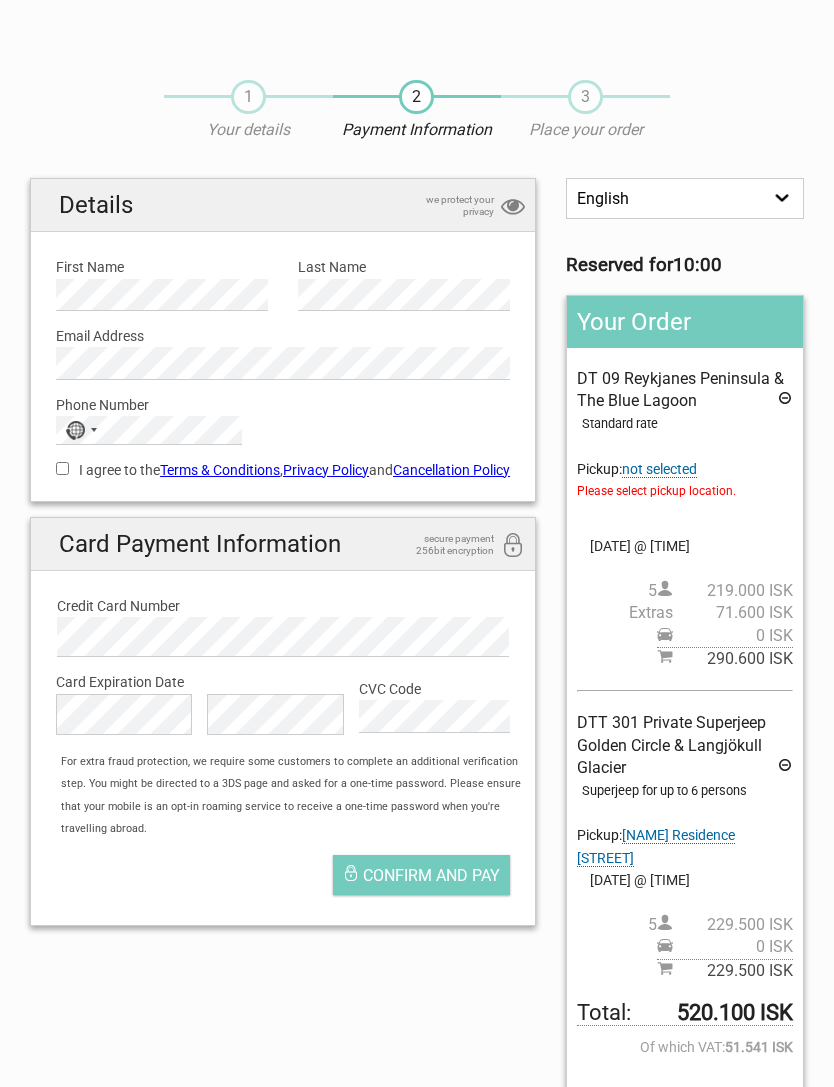 scroll, scrollTop: 0, scrollLeft: 0, axis: both 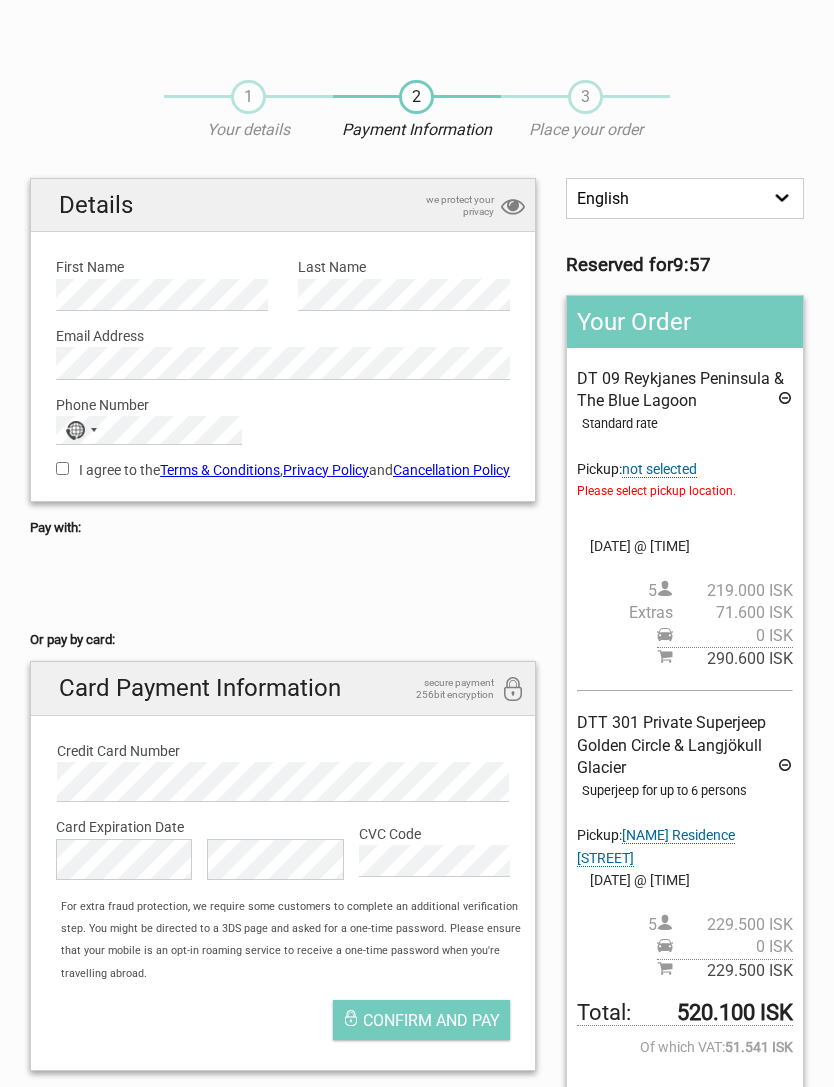 click on "not selected" at bounding box center [659, 469] 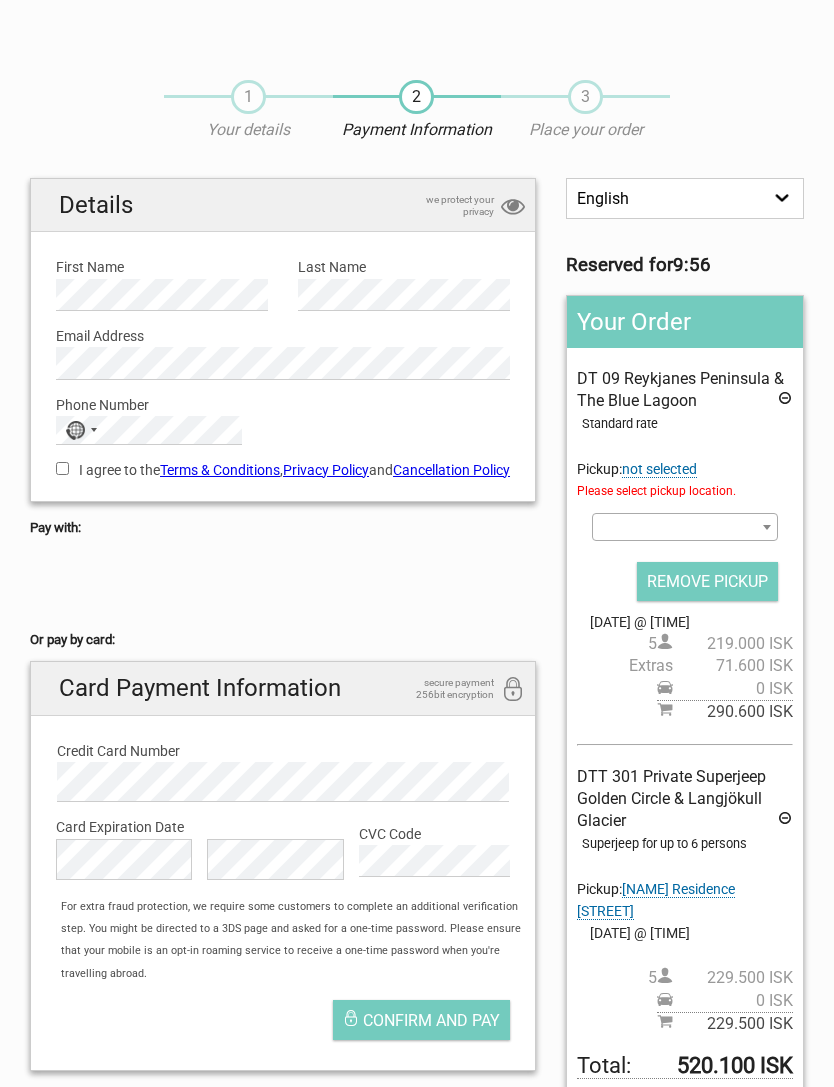 click at bounding box center [685, 527] 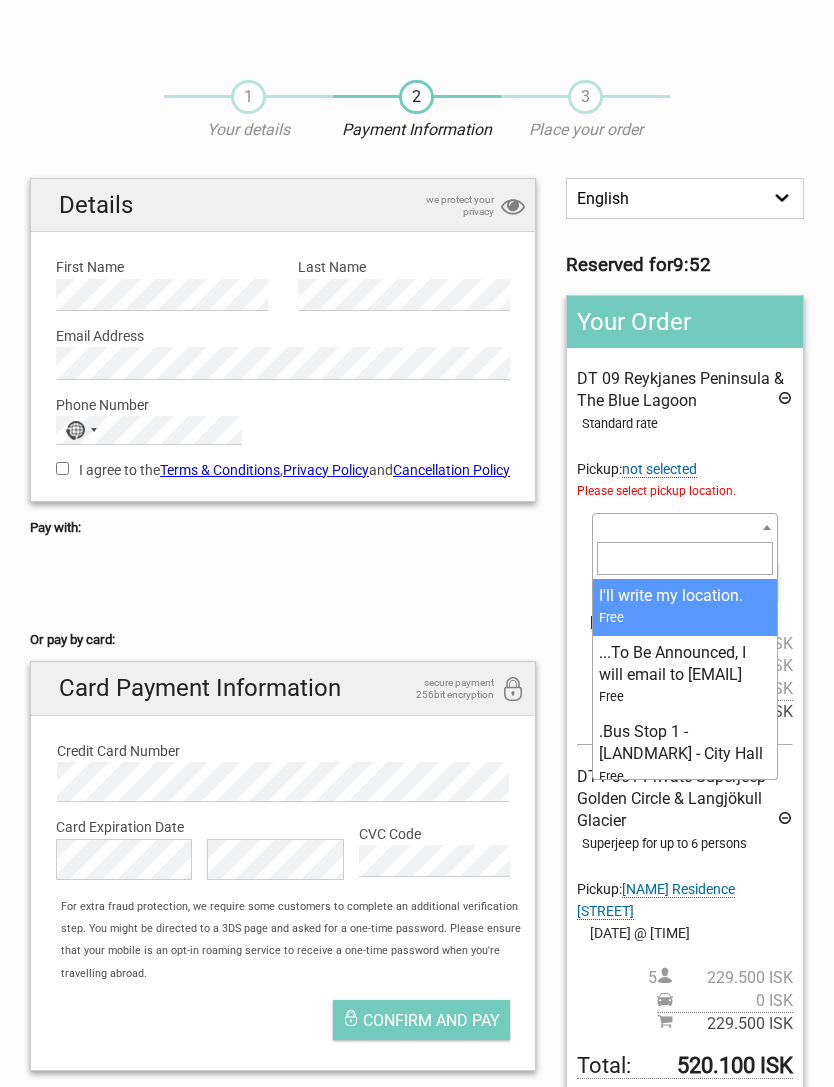 click at bounding box center (685, 527) 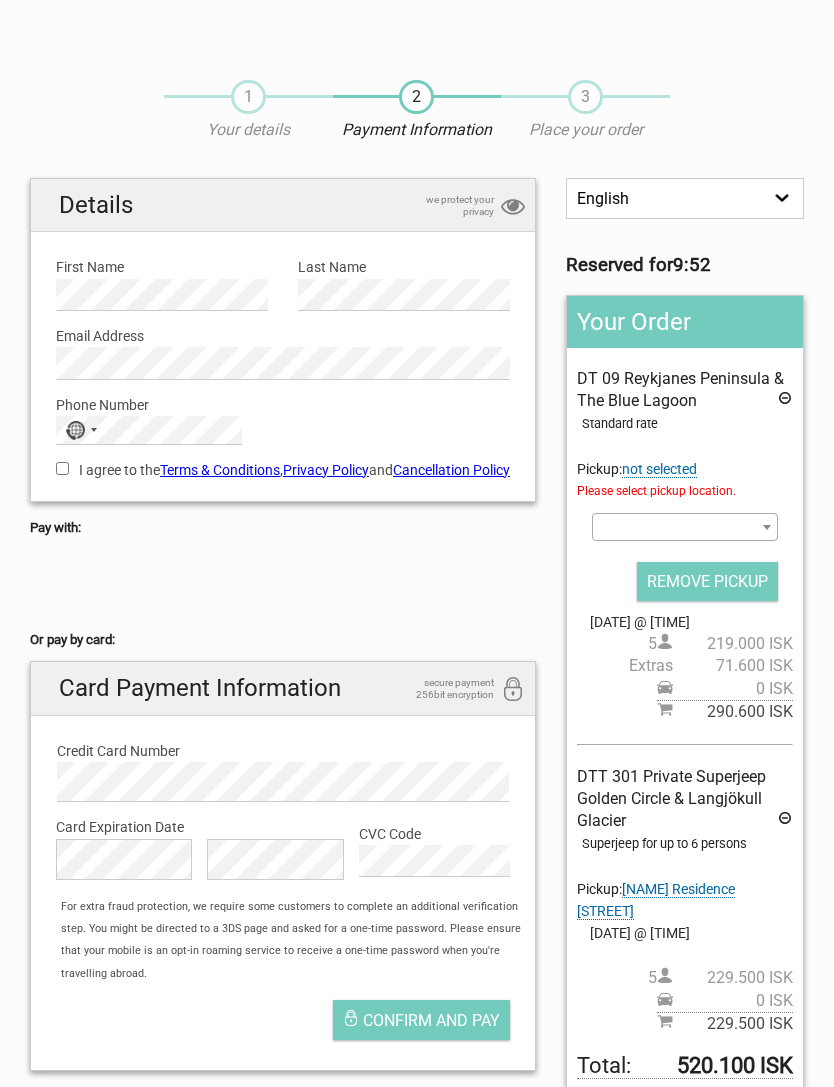 click on "1
Your details
2
Payment Information
3
Place your order
English
Español
Deutsch
Reserved for  9:52
Your Order
DT 09 Reykjanes Peninsula & The Blue Lagoon
Standard rate
Pickup:
not selected
Please select pickup location.
Select an option
I'll write my location.
...To Be Announced, I will email to info@superjeep.is
.Bus Stop 1 - Ráðhúsið - City Hall
.Bus Stop 11 - Austurbær
5  5" at bounding box center [417, 797] 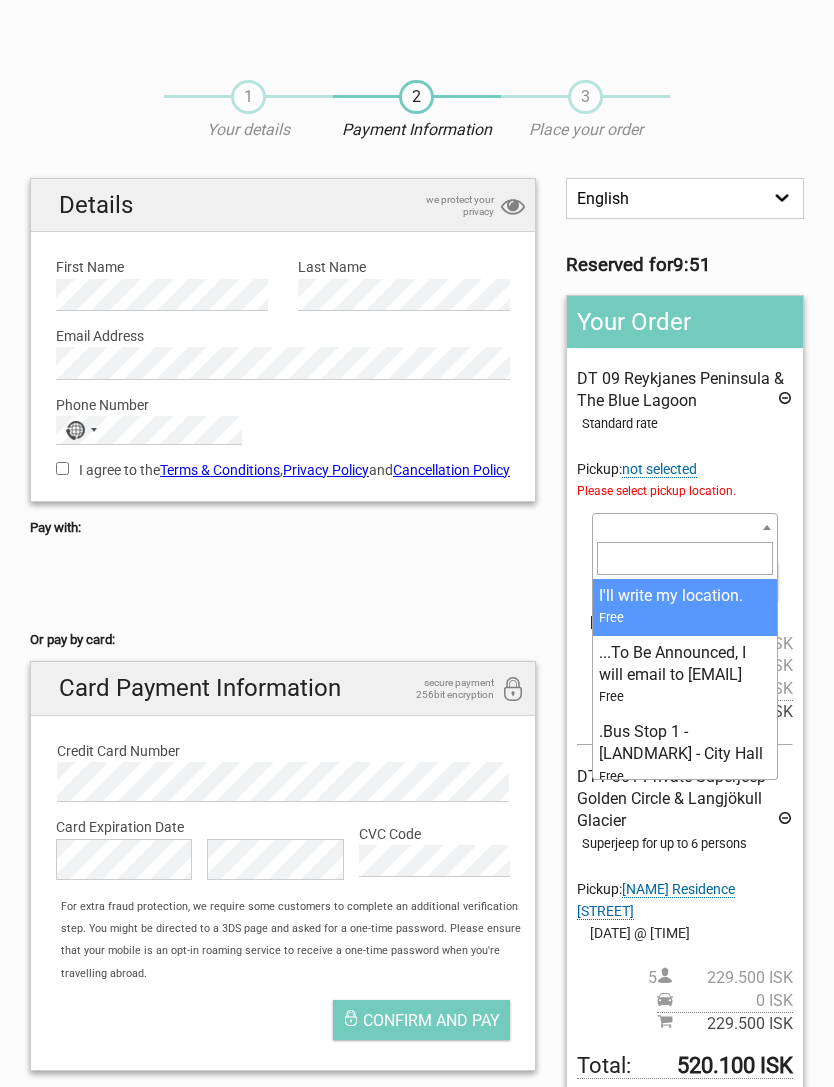 click at bounding box center [685, 558] 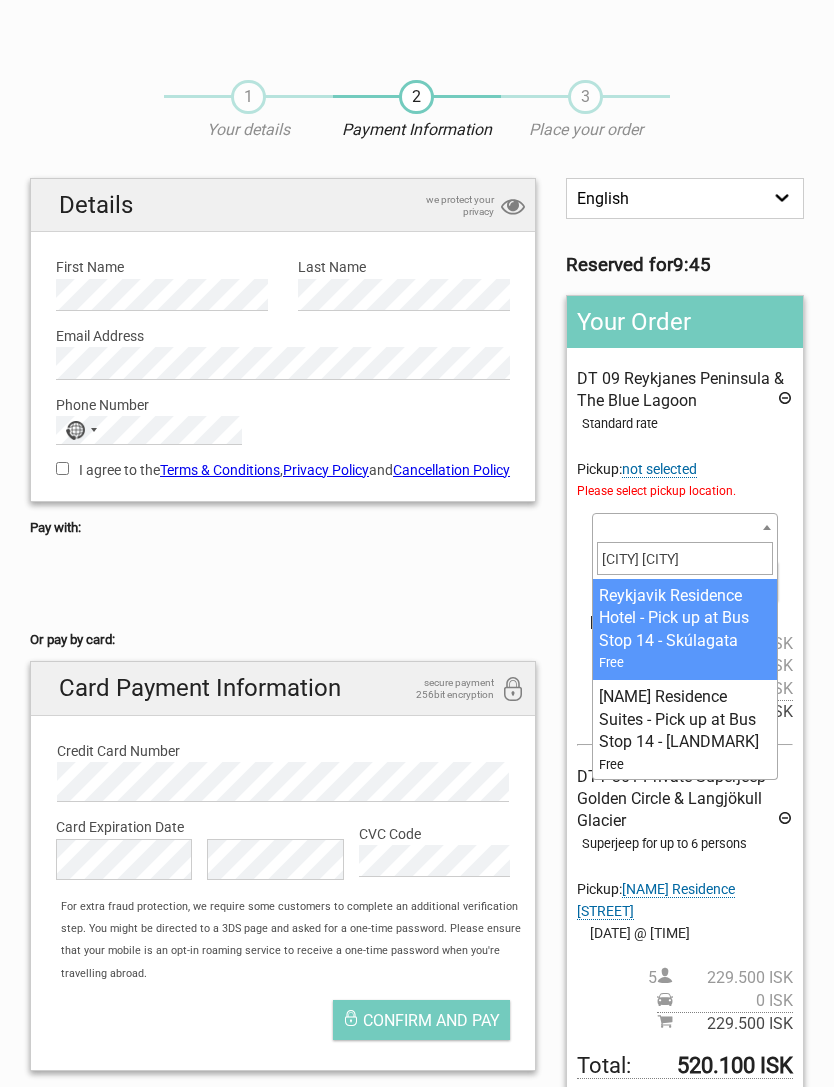 type on "reykjavik re" 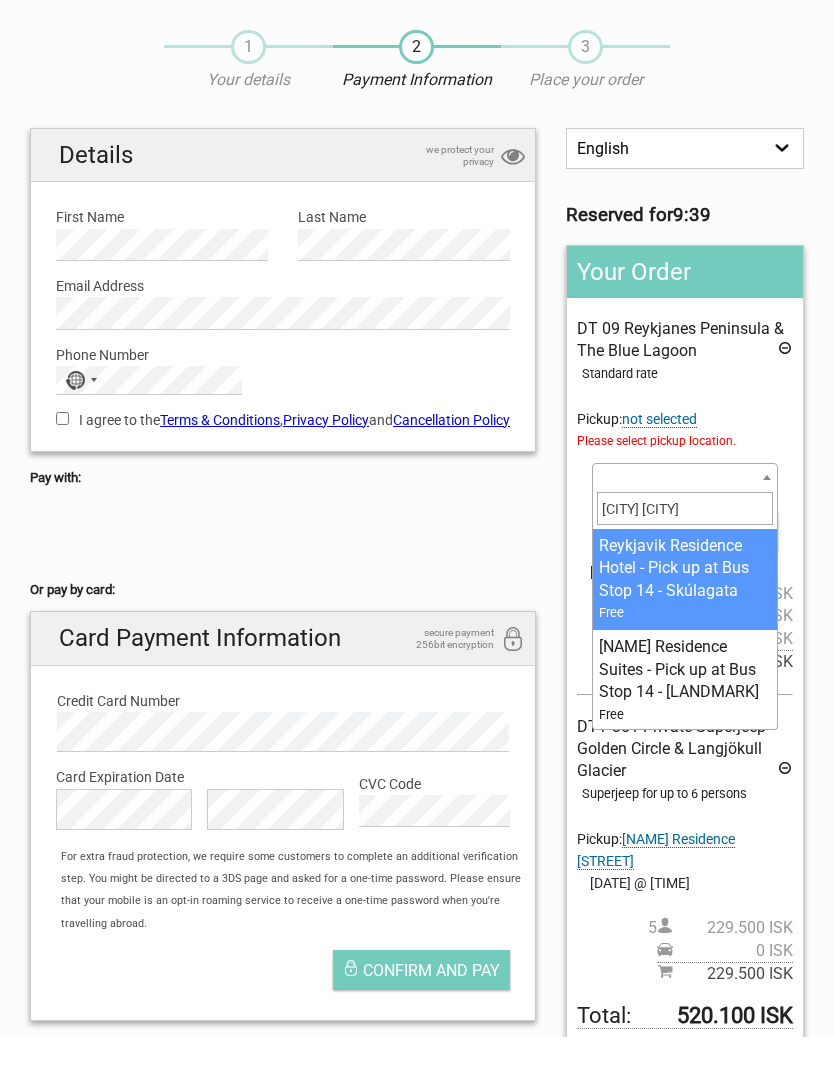 select on "338834" 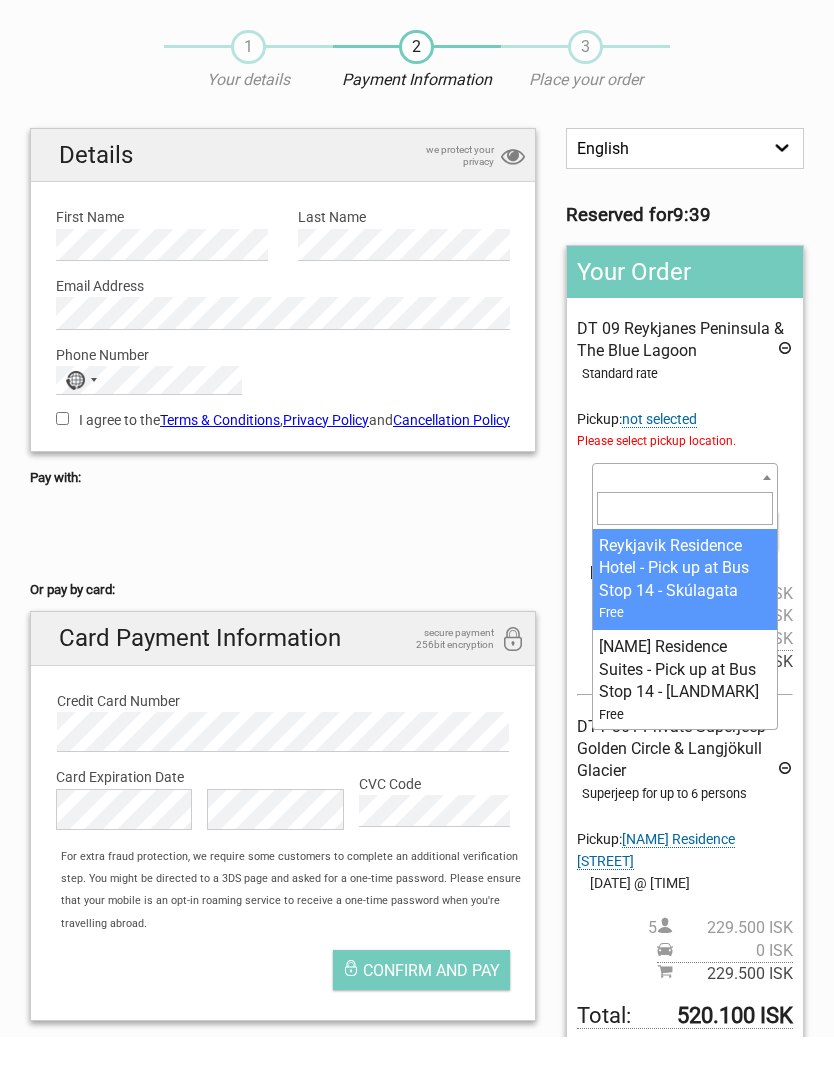 scroll, scrollTop: 50, scrollLeft: 0, axis: vertical 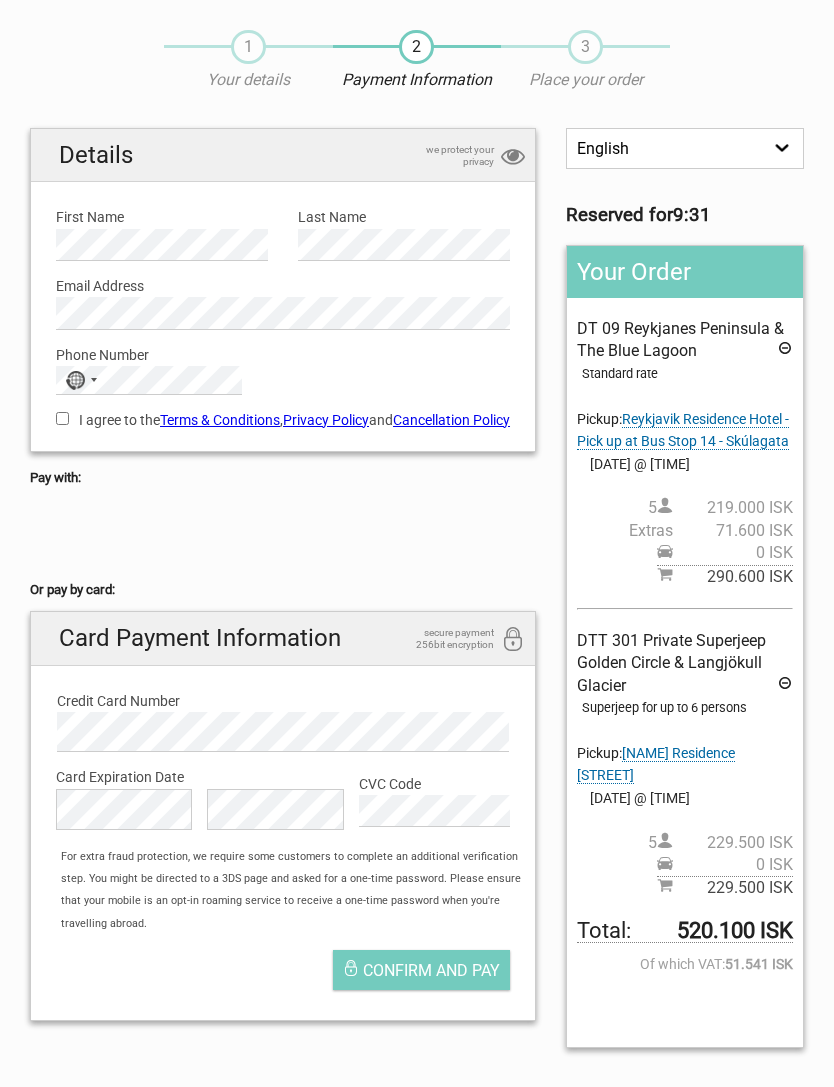click on "Reykjavik Residence Hverfisgata 45" at bounding box center (656, 764) 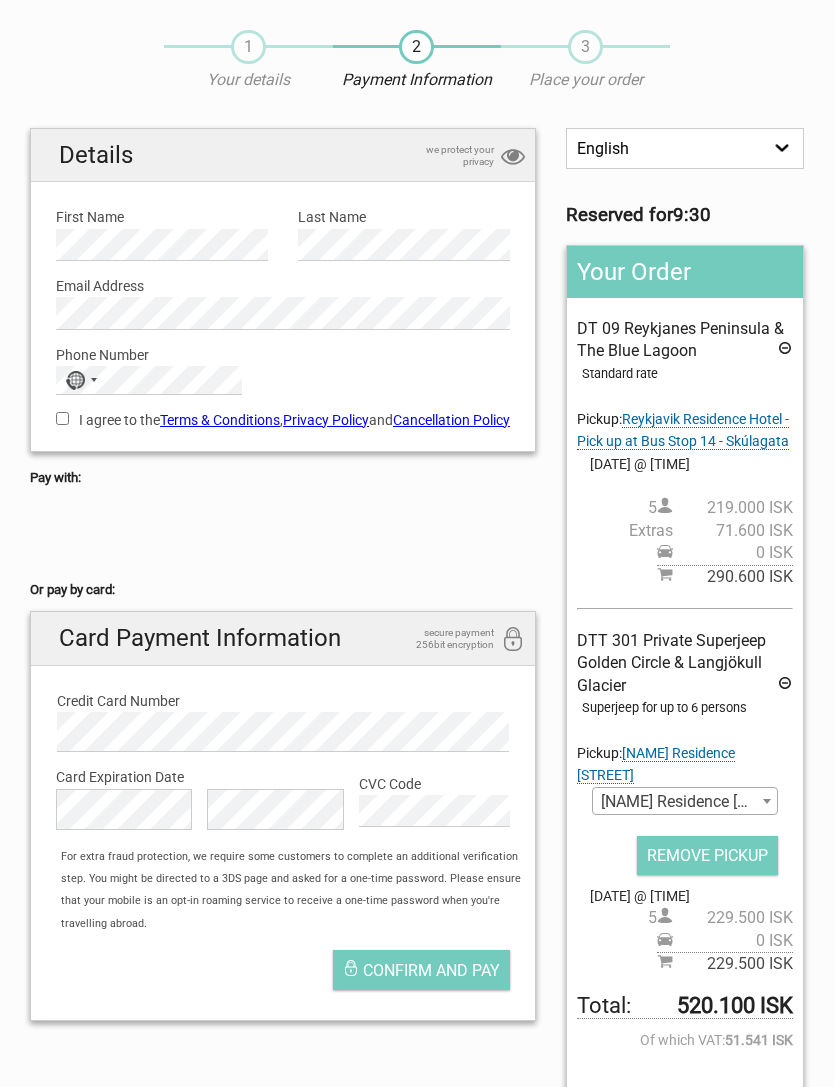 click at bounding box center [767, 801] 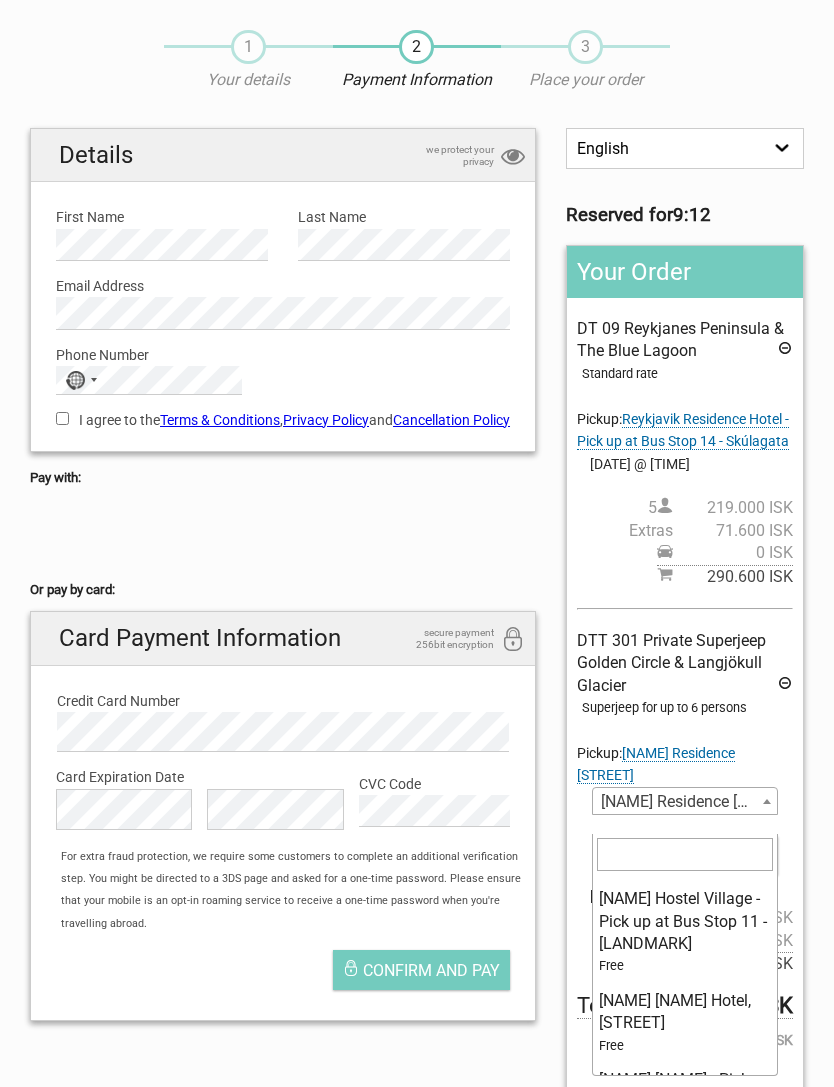 scroll, scrollTop: 17451, scrollLeft: 0, axis: vertical 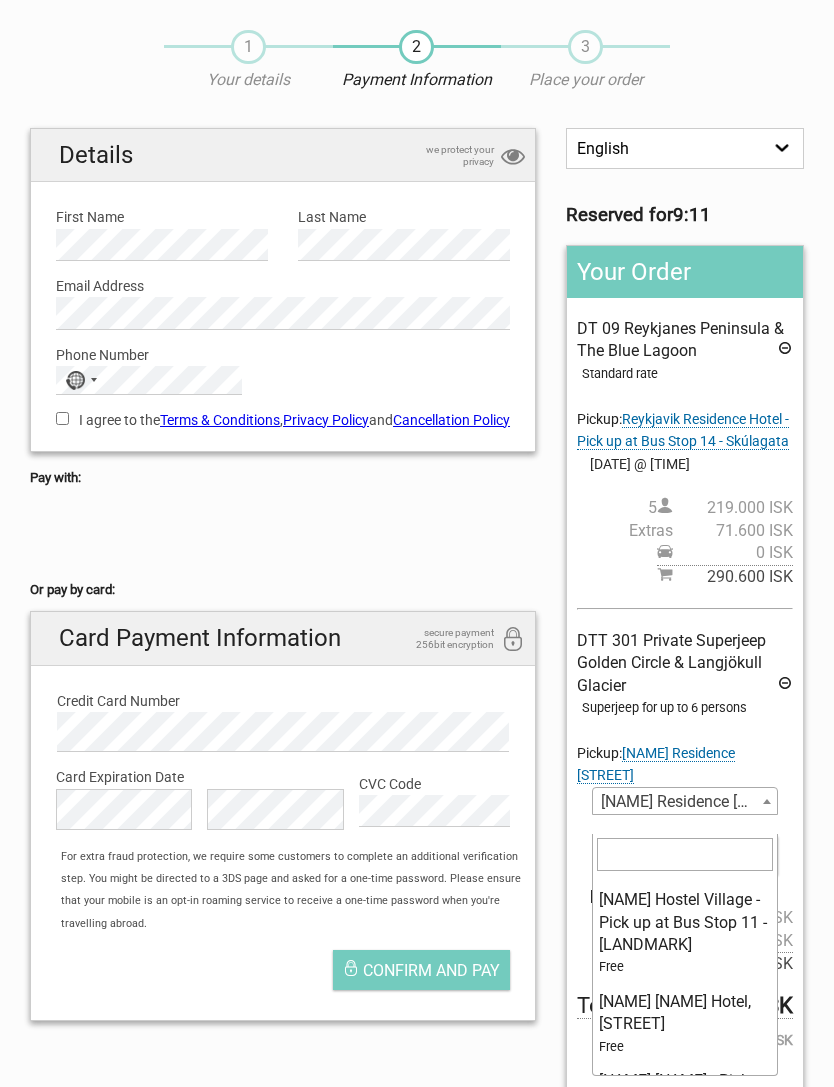 select on "338834" 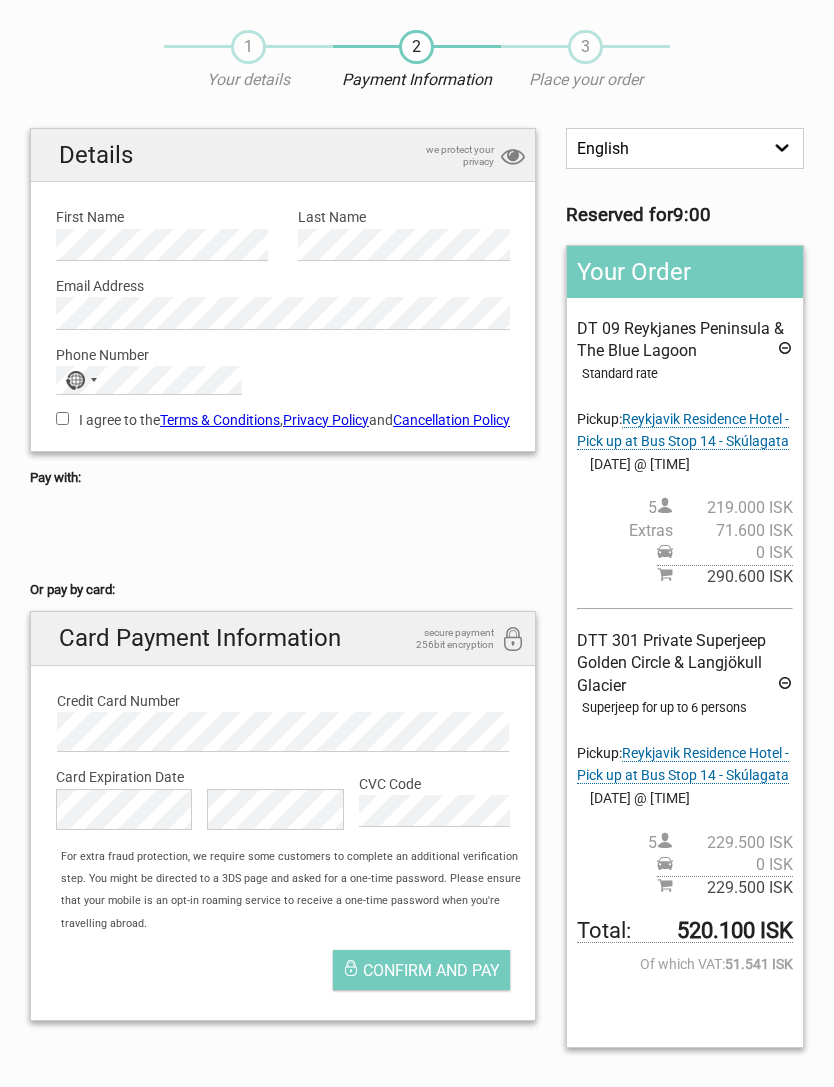 click on "Reykjavik Residence Hotel - Pick up at Bus Stop 14 - Skúlagata" at bounding box center [683, 430] 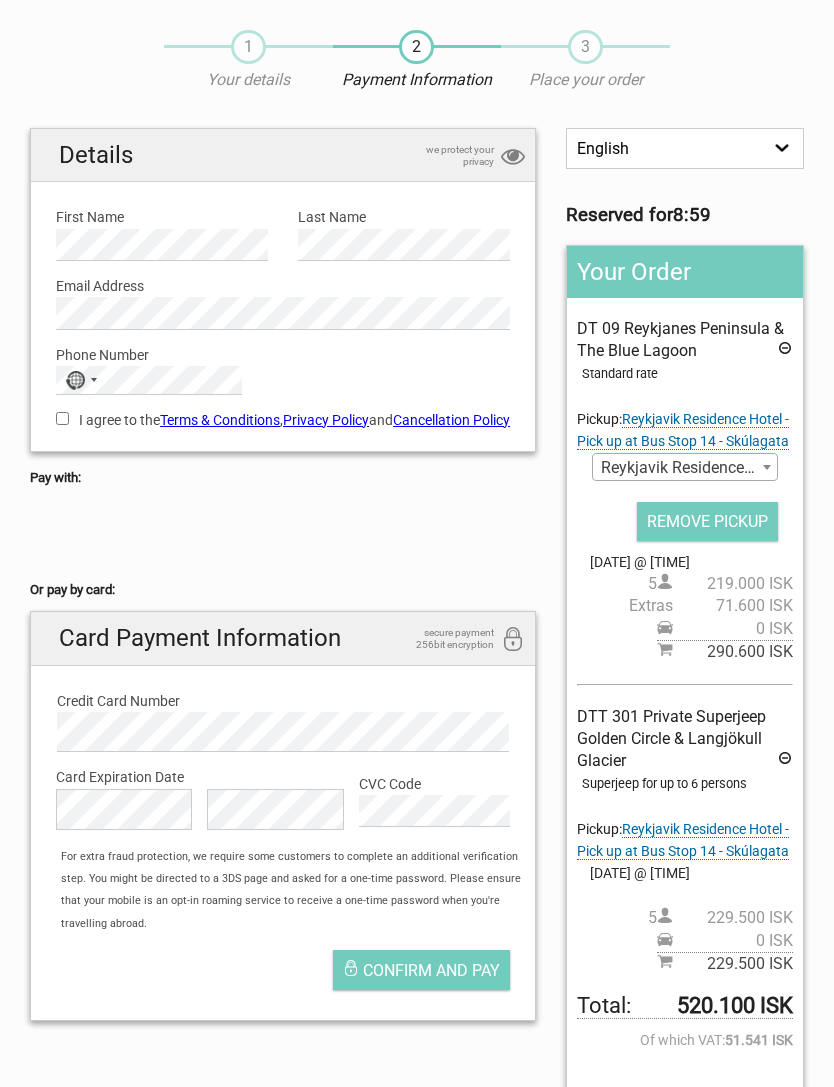 click at bounding box center (767, 467) 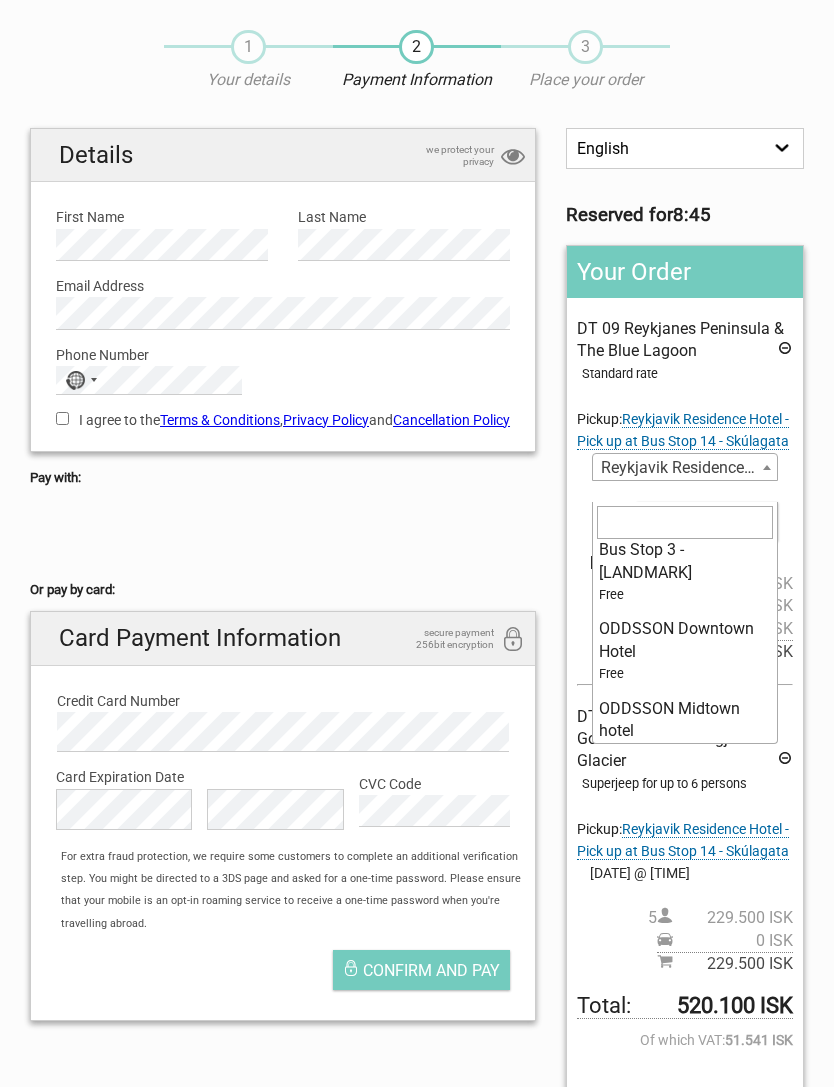 scroll, scrollTop: 13364, scrollLeft: 0, axis: vertical 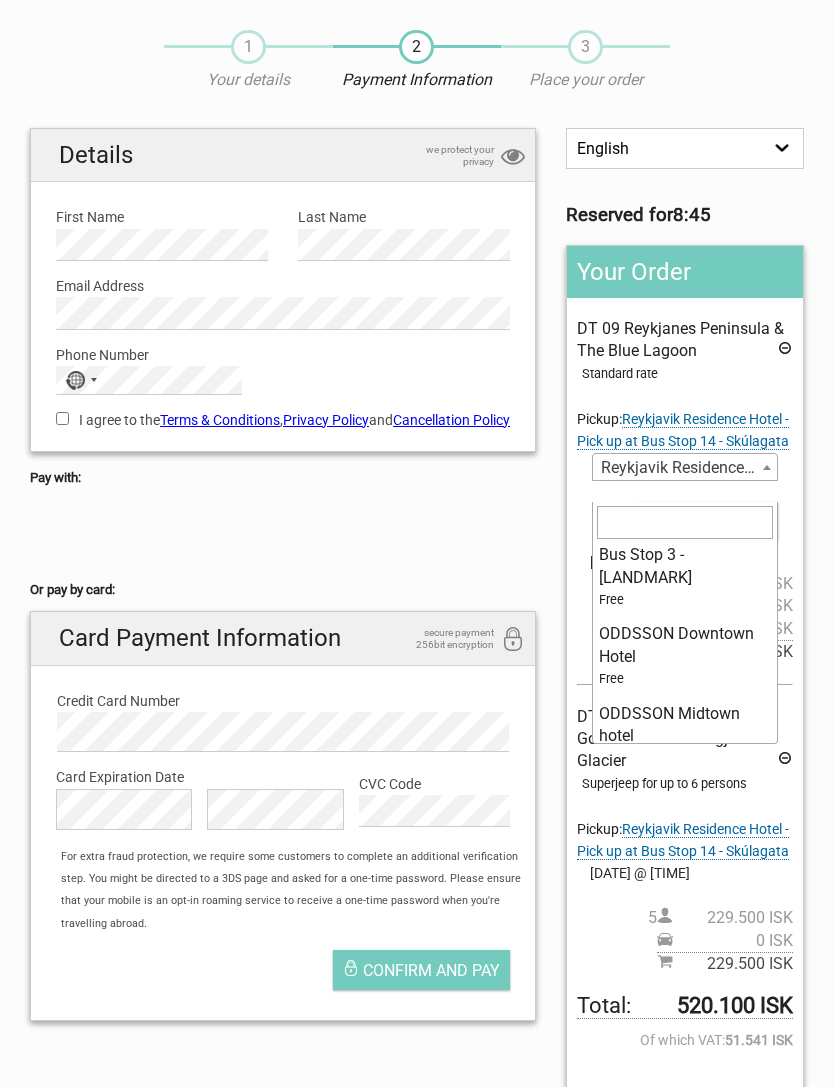 click on "Reykjavik Residence Hotel - Pick up at Bus Stop 14 - Skúlagata" at bounding box center [685, 468] 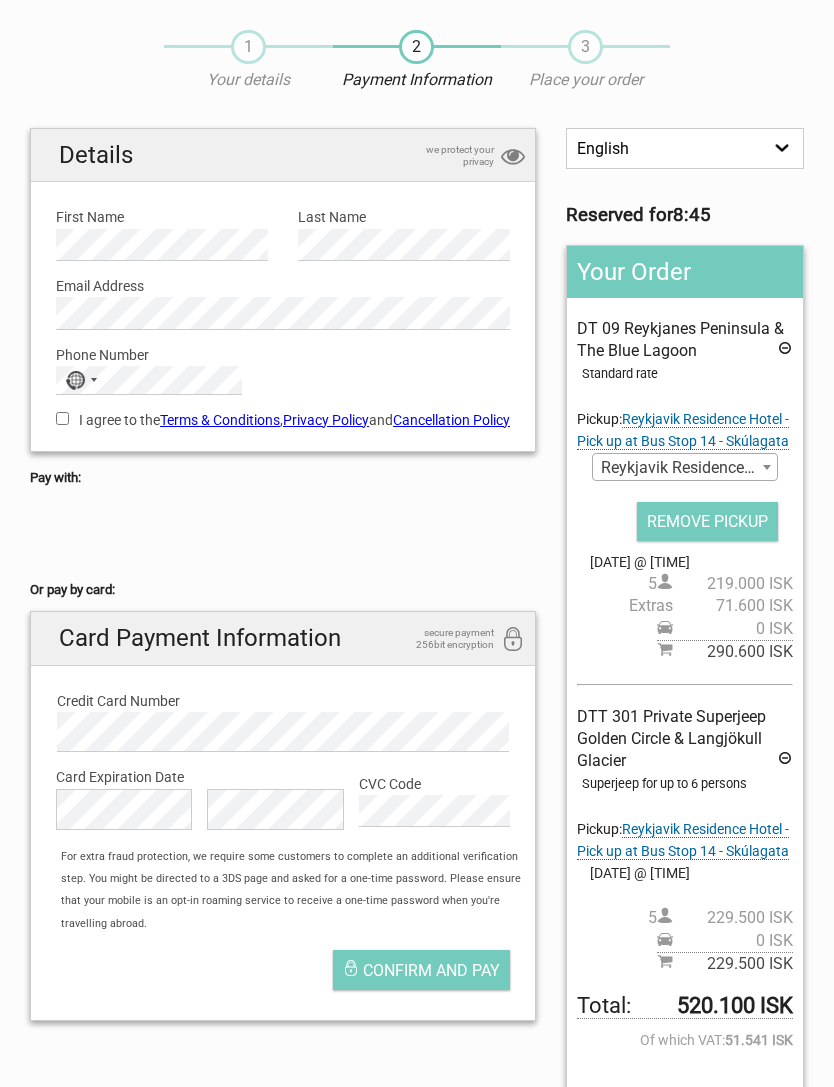 click on "Reykjavik Residence Hotel - Pick up at Bus Stop 14 - Skúlagata" at bounding box center (685, 468) 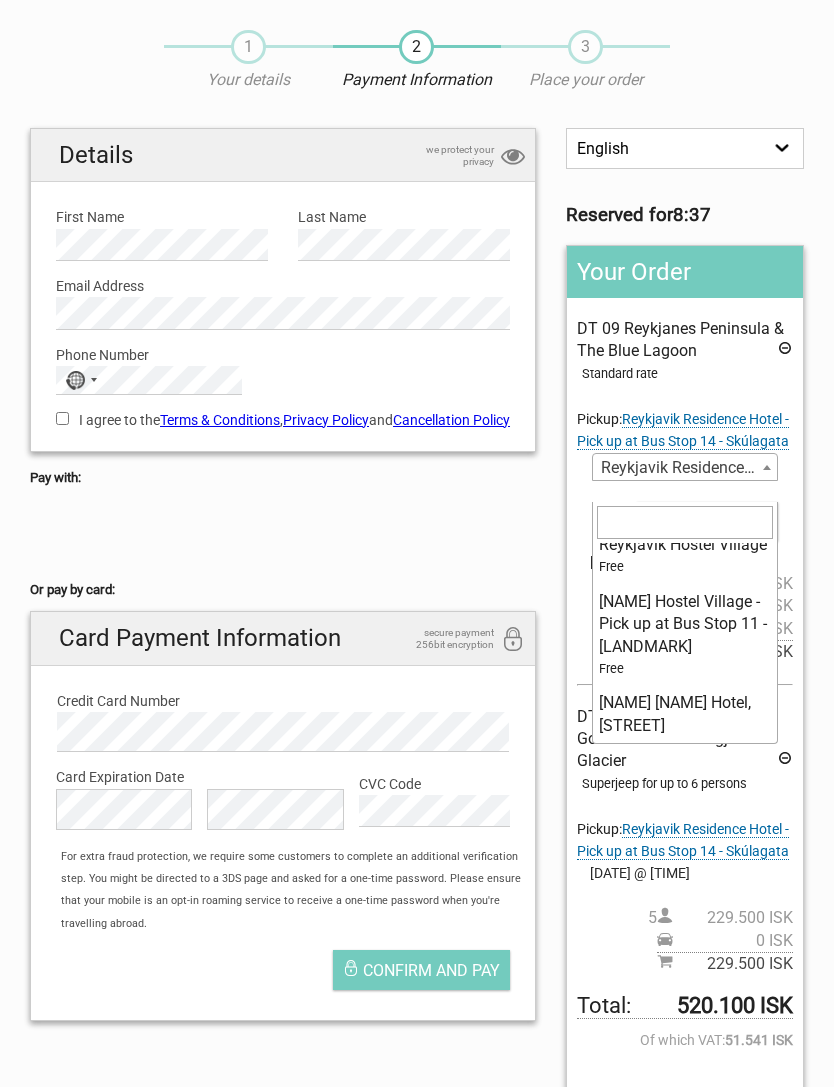 scroll, scrollTop: 14367, scrollLeft: 0, axis: vertical 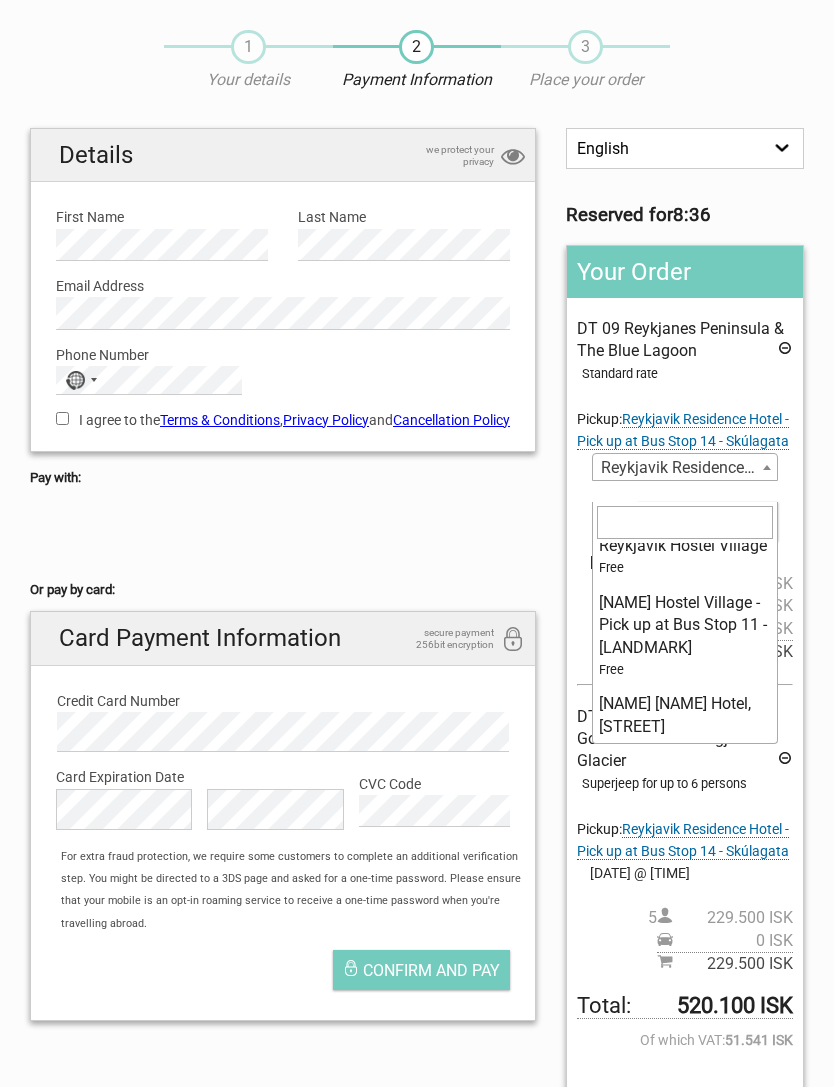 click at bounding box center (283, 534) 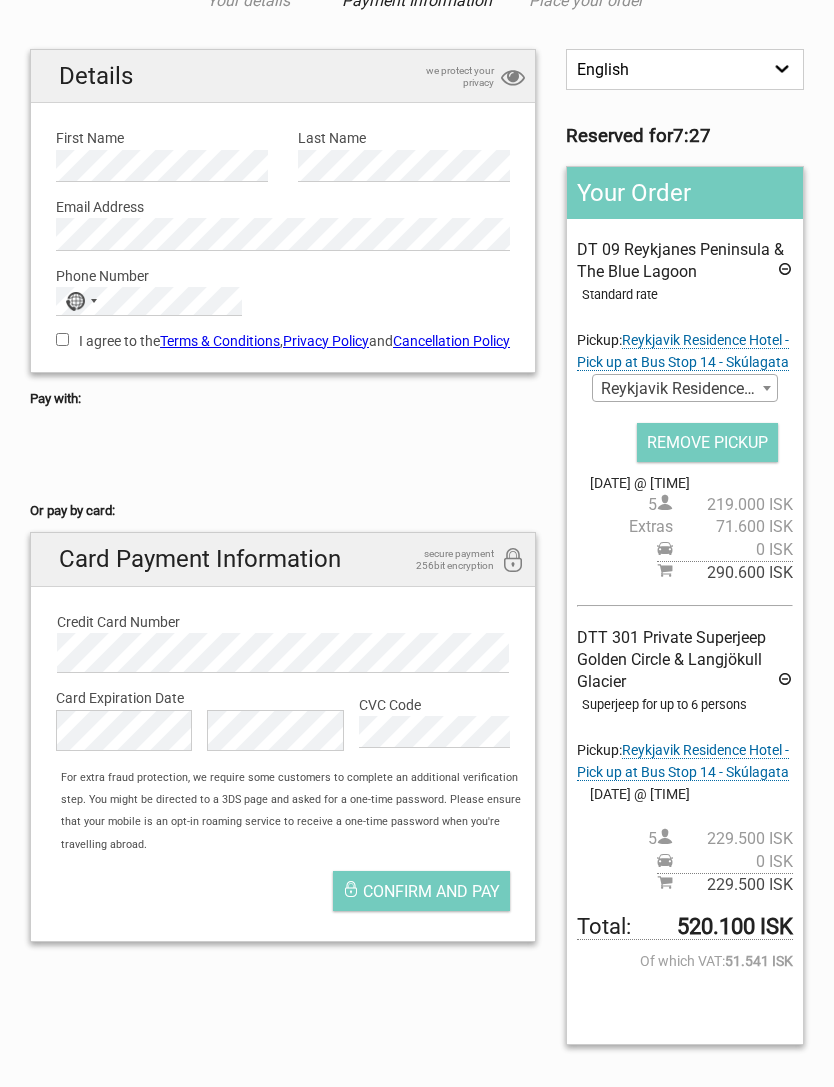 scroll, scrollTop: 75, scrollLeft: 0, axis: vertical 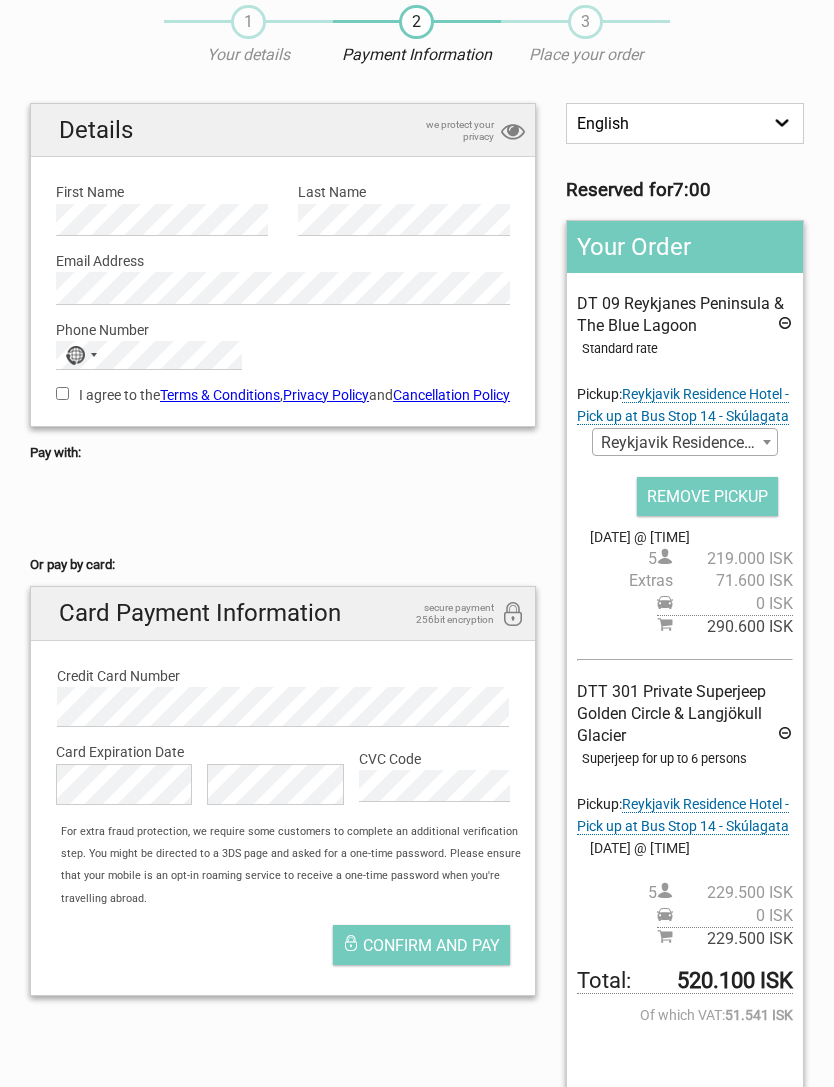 click on "I agree to the  Terms & Conditions ,  Privacy Policy  and  Cancellation Policy" at bounding box center (62, 393) 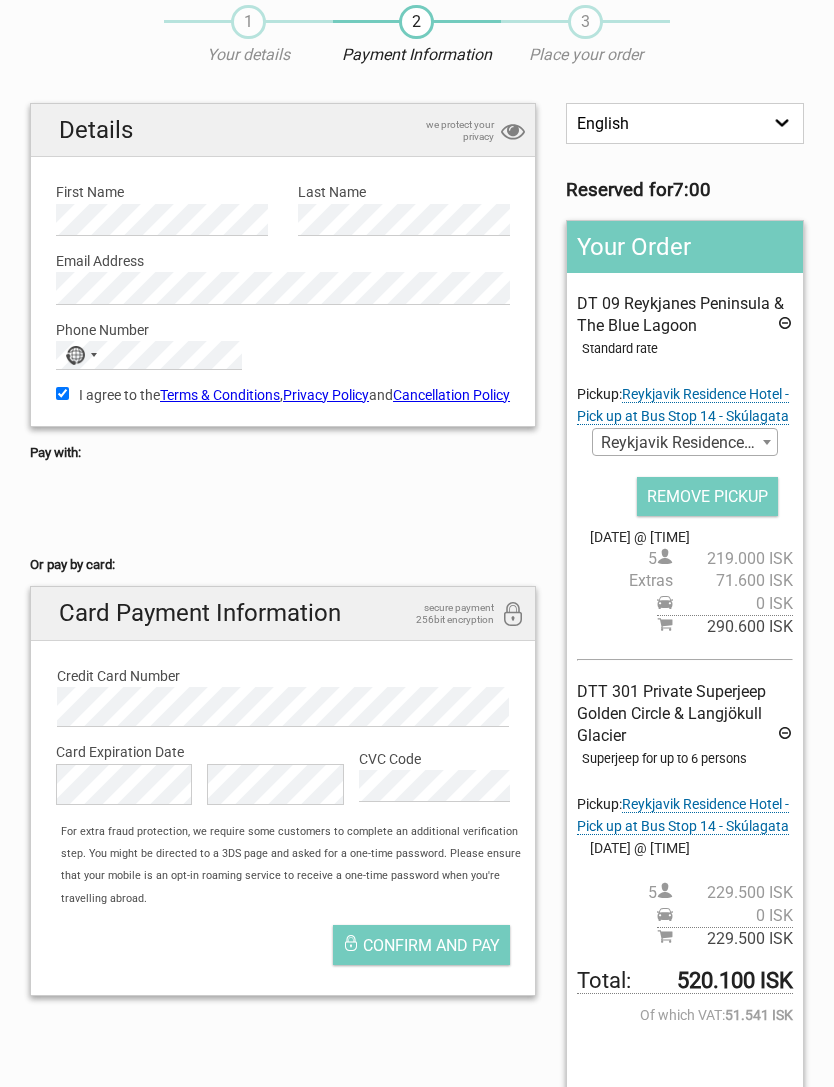 scroll, scrollTop: 76, scrollLeft: 0, axis: vertical 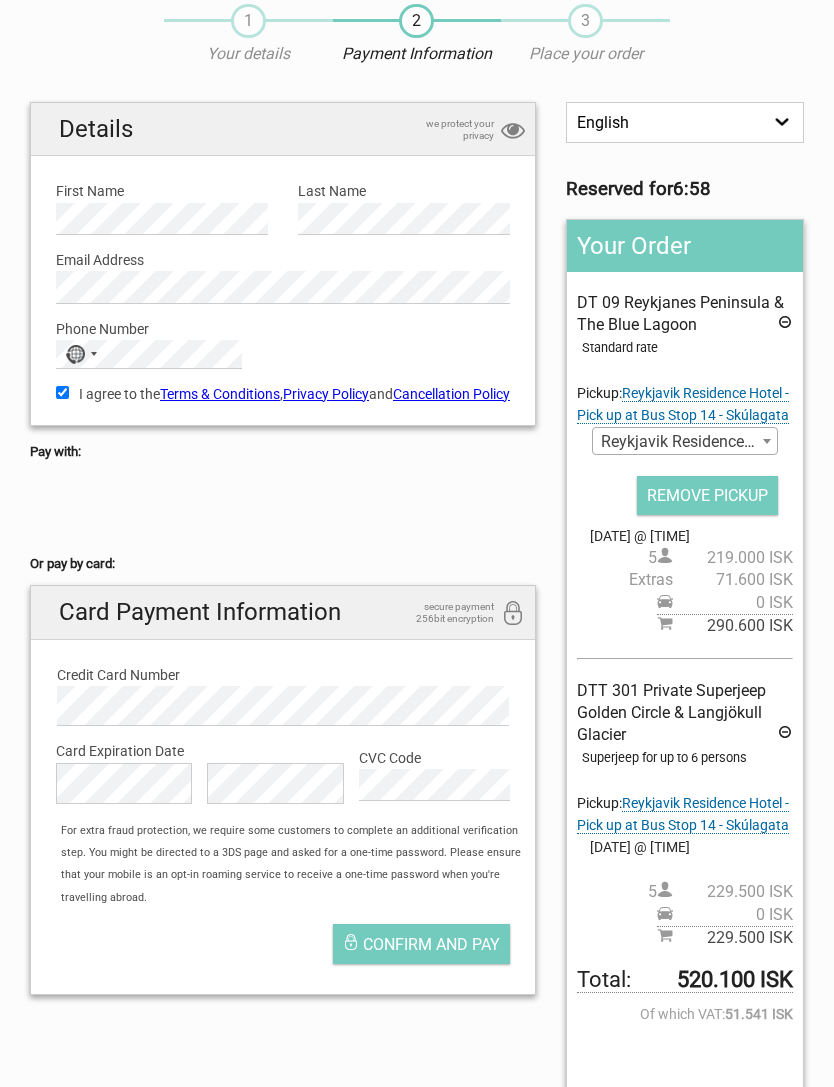 click on "No country selected" at bounding box center [80, 354] 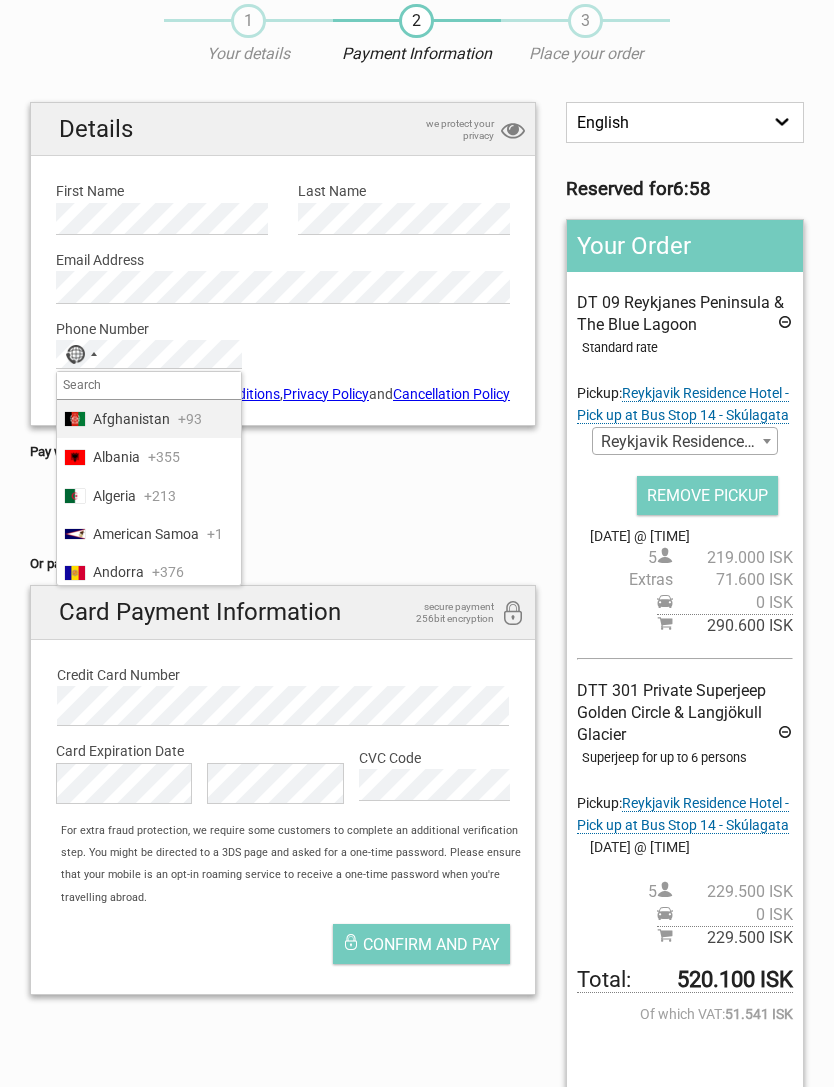 scroll, scrollTop: 75, scrollLeft: 0, axis: vertical 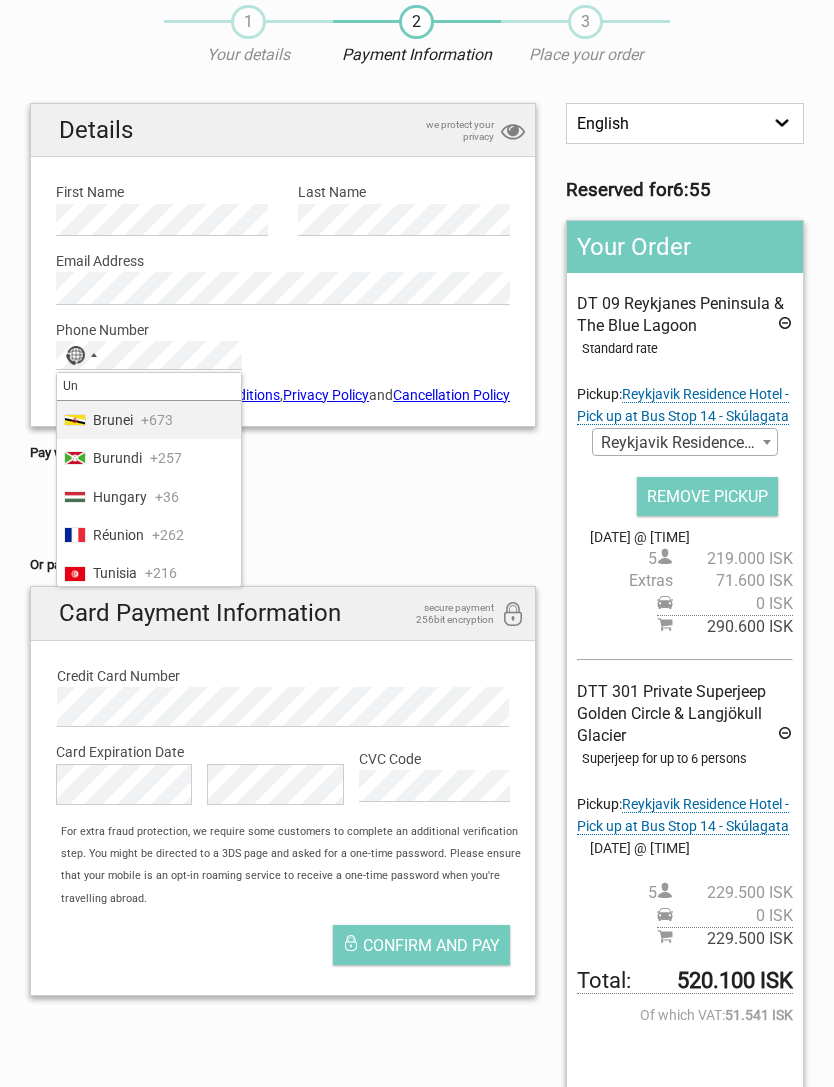 type on "Uni" 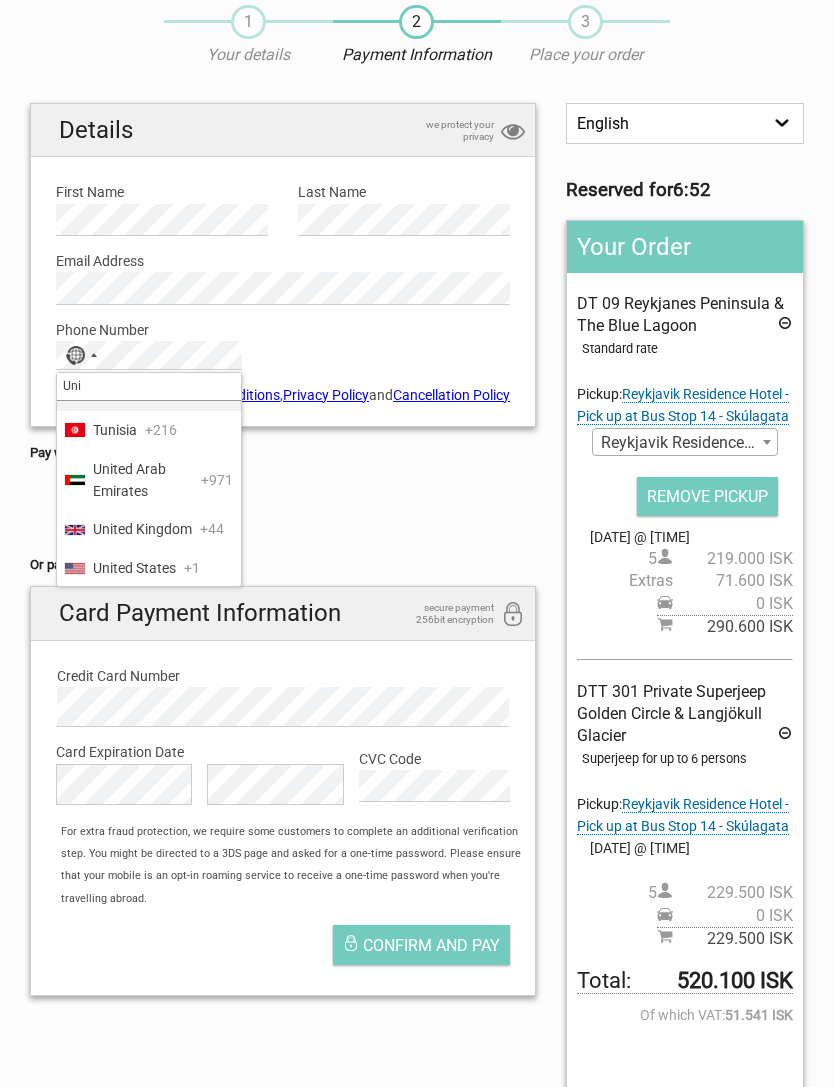 scroll, scrollTop: 27, scrollLeft: 0, axis: vertical 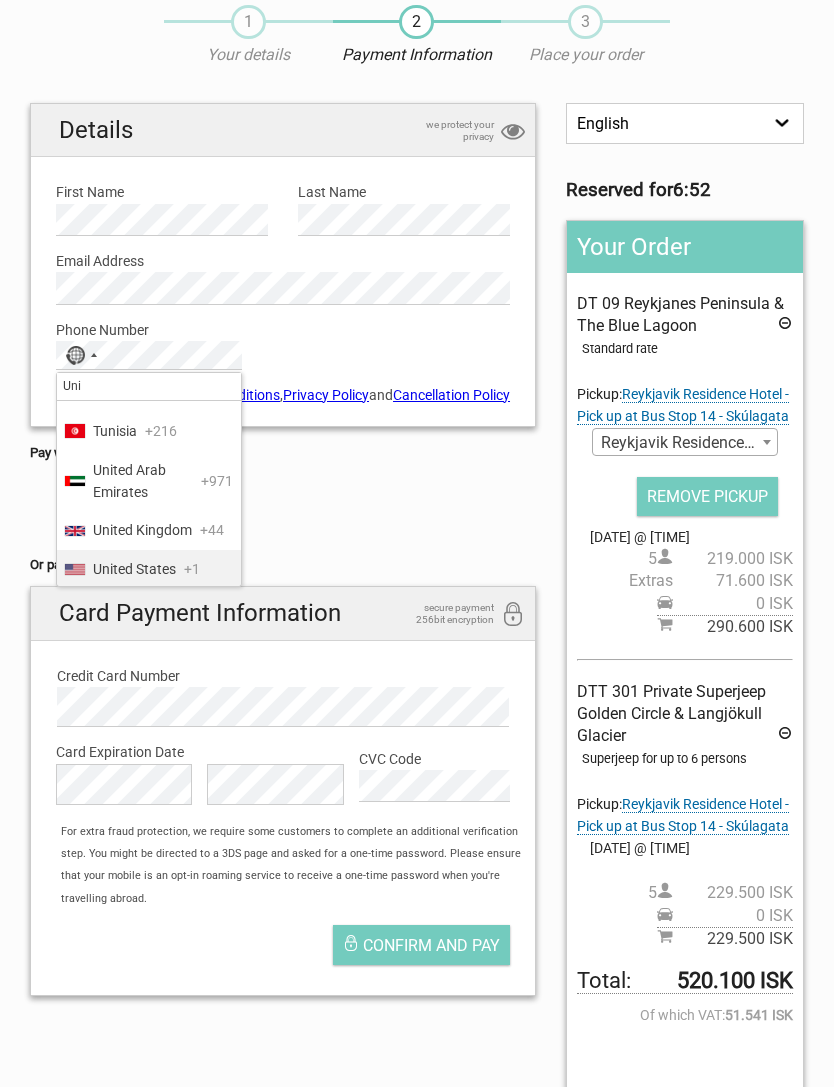 click on "United States" at bounding box center [134, 569] 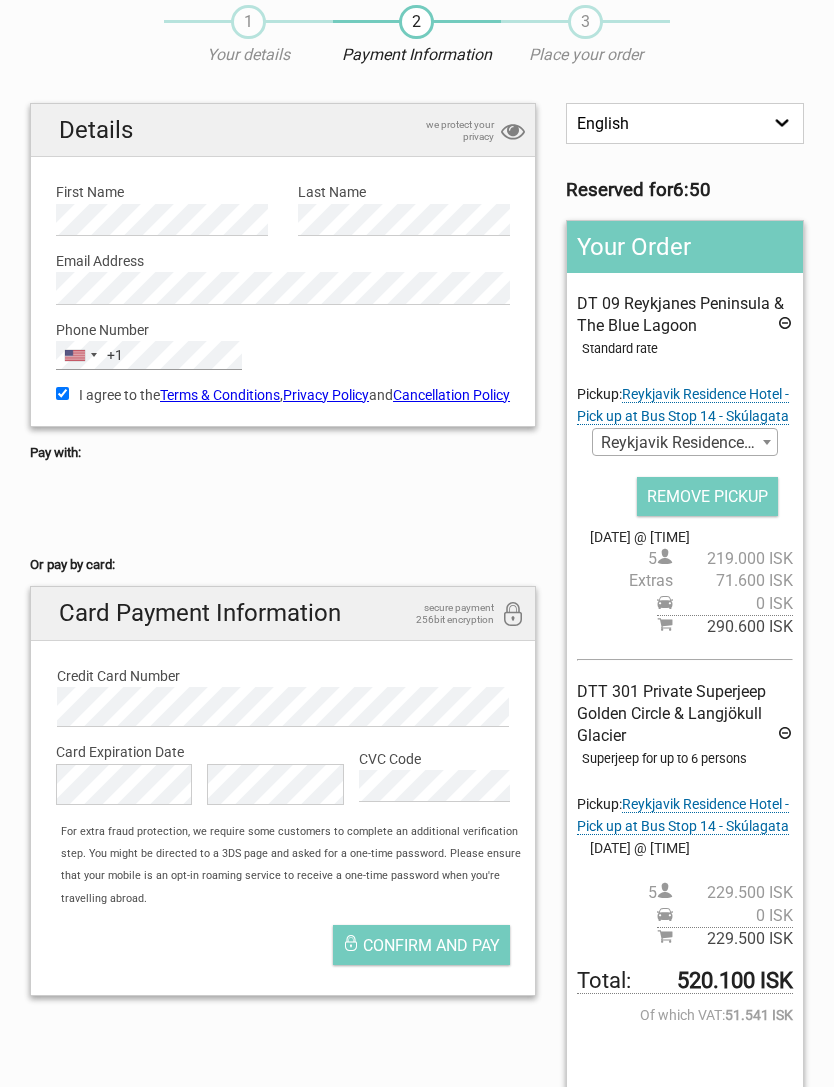 scroll, scrollTop: 53, scrollLeft: 0, axis: vertical 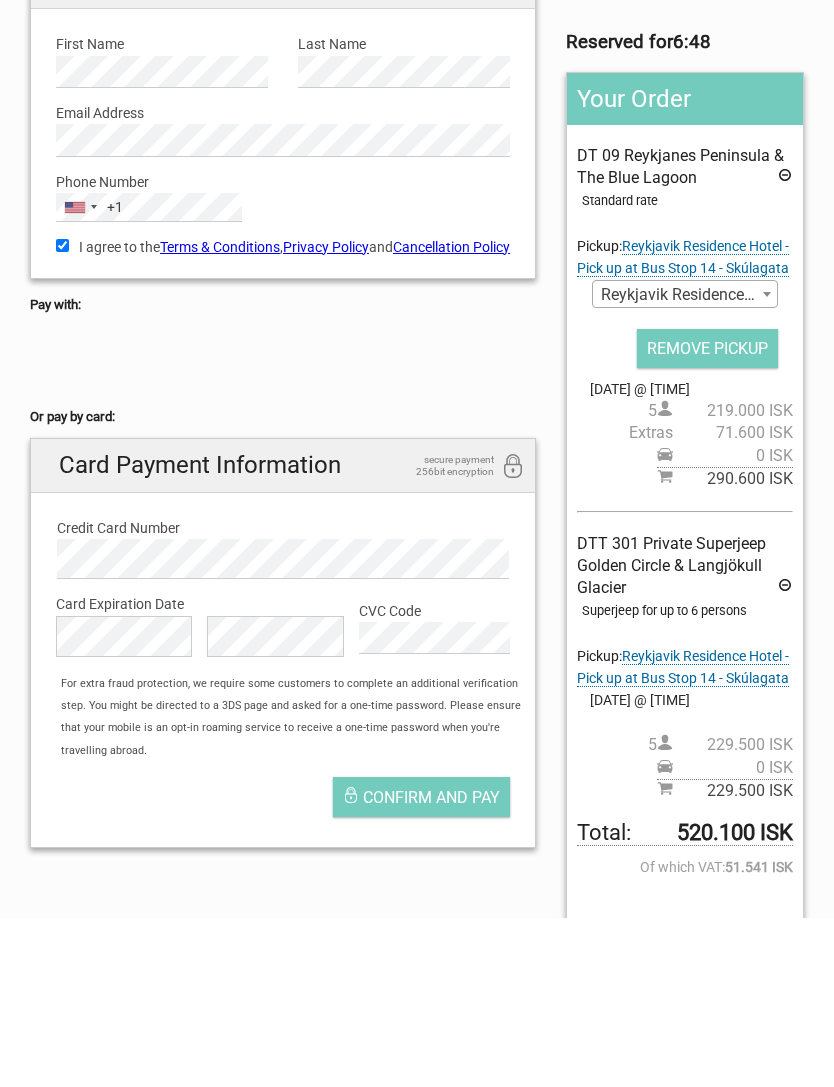 click at bounding box center (283, 531) 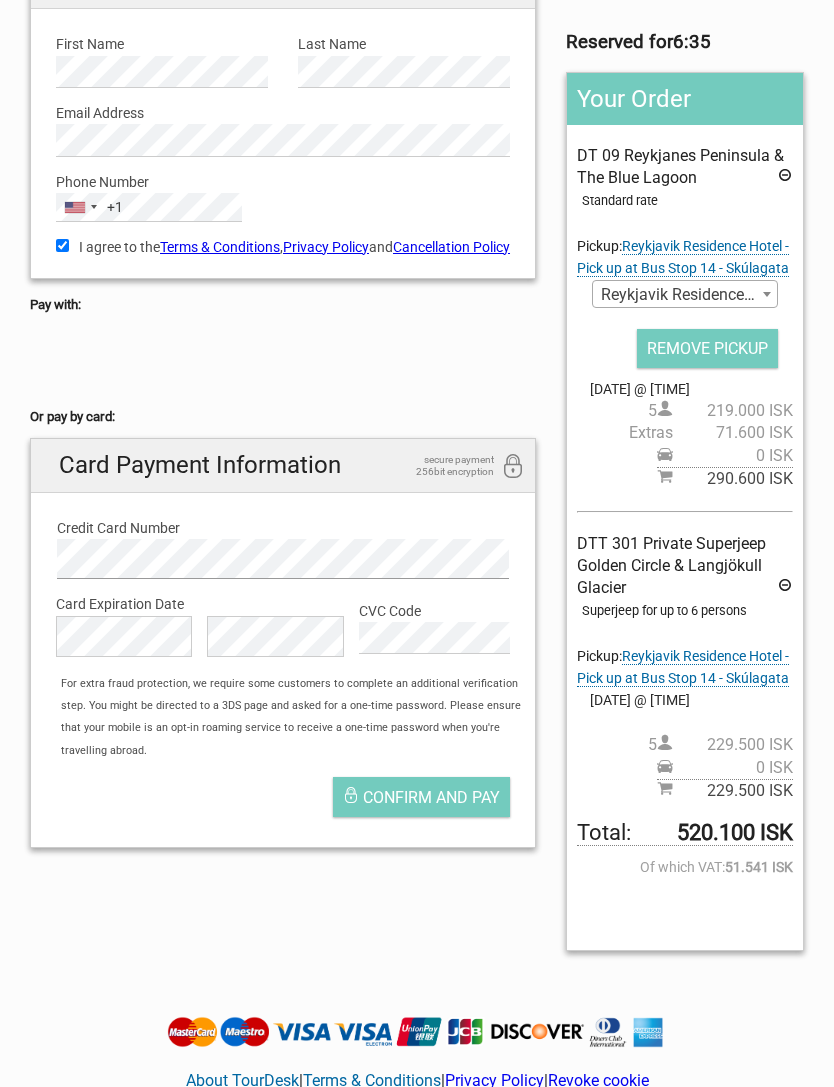 scroll, scrollTop: 222, scrollLeft: 0, axis: vertical 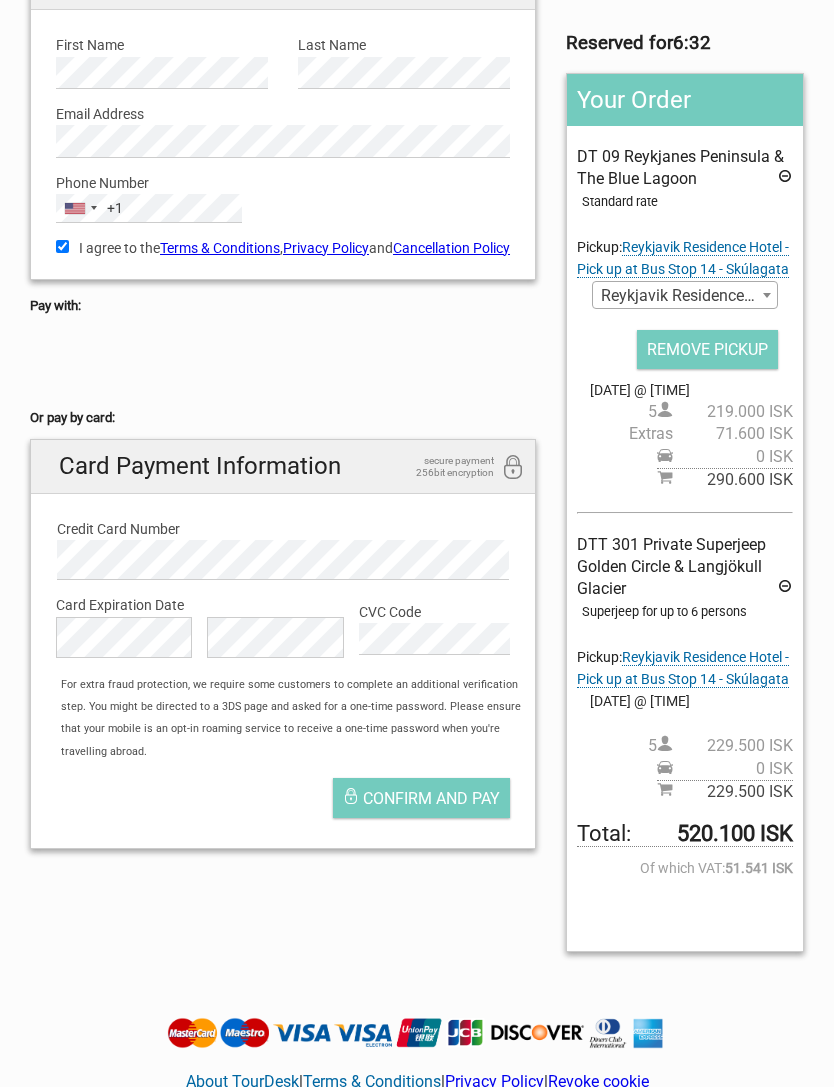 click on "Confirm and pay" at bounding box center [421, 798] 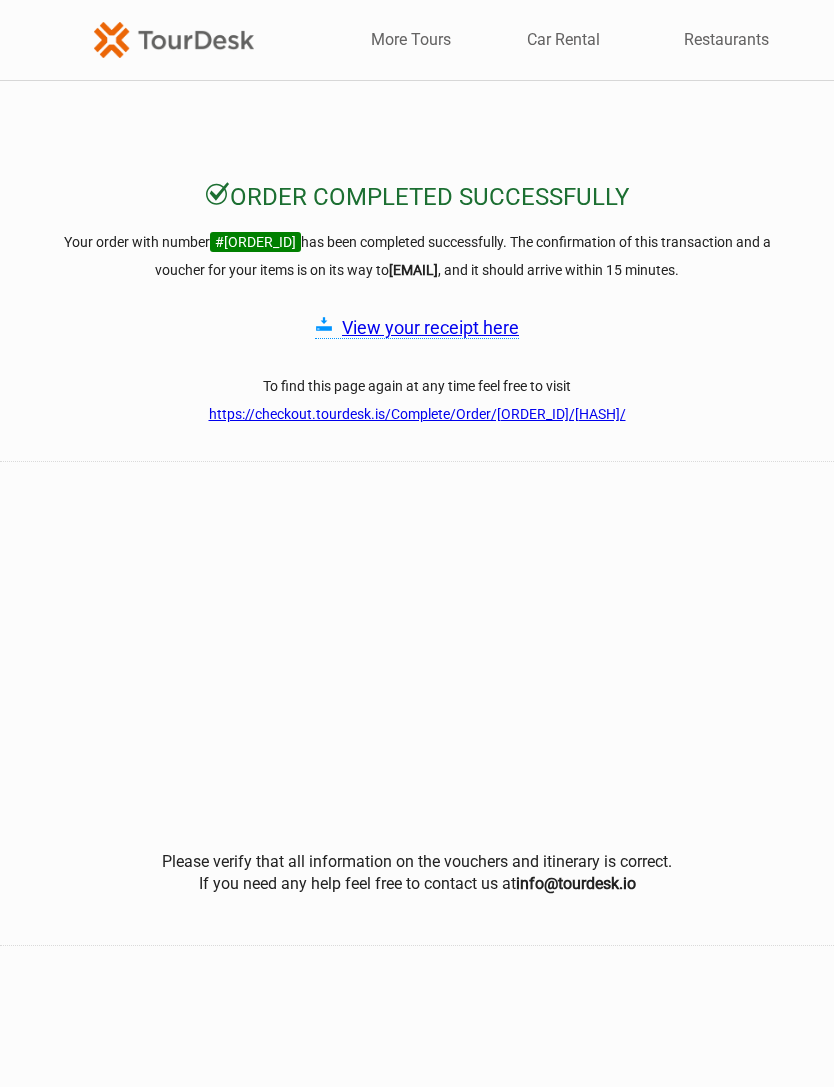 scroll, scrollTop: 0, scrollLeft: 0, axis: both 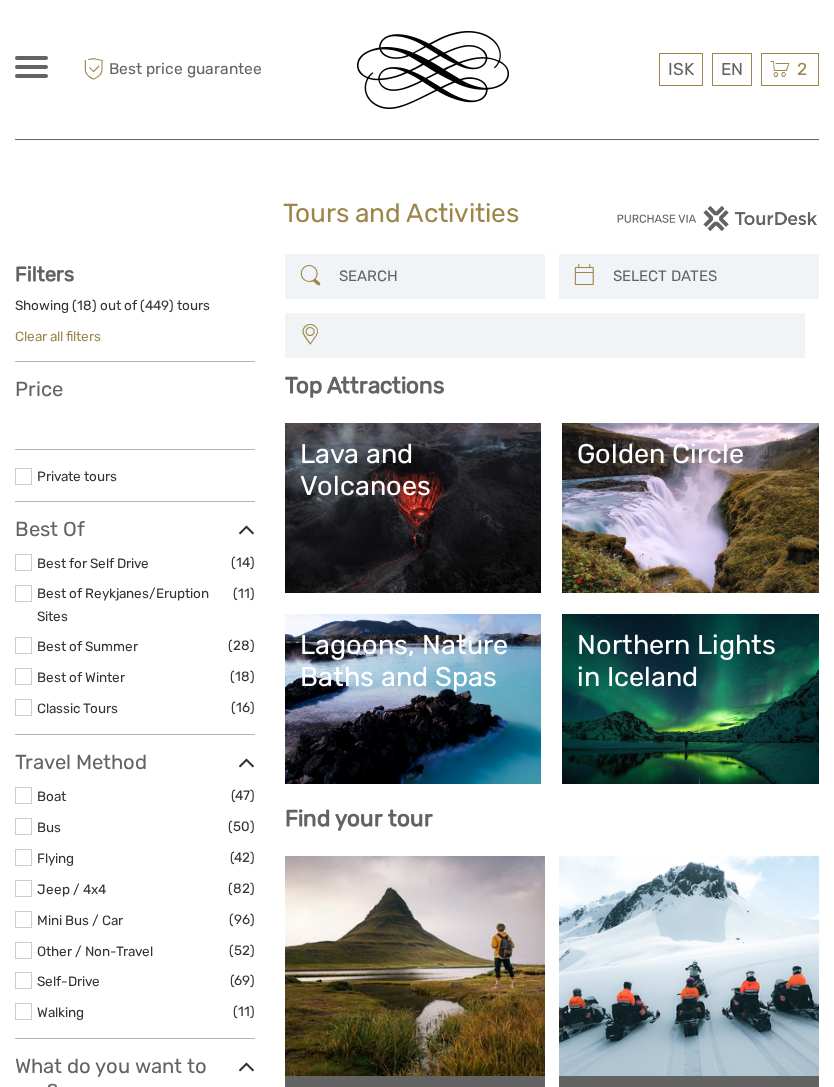 select 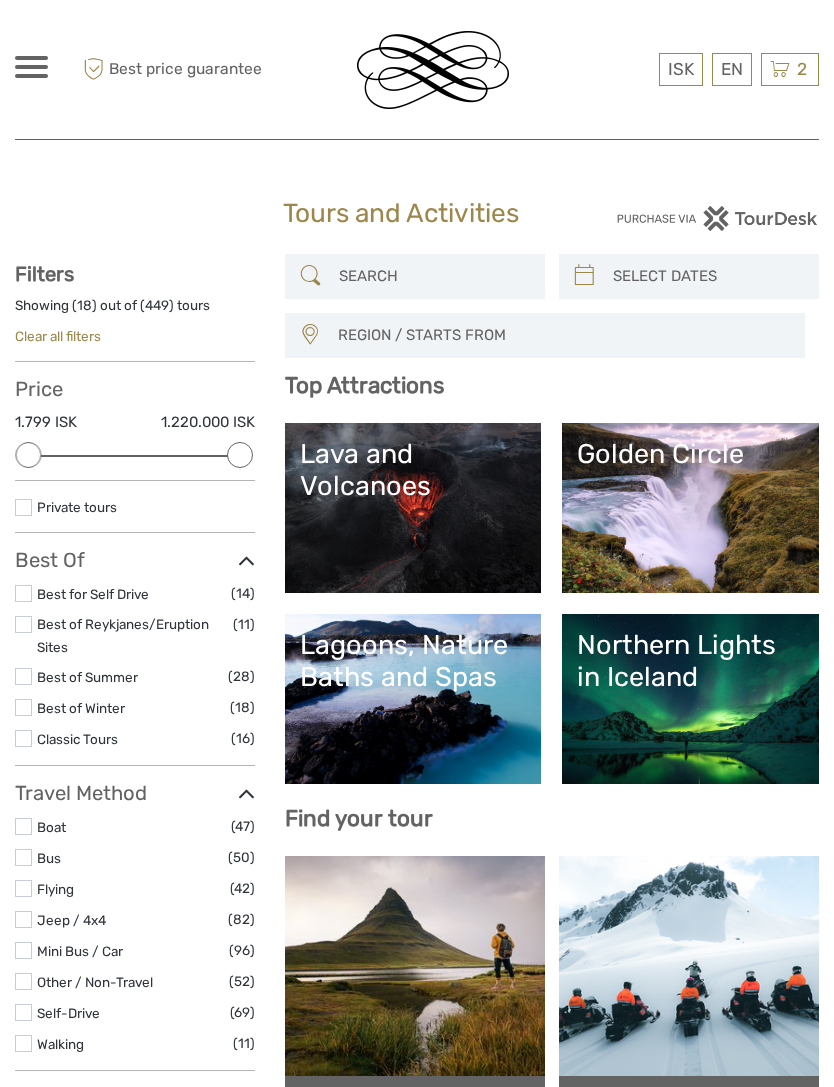scroll, scrollTop: 0, scrollLeft: 0, axis: both 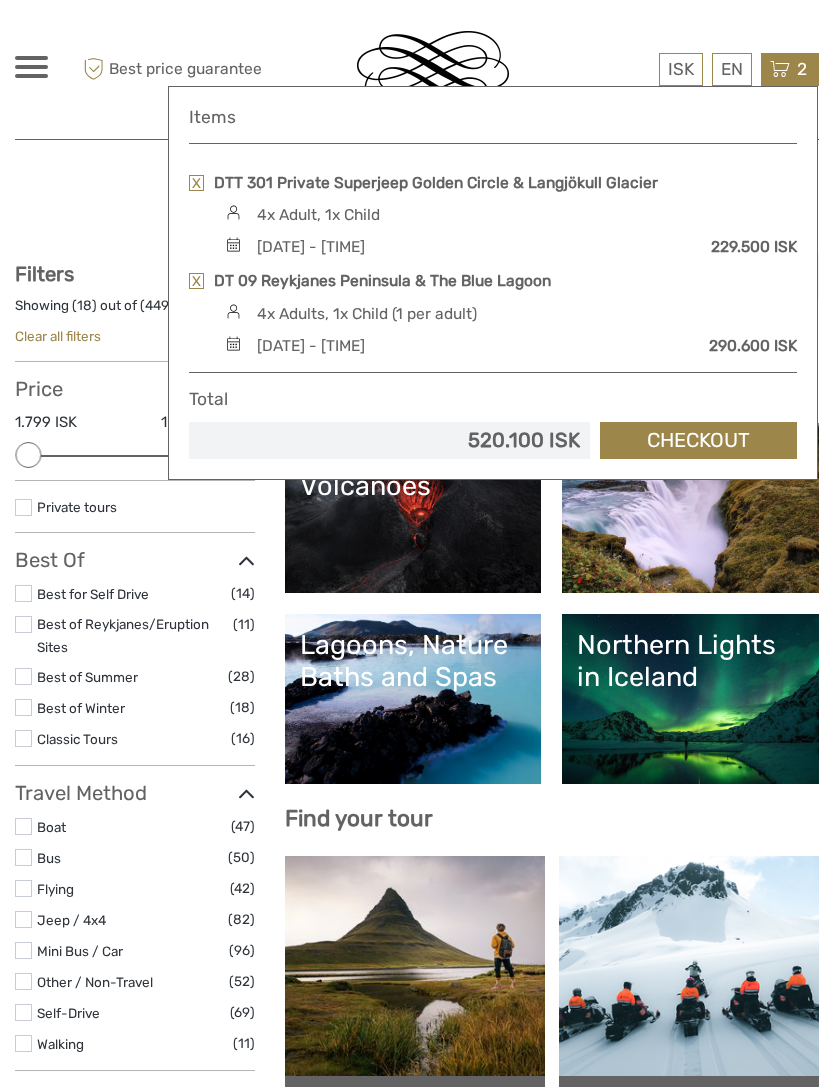 click on "DTT 301 Private Superjeep Golden Circle & Langjökull Glacier" at bounding box center (436, 183) 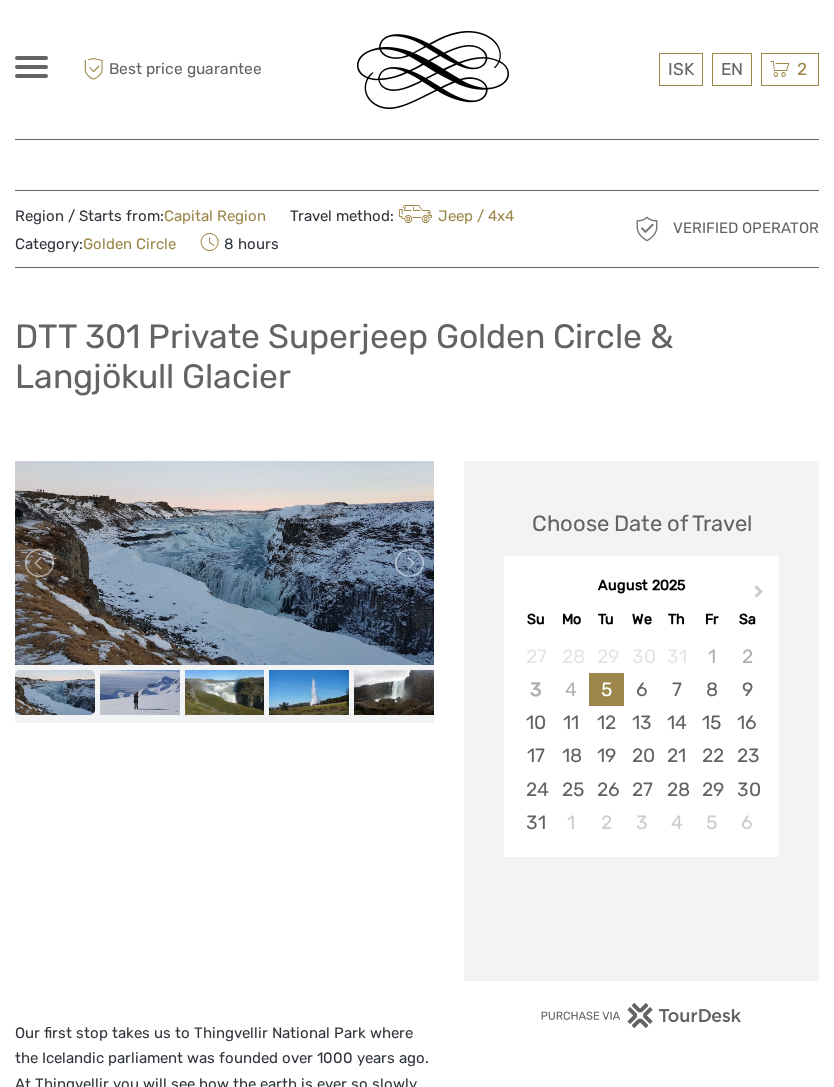 scroll, scrollTop: 0, scrollLeft: 0, axis: both 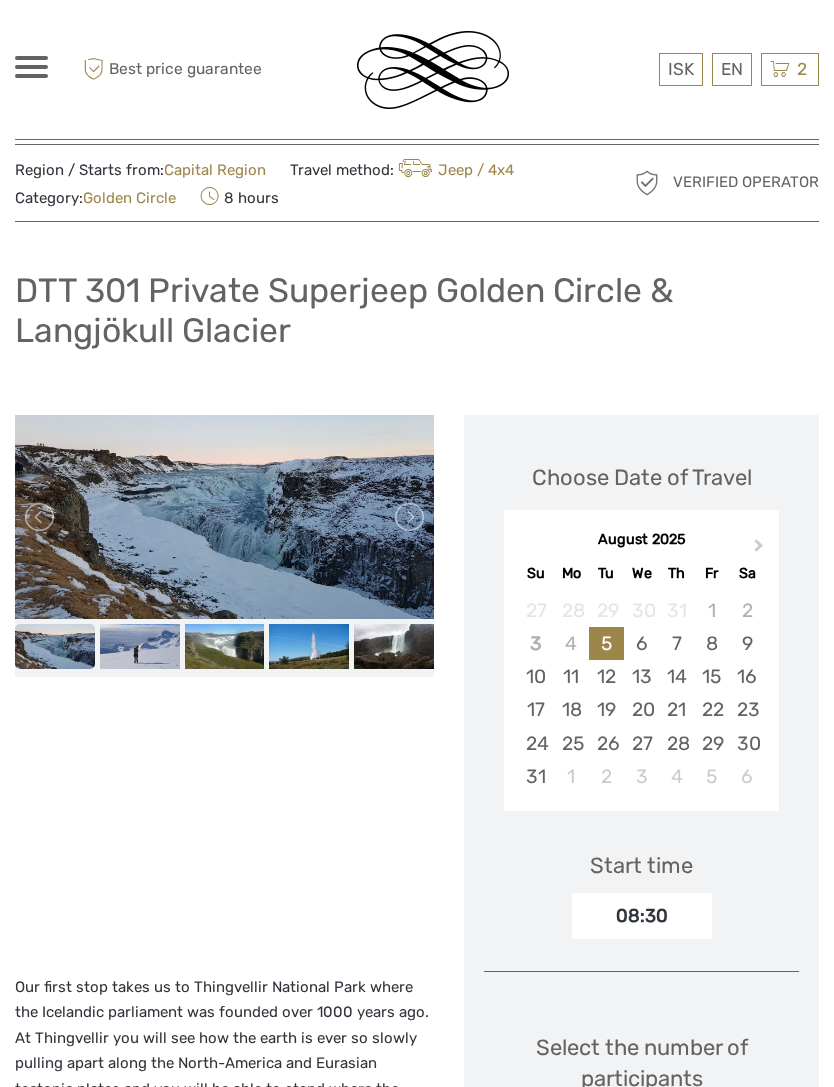 click on "2" at bounding box center [802, 69] 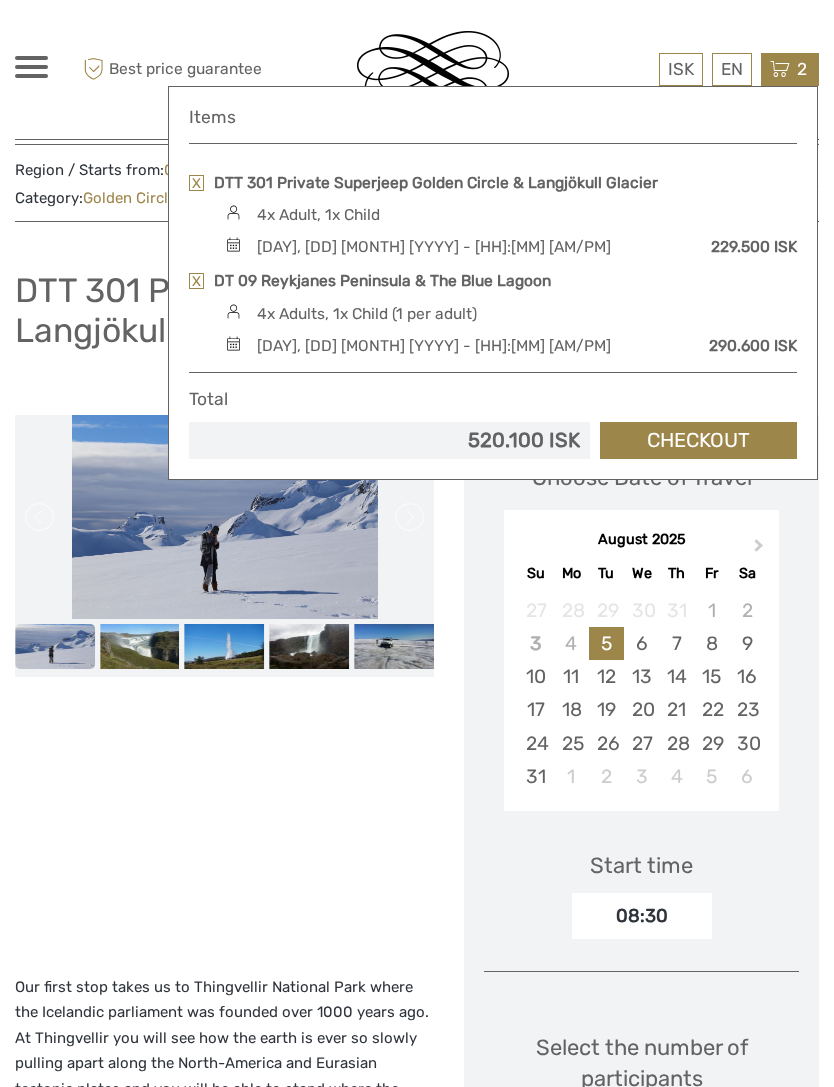 click on "DT 09 Reykjanes Peninsula & The Blue Lagoon" at bounding box center [382, 281] 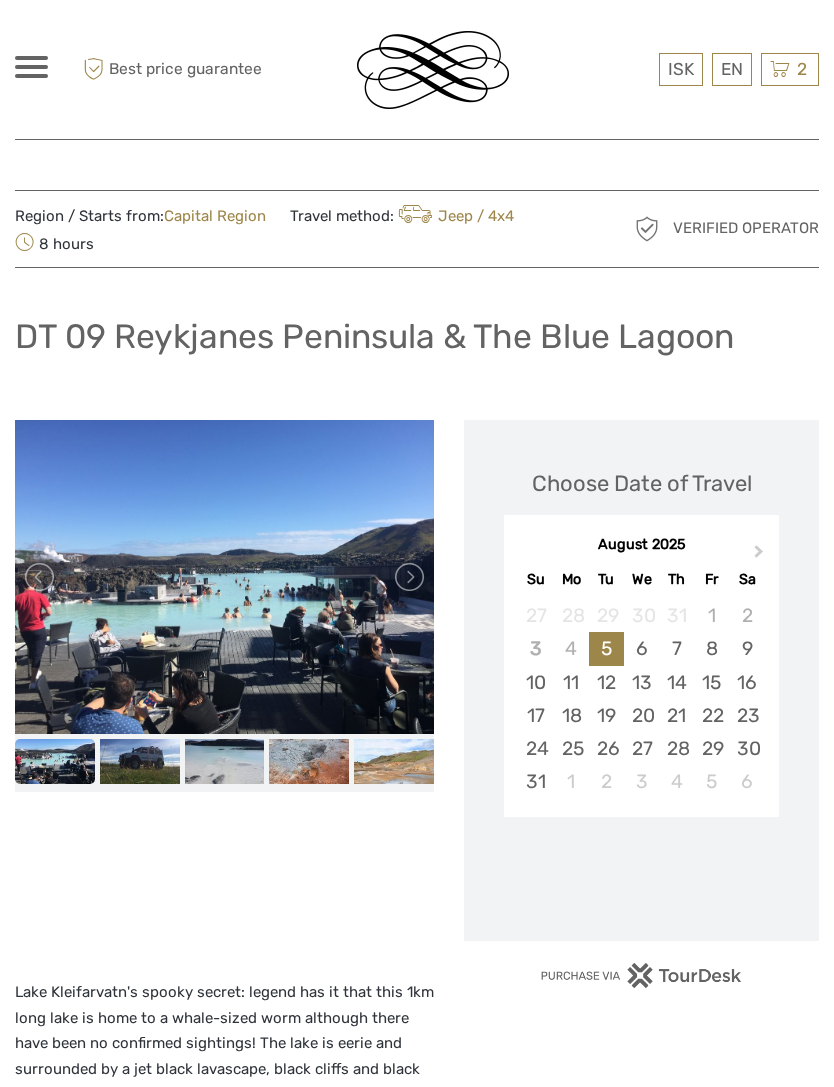 scroll, scrollTop: 0, scrollLeft: 0, axis: both 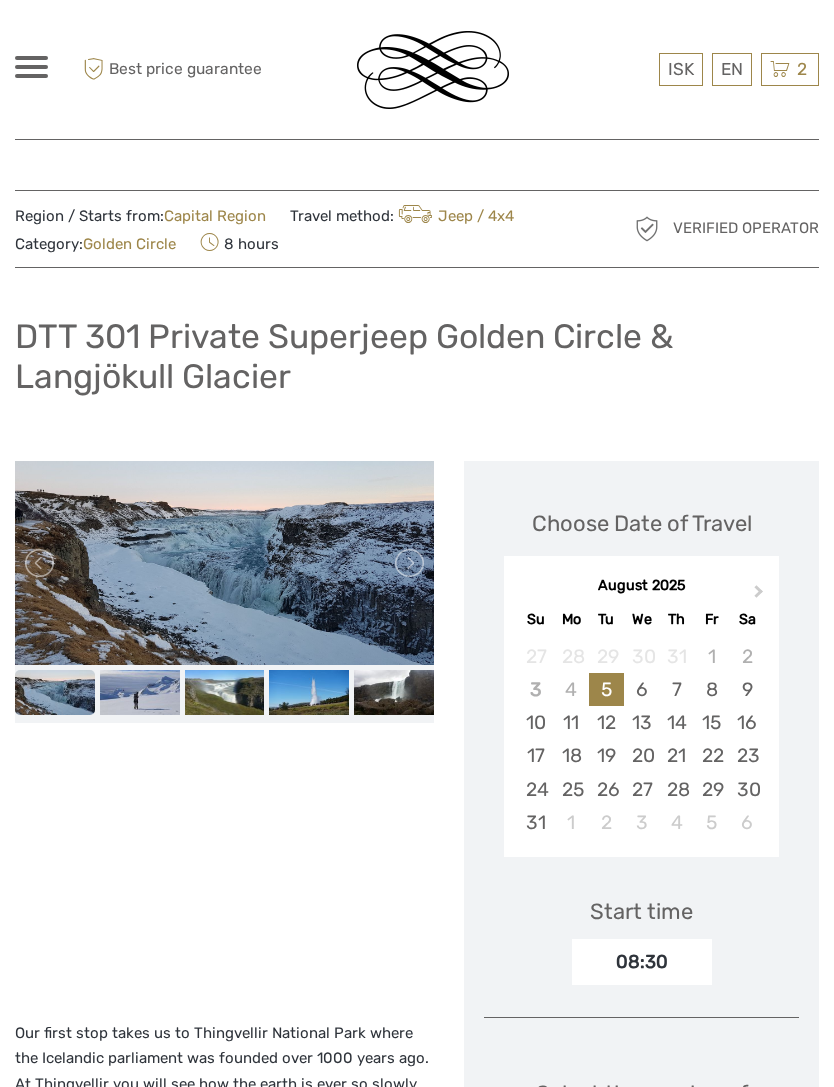 click on "2" at bounding box center [802, 69] 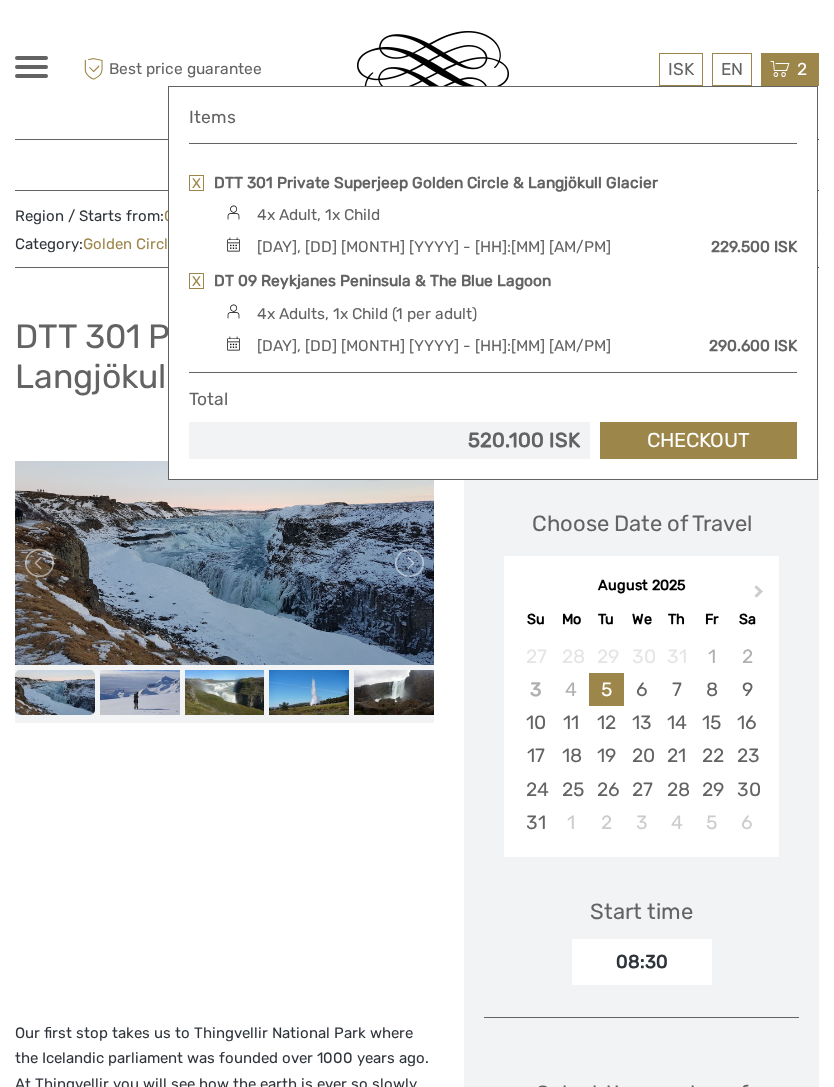 click on "DT 09 Reykjanes Peninsula & The Blue Lagoon" at bounding box center (382, 281) 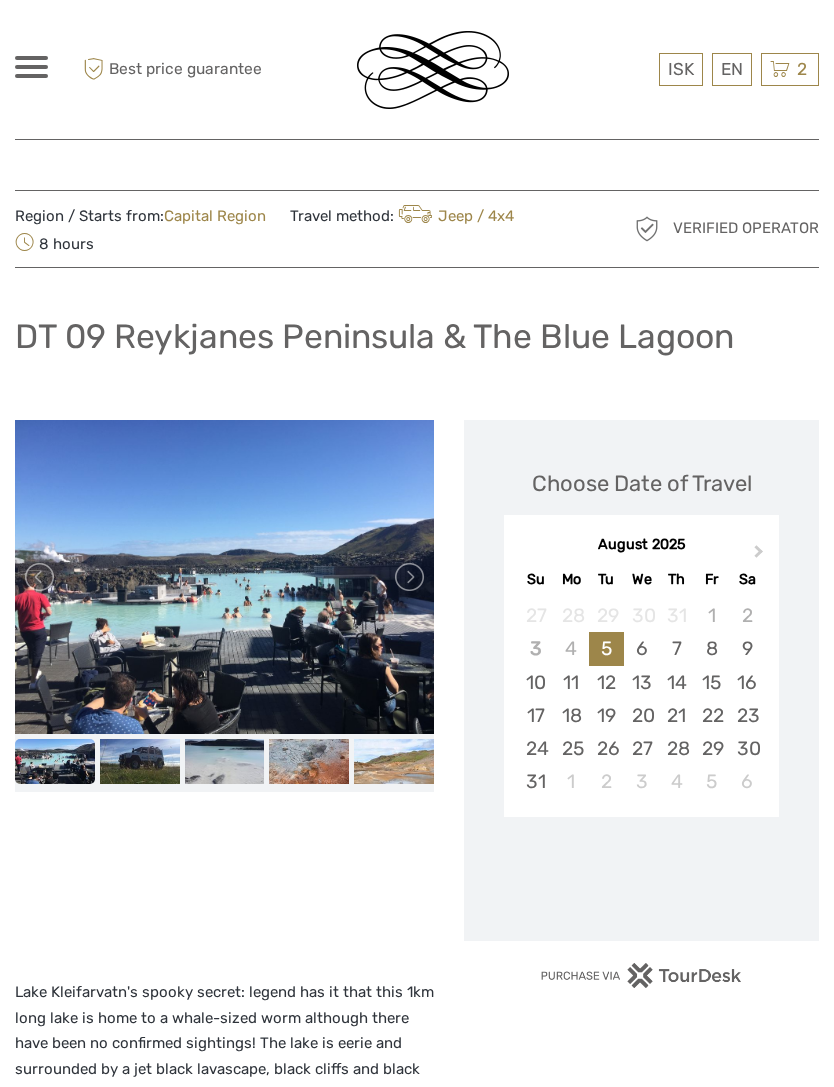 scroll, scrollTop: 0, scrollLeft: 0, axis: both 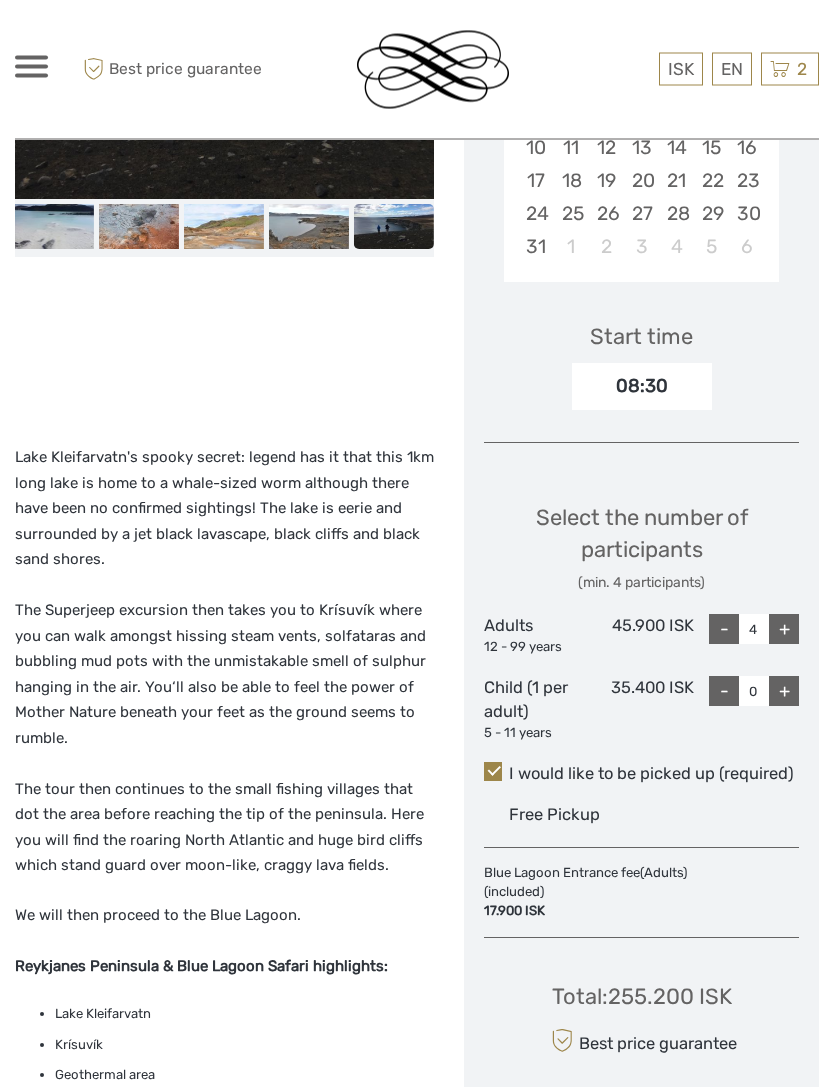 click on "Items
DTT 301 Private Superjeep Golden Circle & Langjökull Glacier
4x Adult, 1x Child
Thursday, 07 August 2025 - 08:30 AM
229.500 ISK
DT 09 Reykjanes Peninsula & The Blue Lagoon
4x Adults, 1x Child (1 per adult)
Wednesday, 06 August 2025 - 08:30 AM
290.600 ISK
Total
520.100 ISK
Checkout" at bounding box center [790, 69] 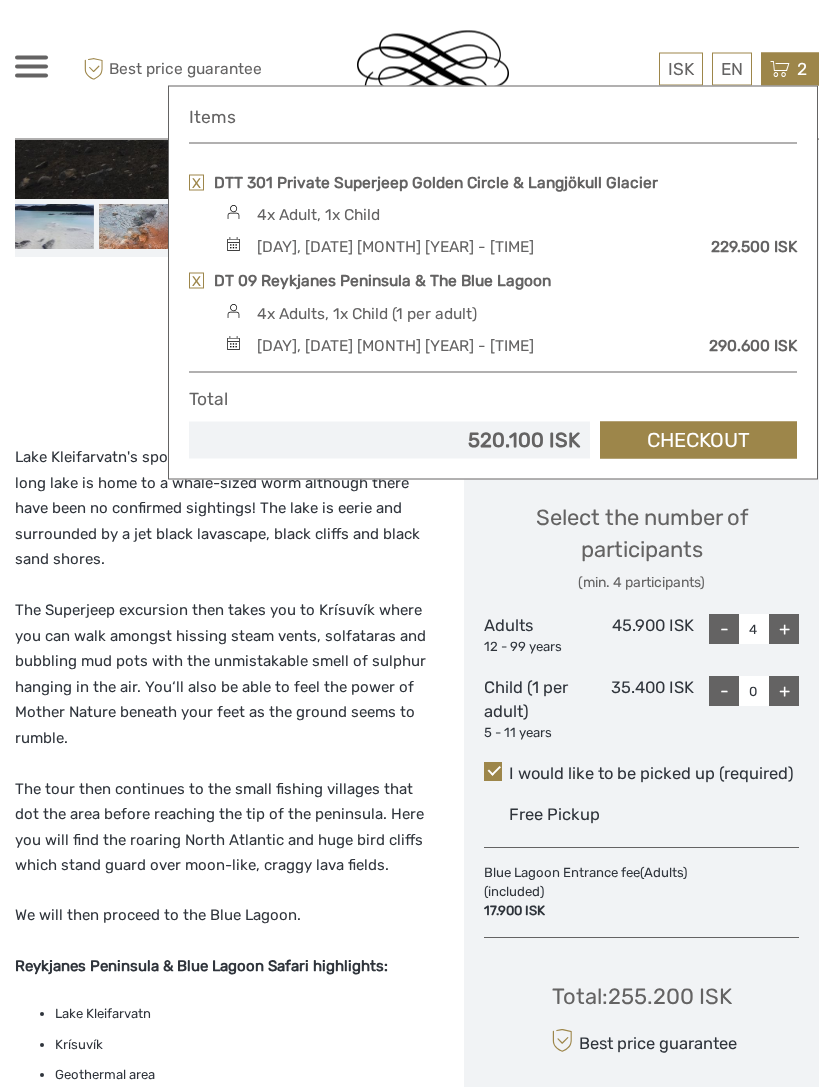 scroll, scrollTop: 535, scrollLeft: 0, axis: vertical 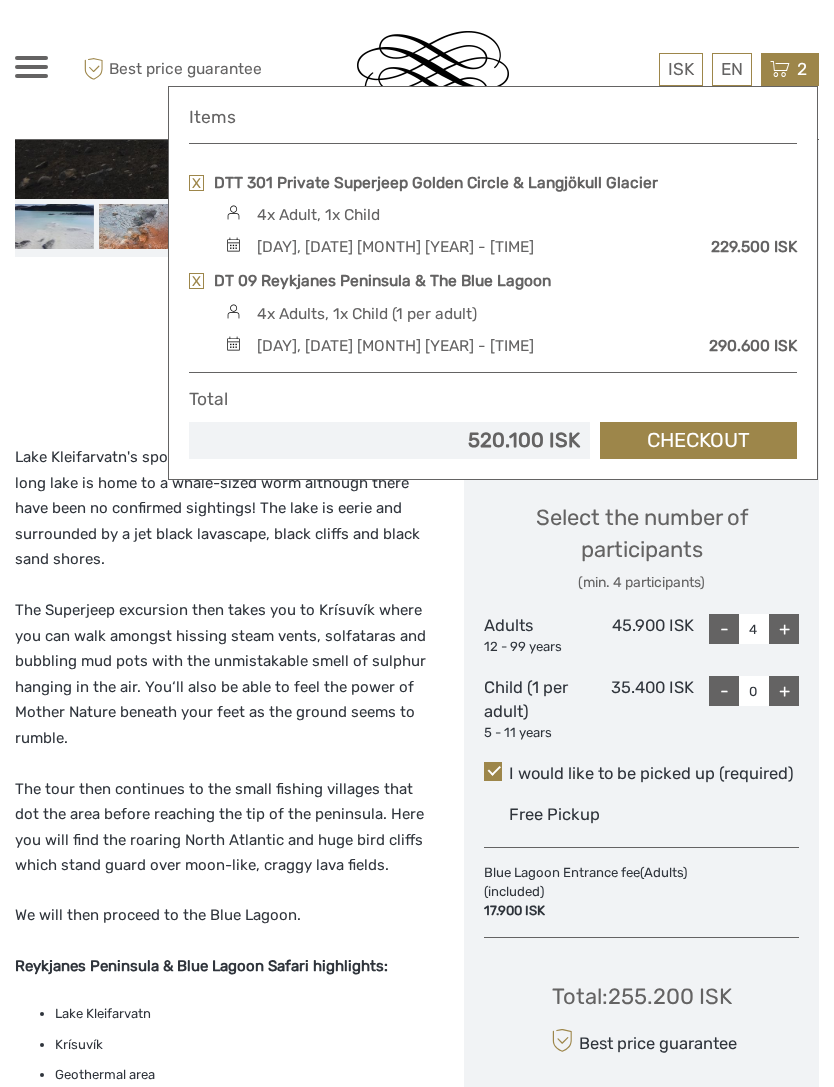 click on "DTT 301 Private Superjeep Golden Circle & Langjökull Glacier" at bounding box center [436, 183] 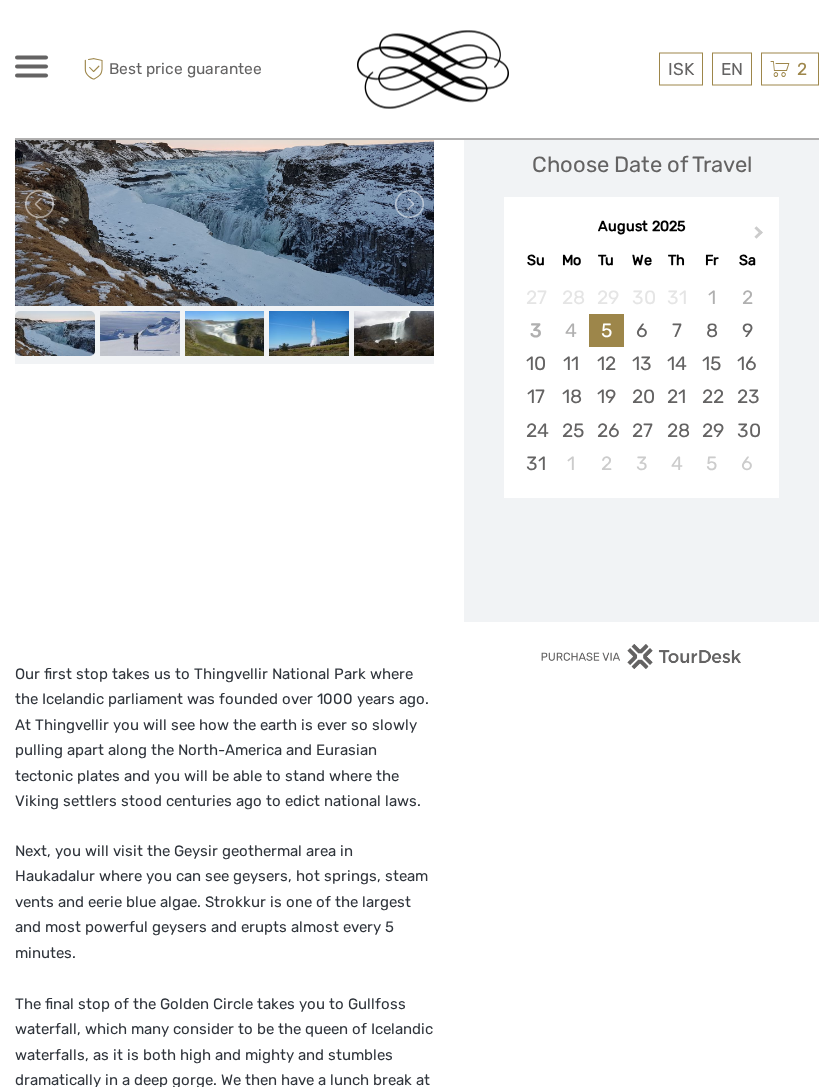 scroll, scrollTop: 421, scrollLeft: 0, axis: vertical 